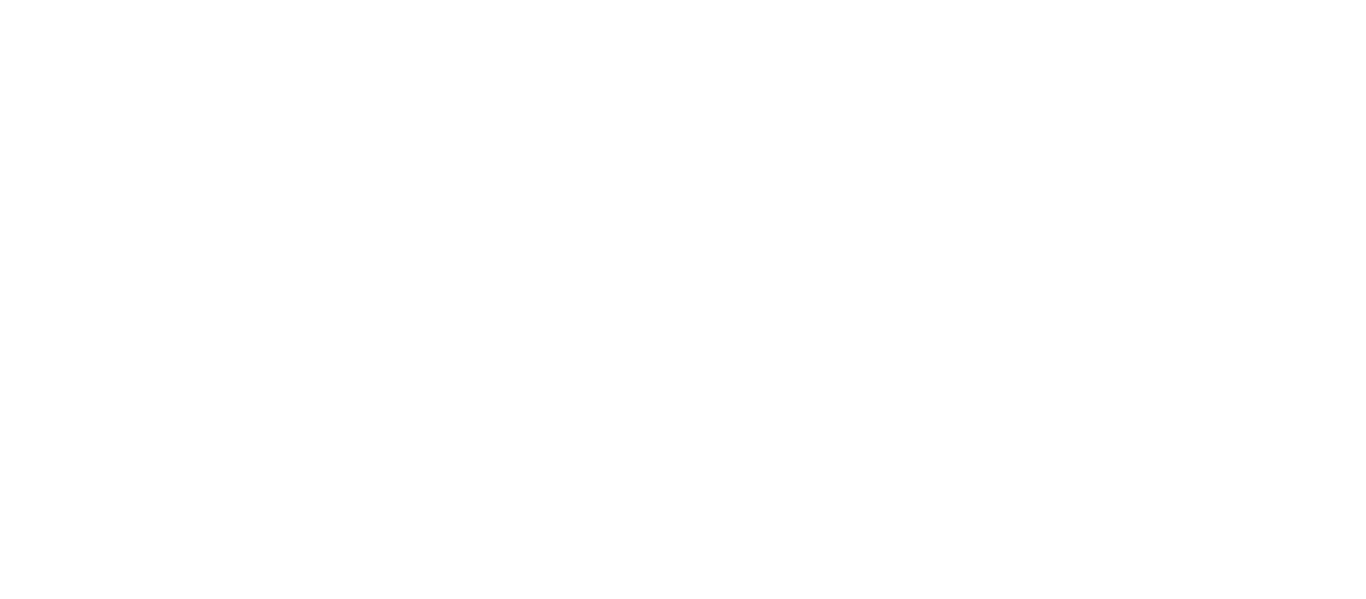 scroll, scrollTop: 0, scrollLeft: 0, axis: both 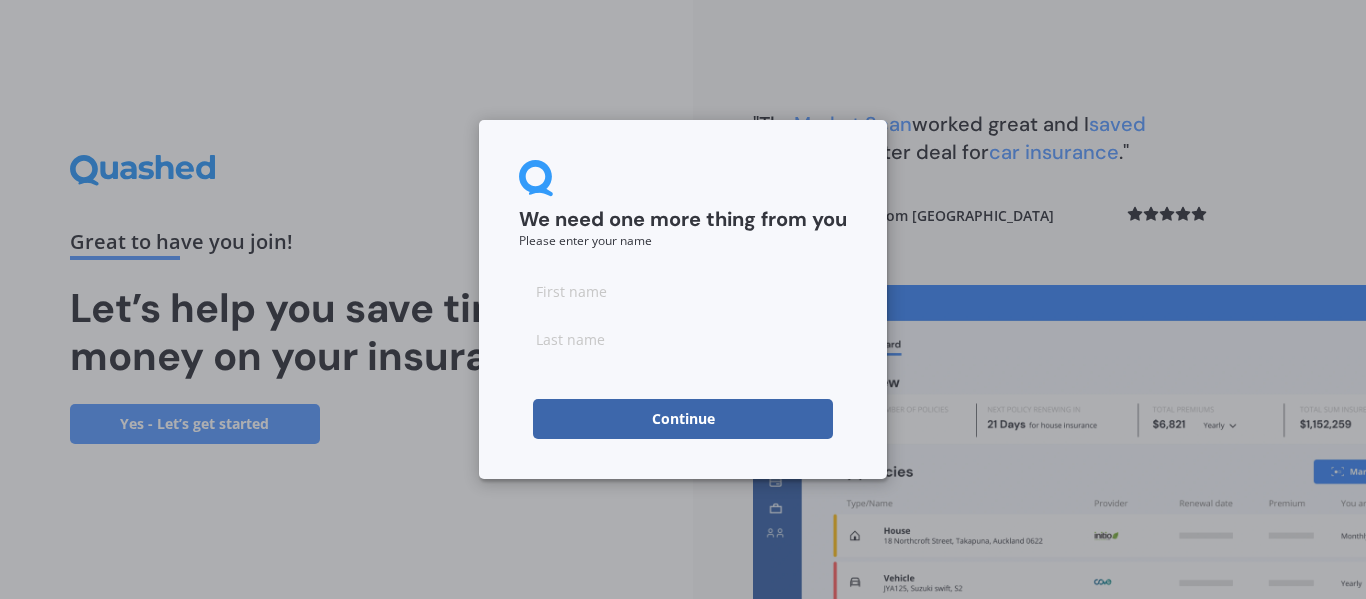 click at bounding box center [683, 291] 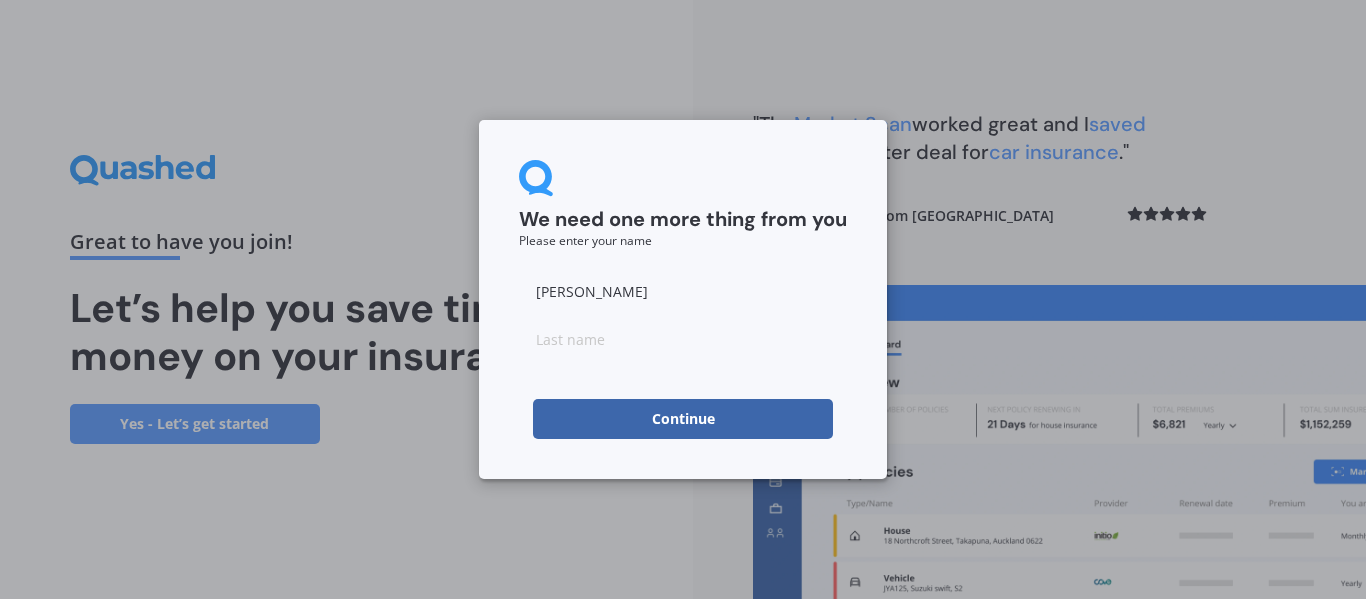 type on "[PERSON_NAME]" 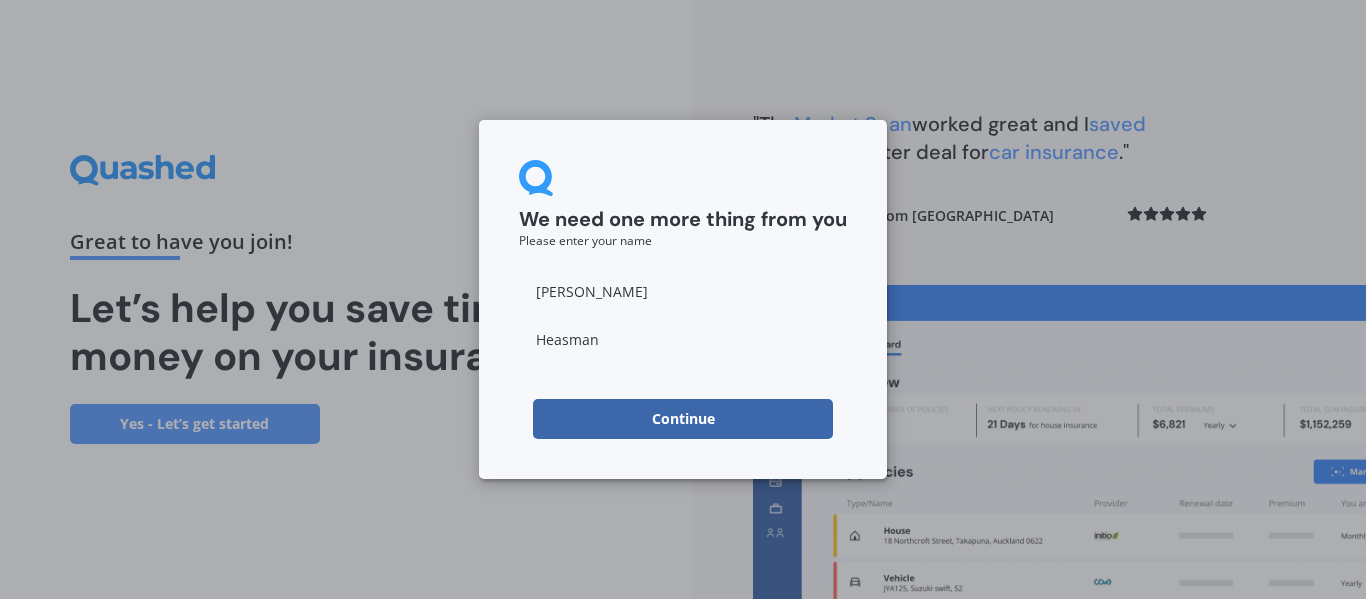 type on "Heasman" 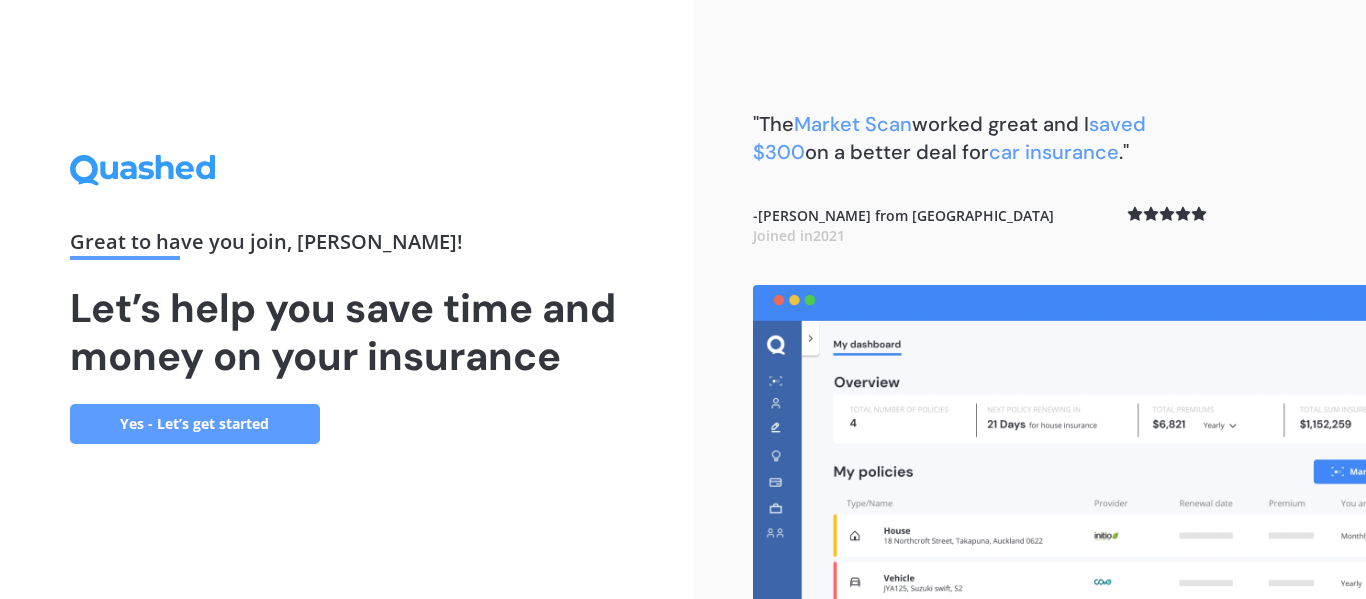 click on "Yes - Let’s get started" at bounding box center [195, 424] 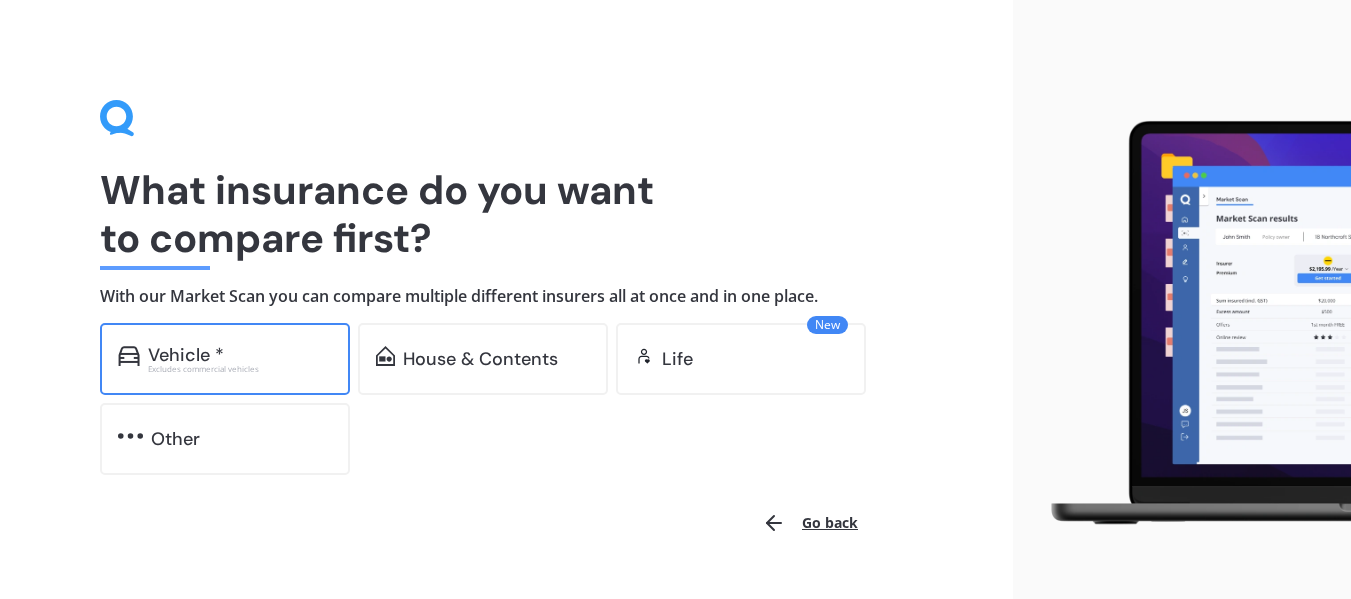 click on "Excludes commercial vehicles" at bounding box center (240, 369) 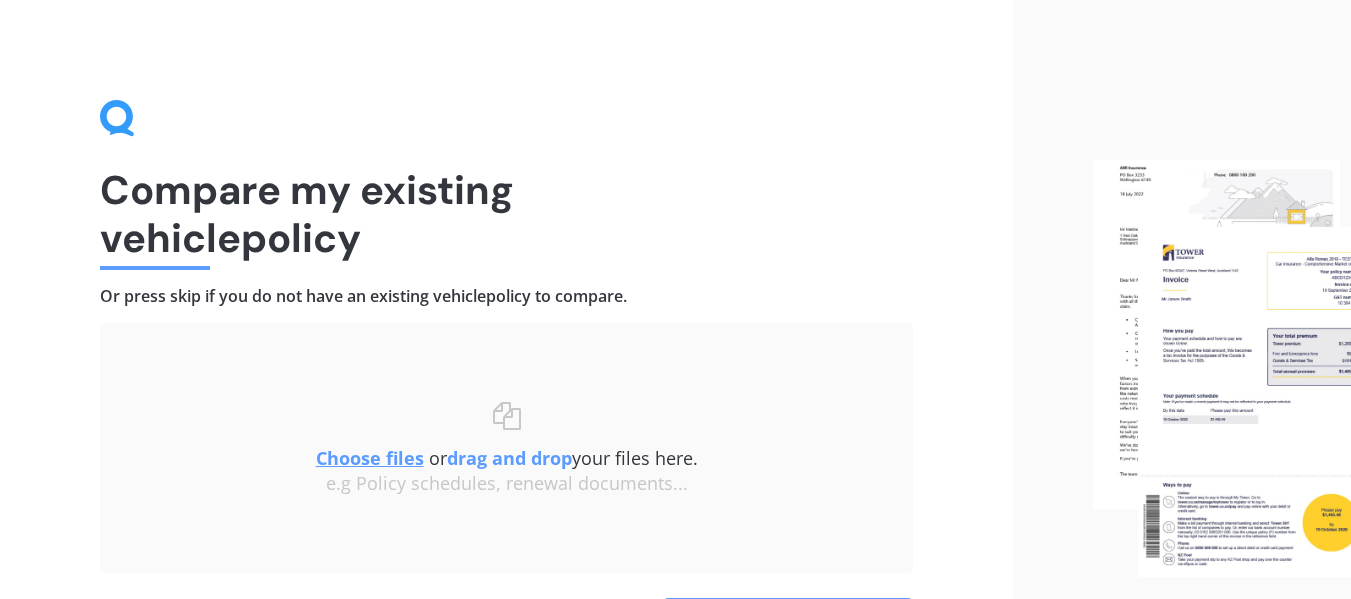 scroll, scrollTop: 138, scrollLeft: 0, axis: vertical 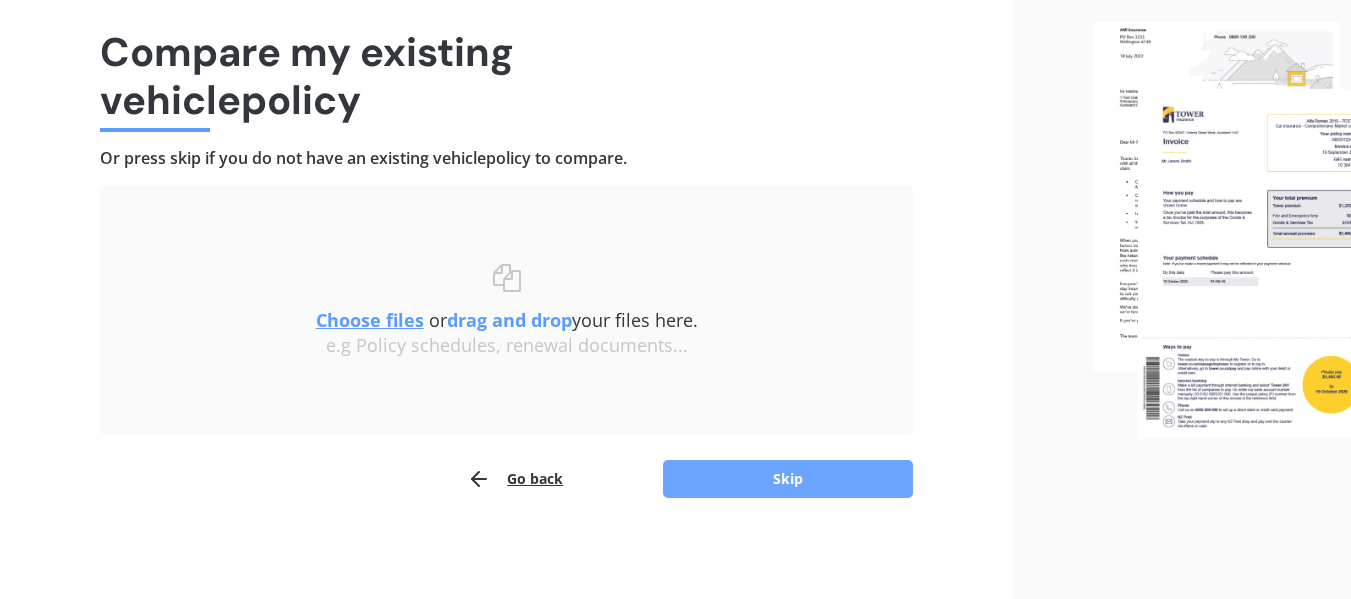 click on "Skip" at bounding box center [788, 479] 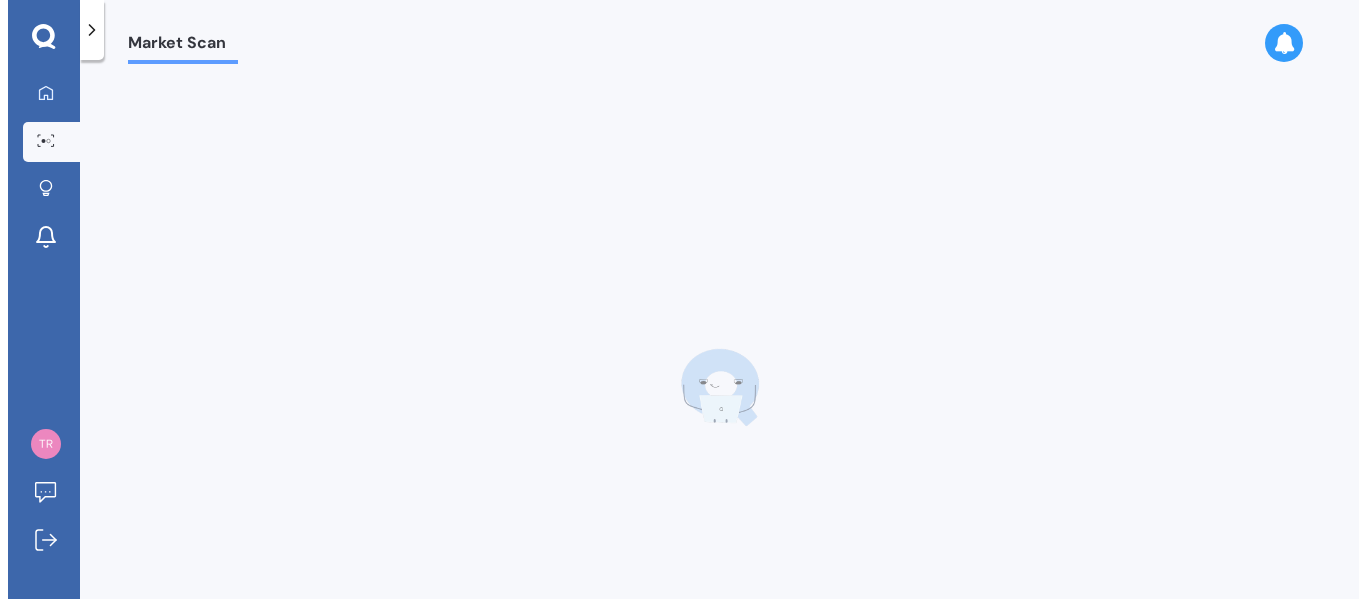 scroll, scrollTop: 0, scrollLeft: 0, axis: both 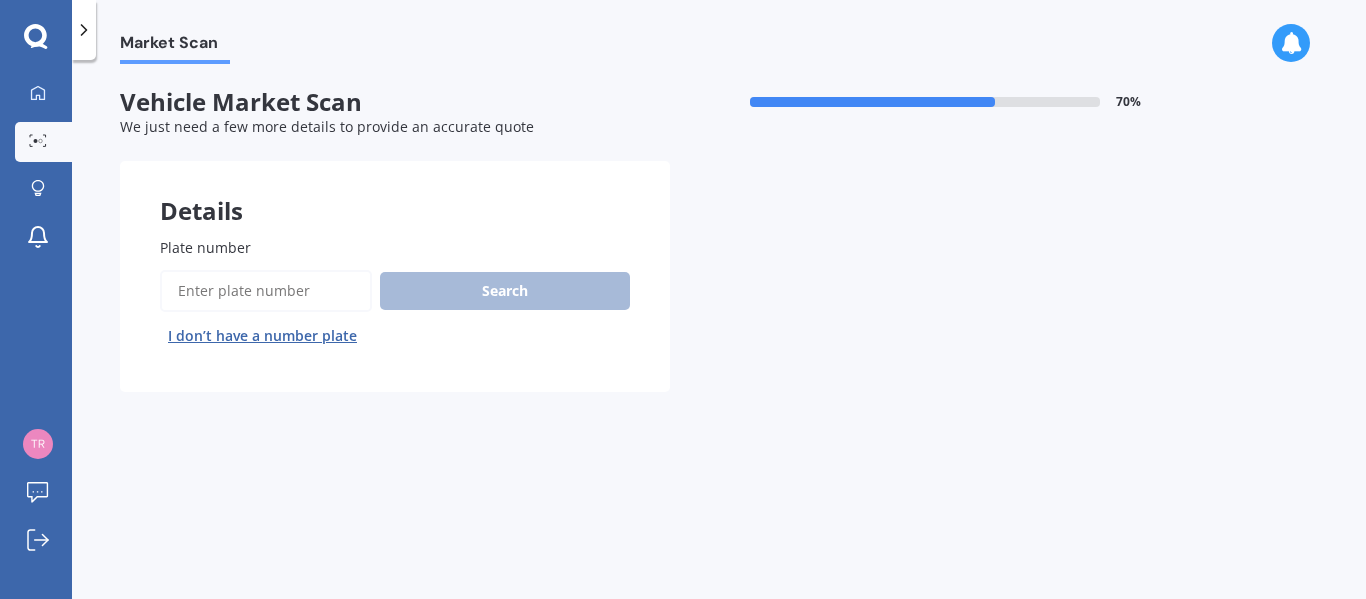 click on "Plate number" at bounding box center [266, 291] 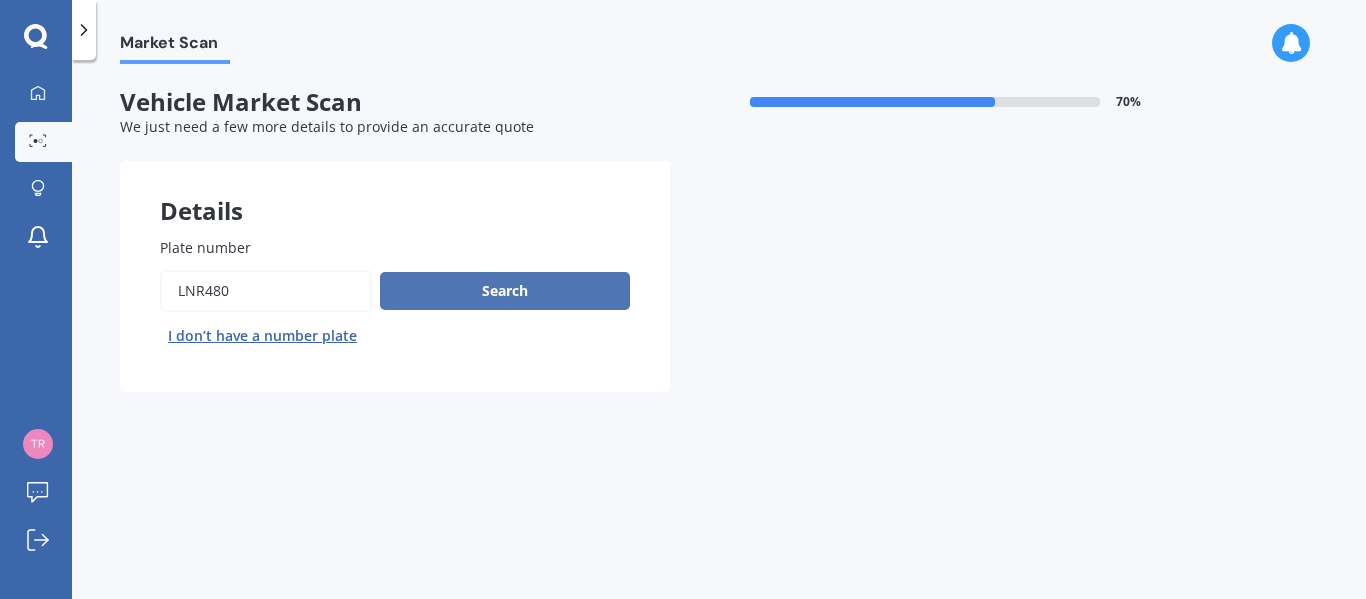 type on "LNR480" 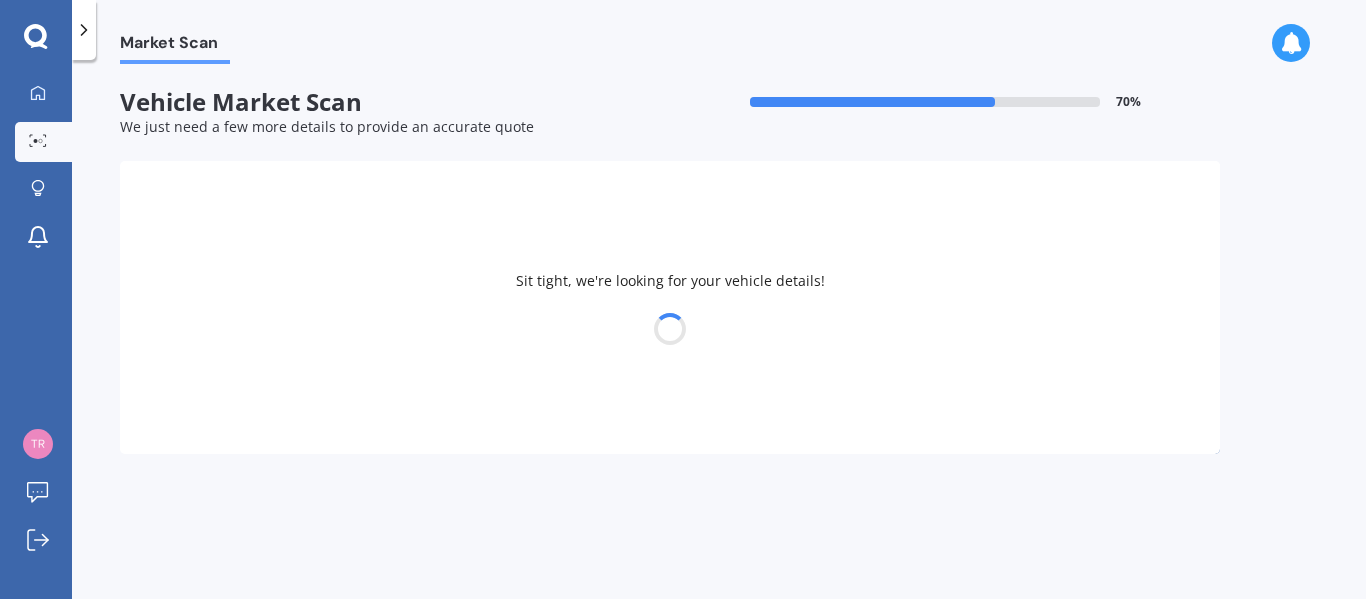 select on "HOLDEN" 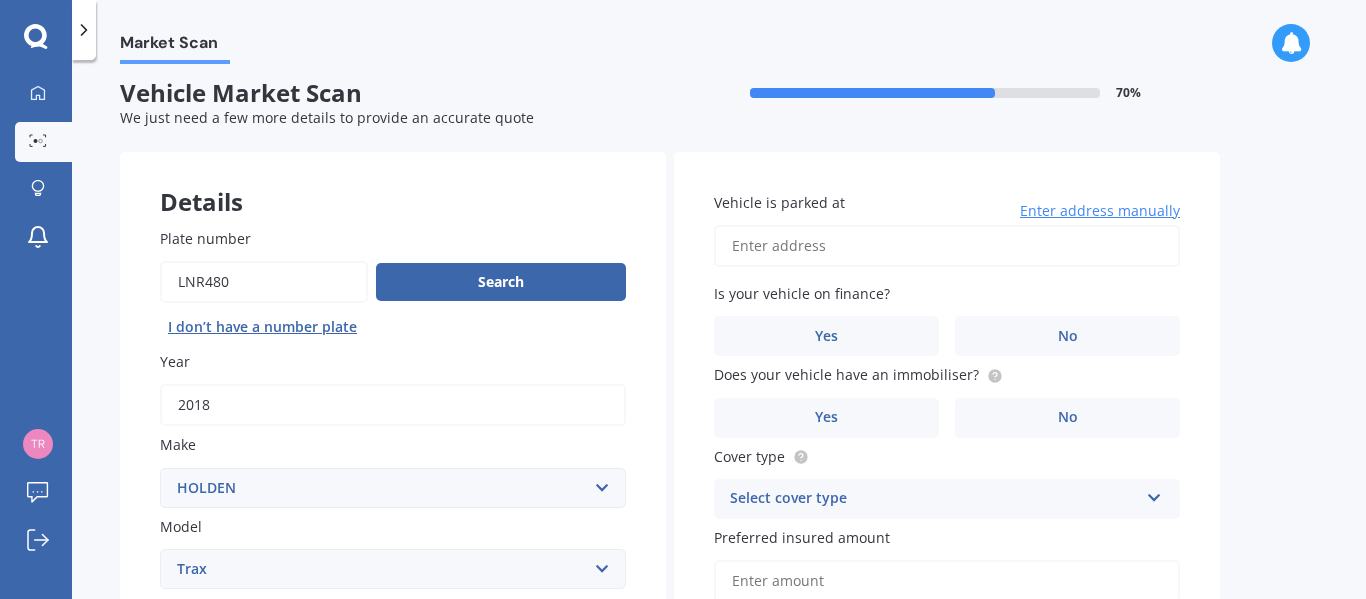 scroll, scrollTop: 10, scrollLeft: 0, axis: vertical 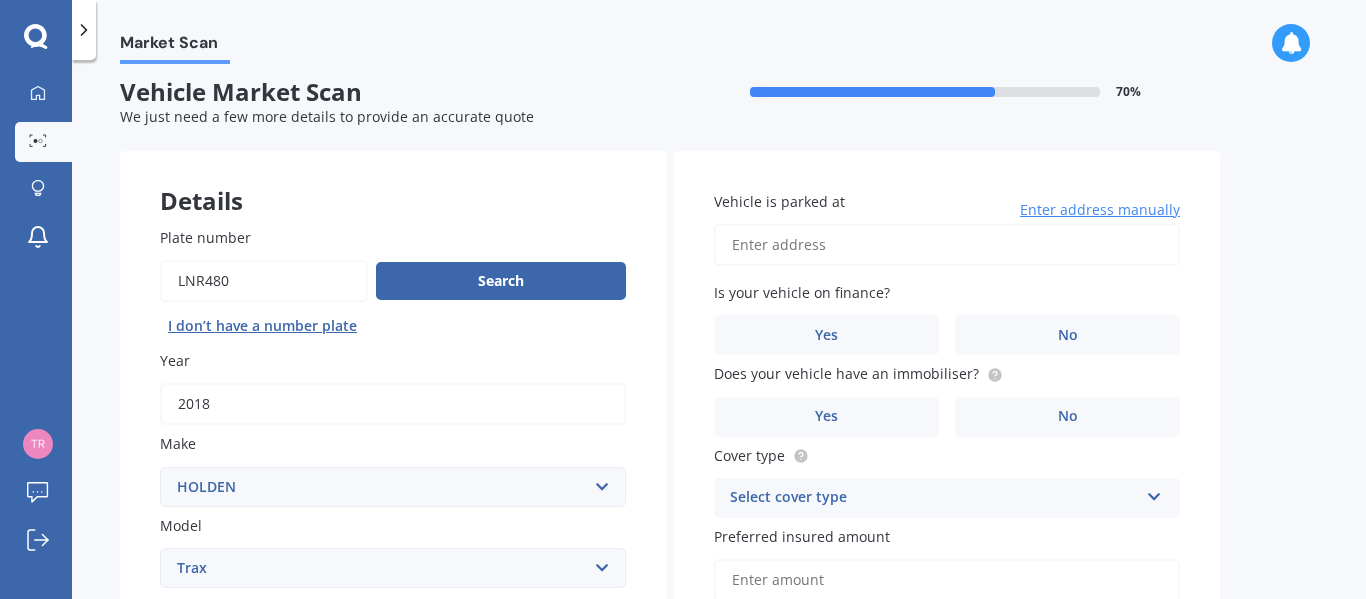 click on "Vehicle is parked at" at bounding box center (947, 245) 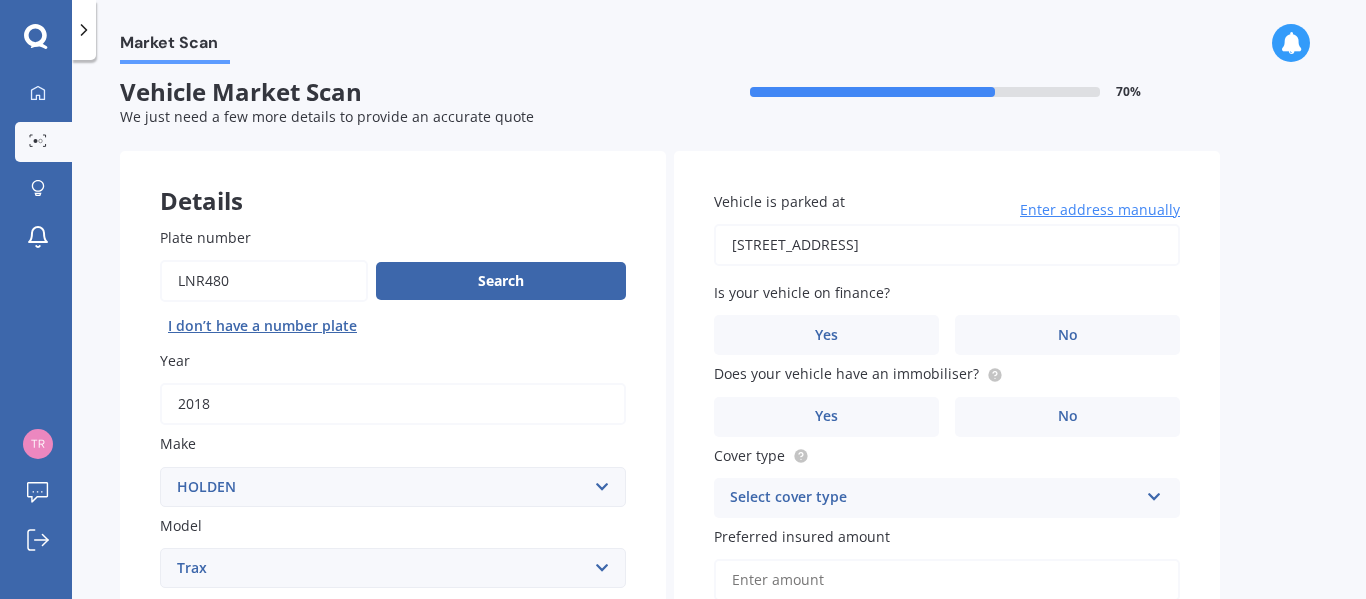 type on "[STREET_ADDRESS]" 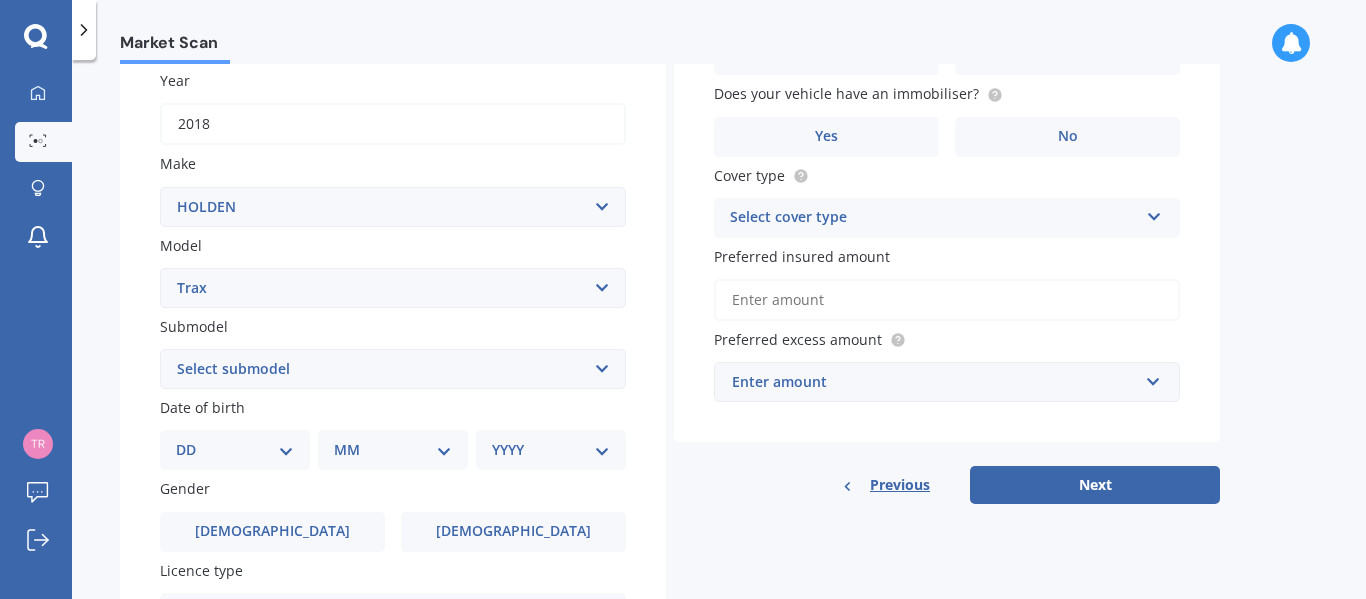 scroll, scrollTop: 294, scrollLeft: 0, axis: vertical 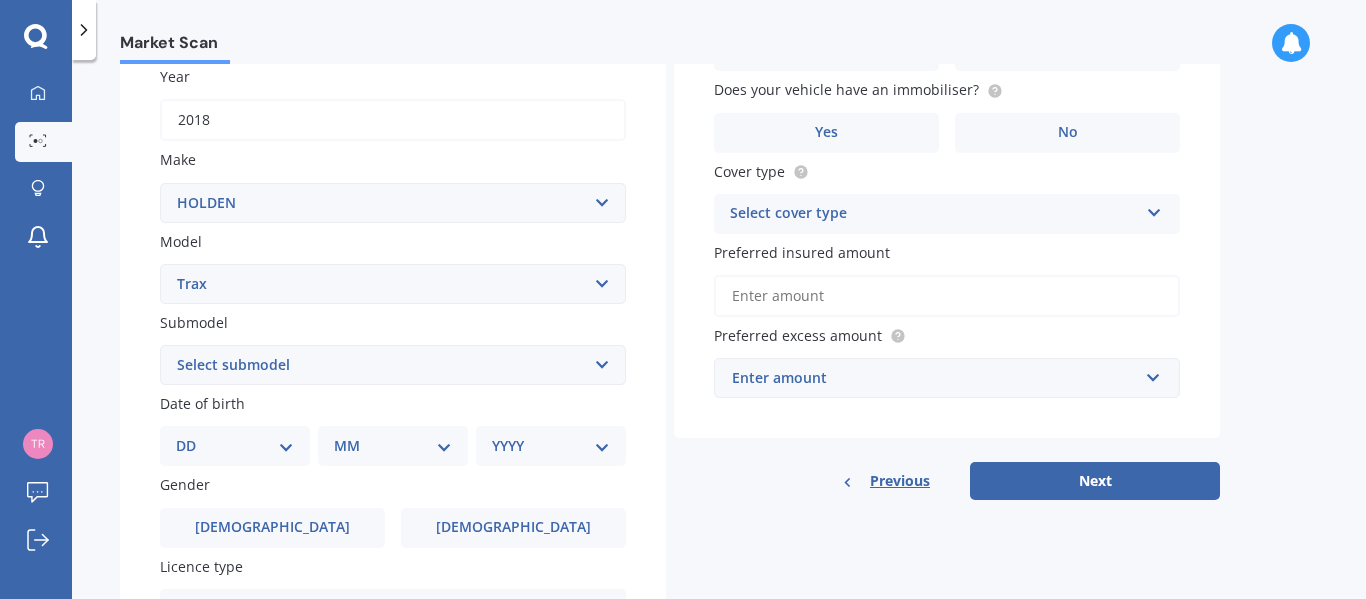 click on "DD 01 02 03 04 05 06 07 08 09 10 11 12 13 14 15 16 17 18 19 20 21 22 23 24 25 26 27 28 29 30 31" at bounding box center [235, 446] 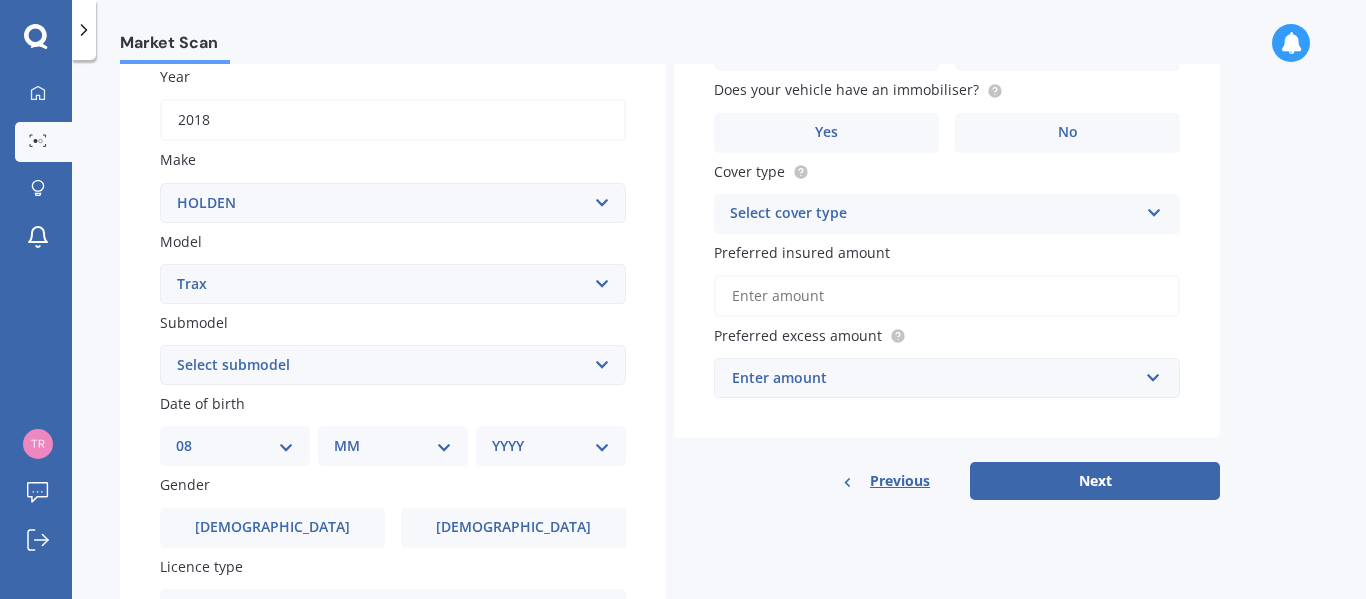 click on "DD 01 02 03 04 05 06 07 08 09 10 11 12 13 14 15 16 17 18 19 20 21 22 23 24 25 26 27 28 29 30 31" at bounding box center [235, 446] 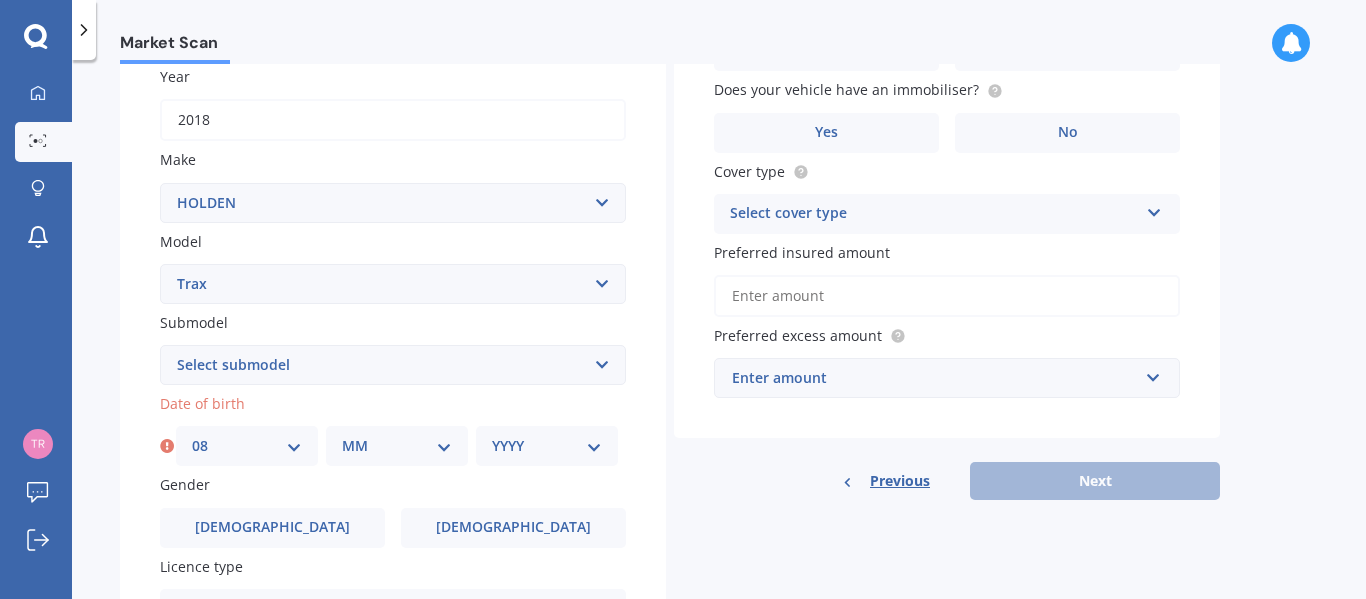 click on "MM 01 02 03 04 05 06 07 08 09 10 11 12" at bounding box center (397, 446) 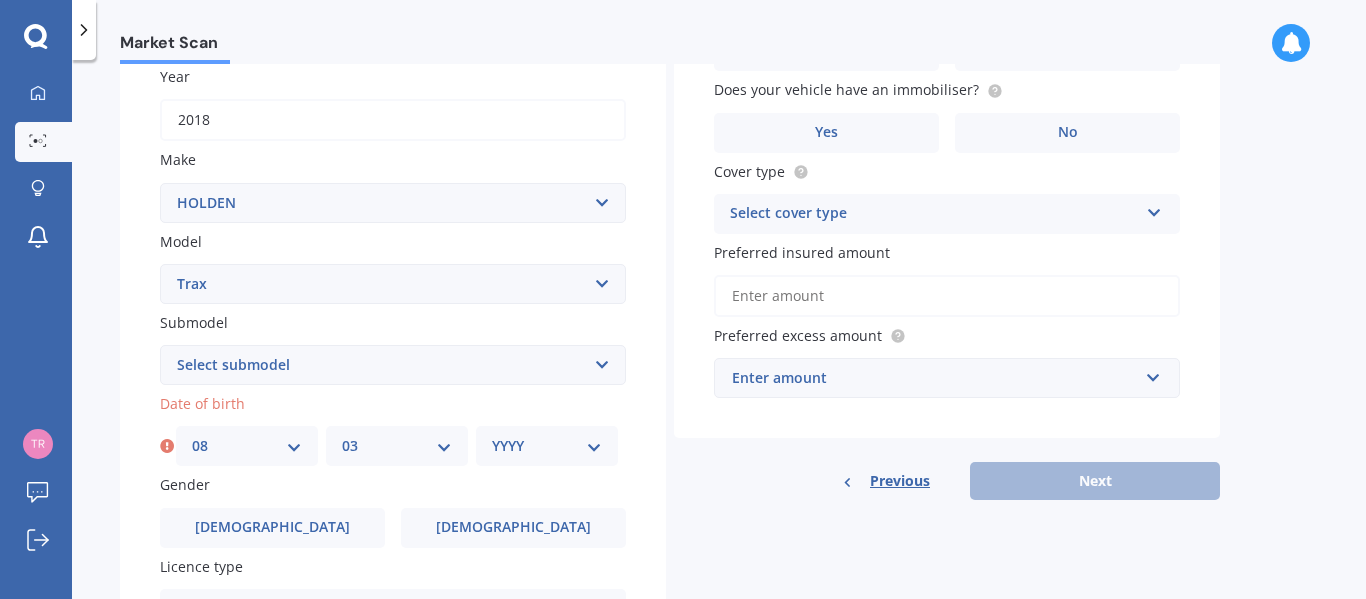 click on "MM 01 02 03 04 05 06 07 08 09 10 11 12" at bounding box center [397, 446] 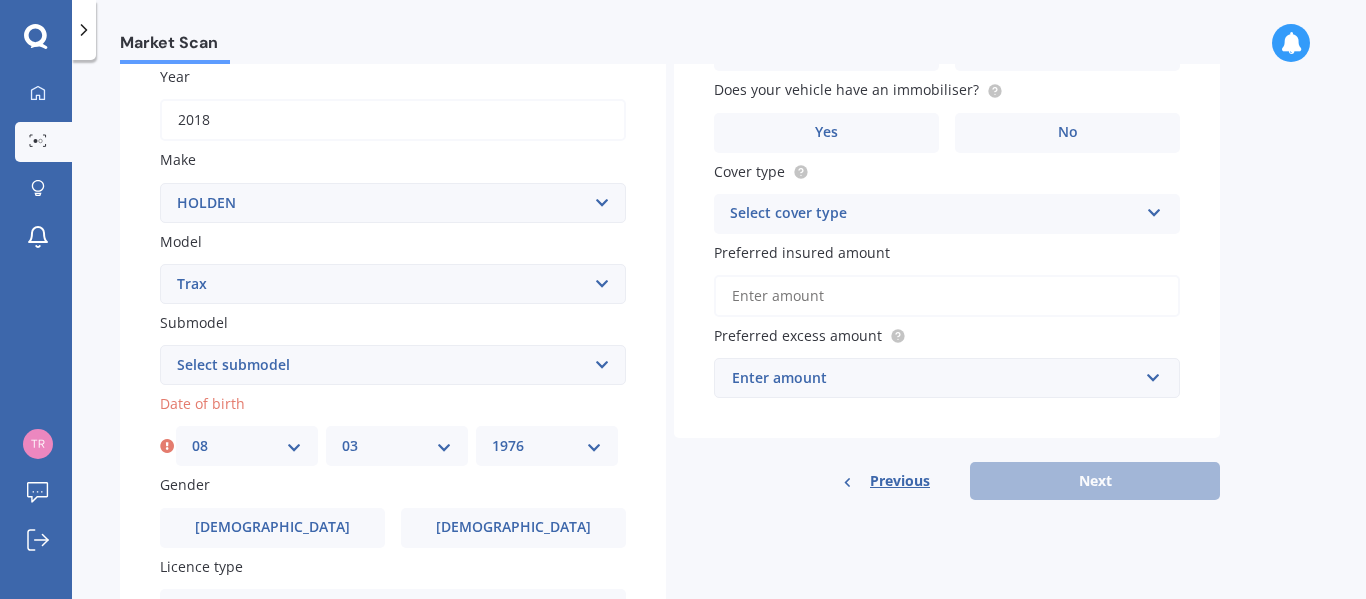 click on "YYYY 2025 2024 2023 2022 2021 2020 2019 2018 2017 2016 2015 2014 2013 2012 2011 2010 2009 2008 2007 2006 2005 2004 2003 2002 2001 2000 1999 1998 1997 1996 1995 1994 1993 1992 1991 1990 1989 1988 1987 1986 1985 1984 1983 1982 1981 1980 1979 1978 1977 1976 1975 1974 1973 1972 1971 1970 1969 1968 1967 1966 1965 1964 1963 1962 1961 1960 1959 1958 1957 1956 1955 1954 1953 1952 1951 1950 1949 1948 1947 1946 1945 1944 1943 1942 1941 1940 1939 1938 1937 1936 1935 1934 1933 1932 1931 1930 1929 1928 1927 1926" at bounding box center (547, 446) 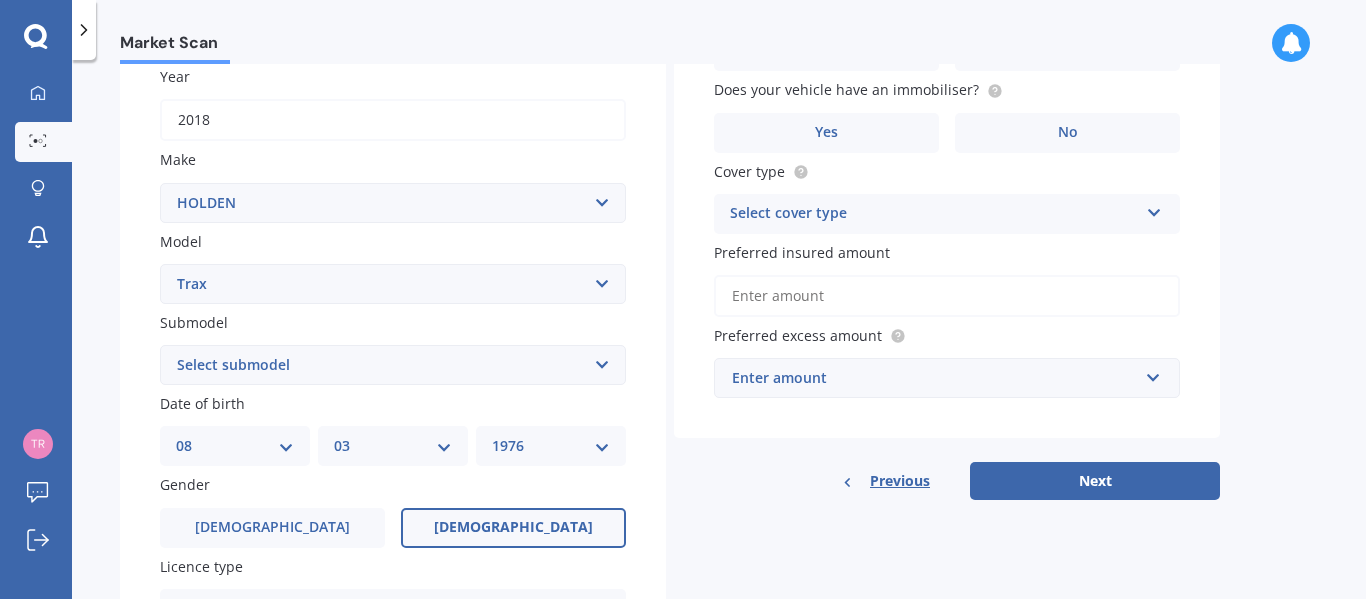 click on "[DEMOGRAPHIC_DATA]" at bounding box center [513, 527] 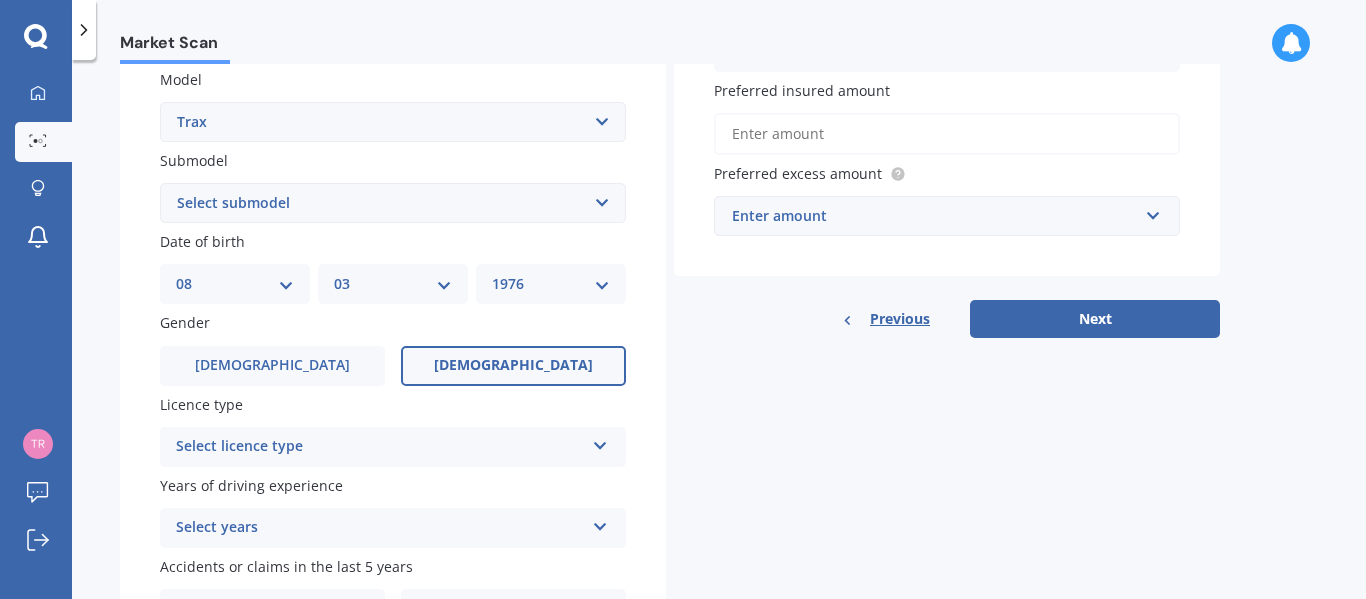 scroll, scrollTop: 538, scrollLeft: 0, axis: vertical 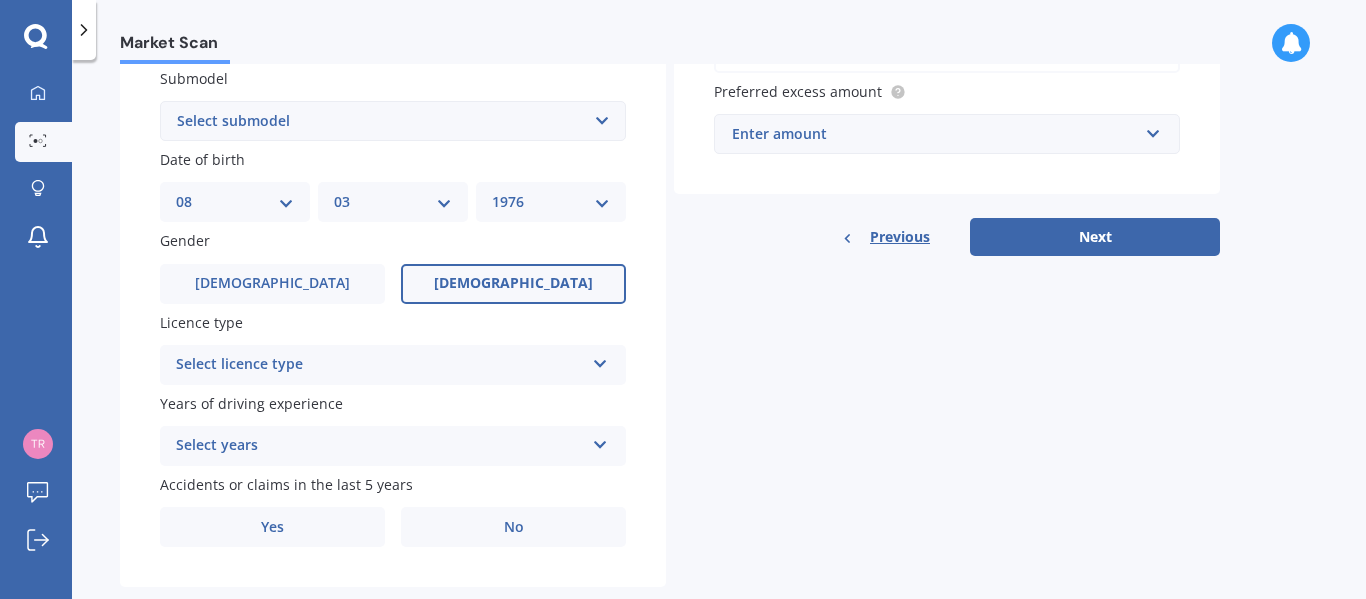 click at bounding box center (600, 360) 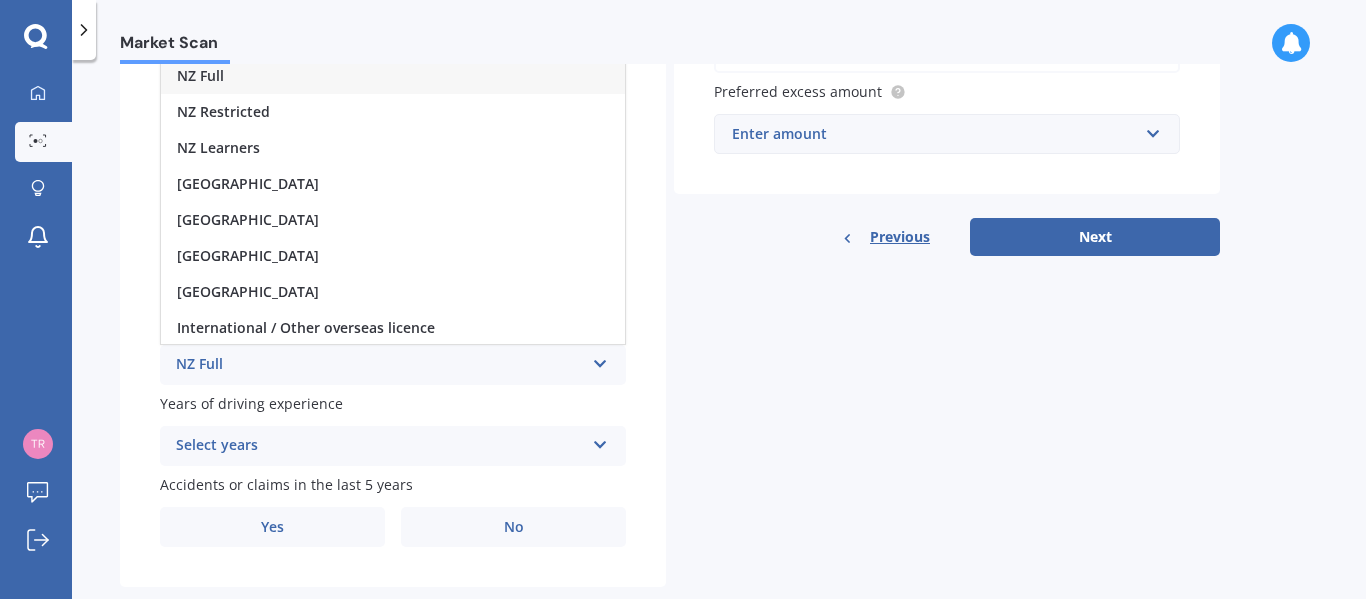click on "NZ Full" at bounding box center (393, 76) 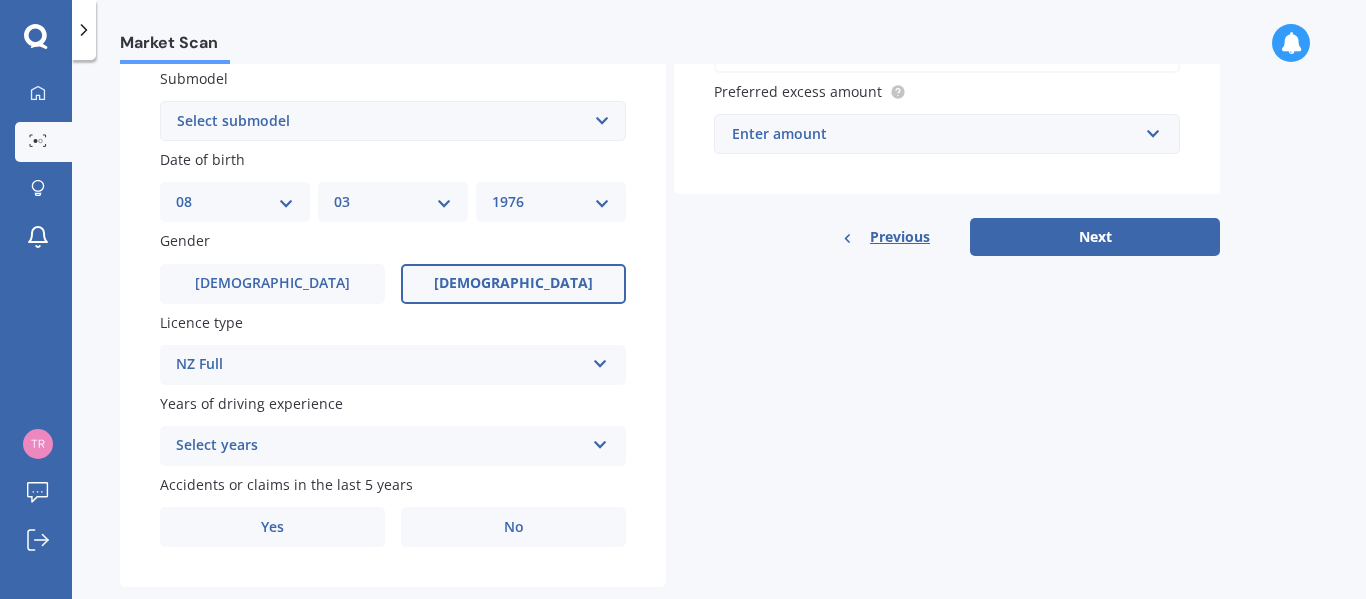 click at bounding box center (600, 441) 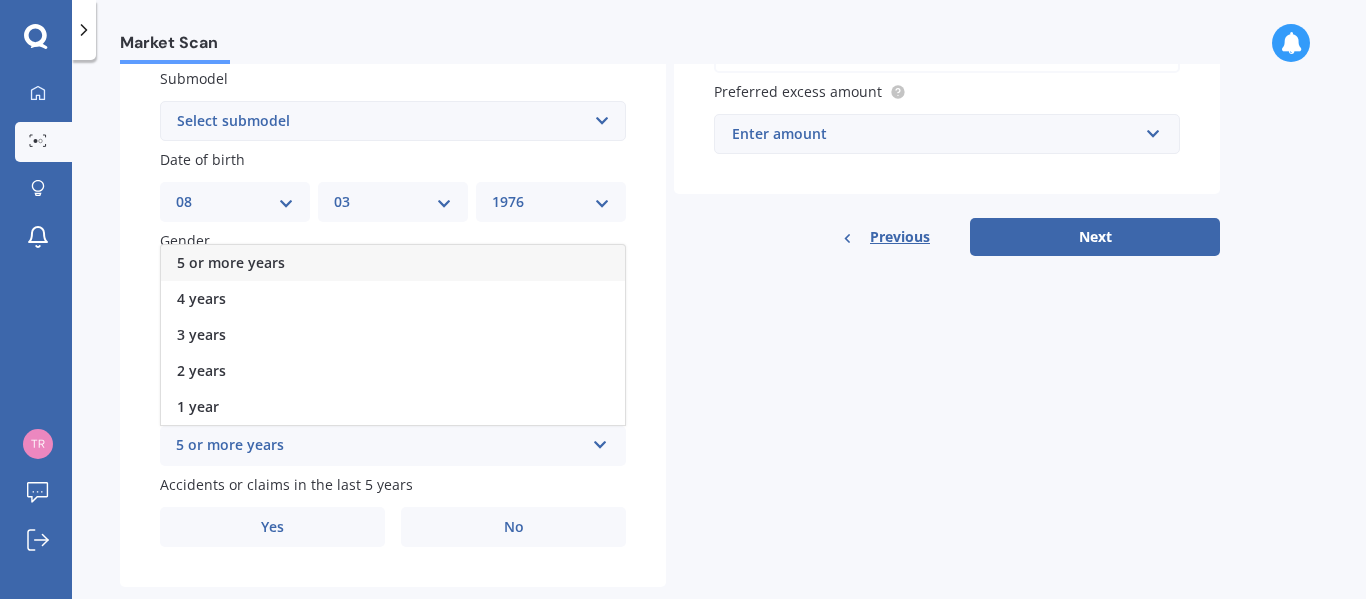 click on "5 or more years" at bounding box center (393, 263) 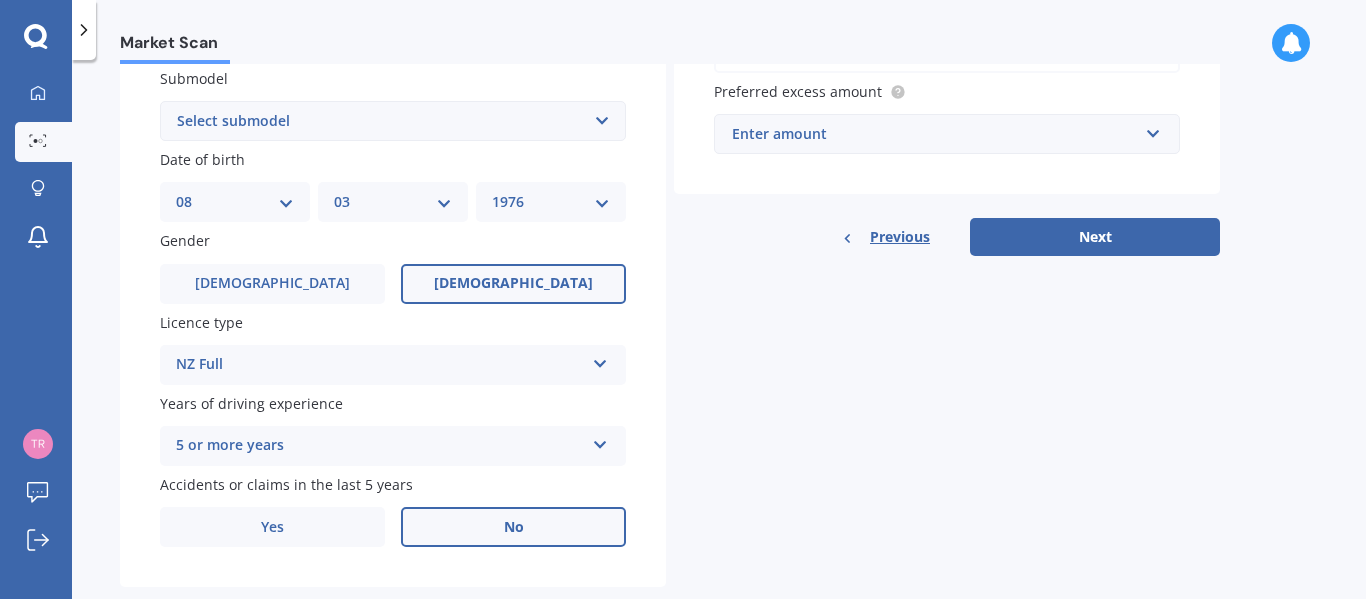 click on "No" at bounding box center (514, 527) 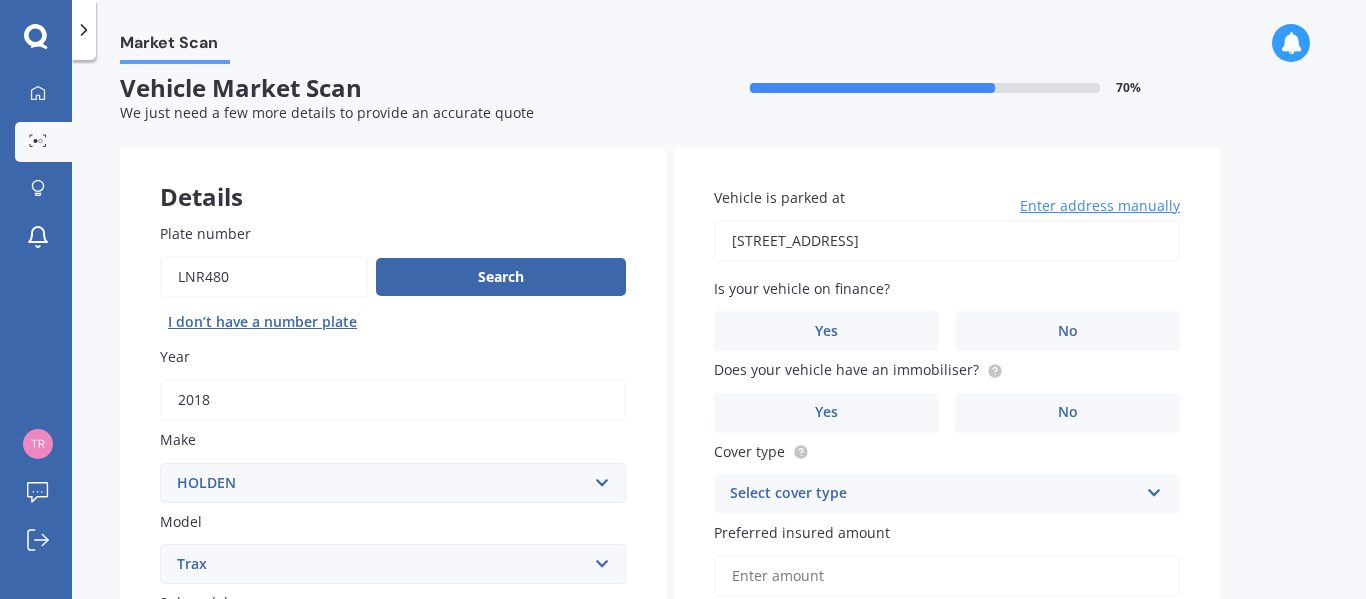 scroll, scrollTop: 27, scrollLeft: 0, axis: vertical 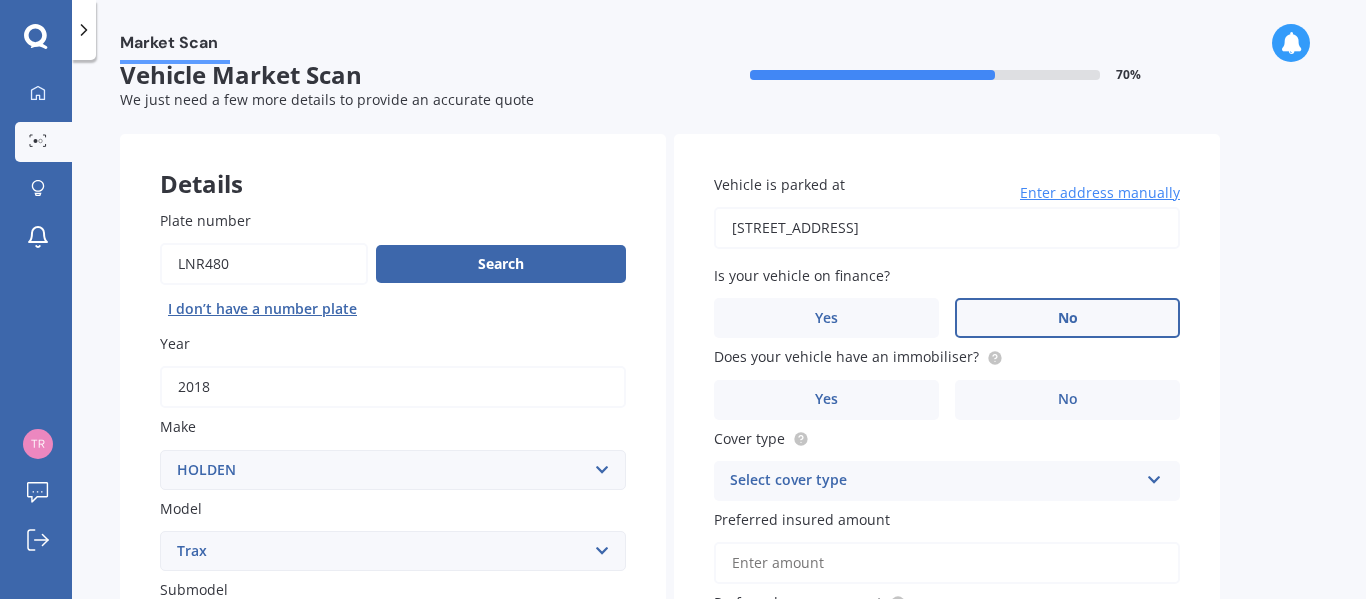 click on "No" at bounding box center [1067, 318] 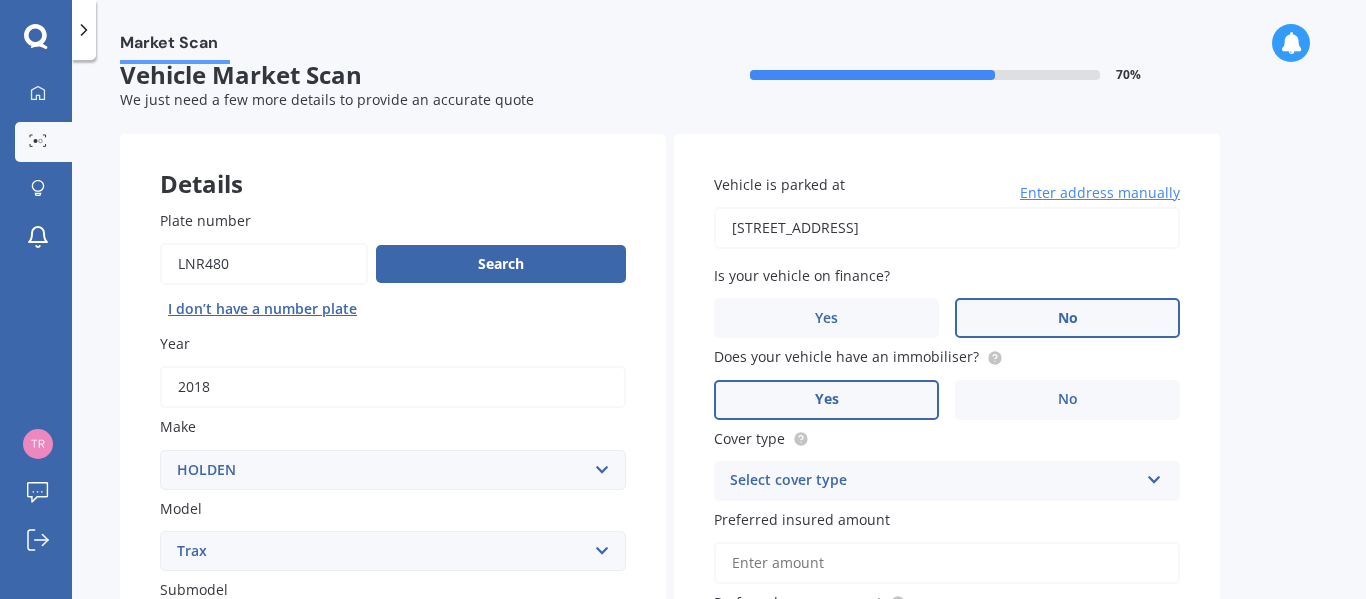 click on "Yes" at bounding box center [827, 399] 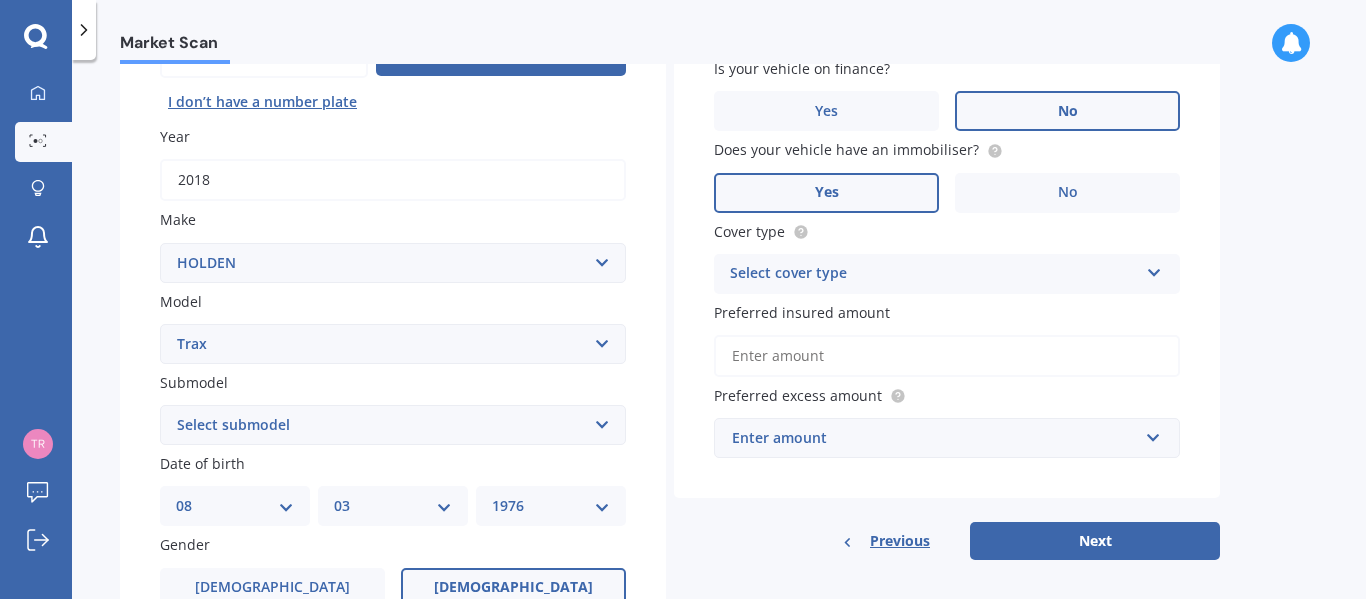 scroll, scrollTop: 238, scrollLeft: 0, axis: vertical 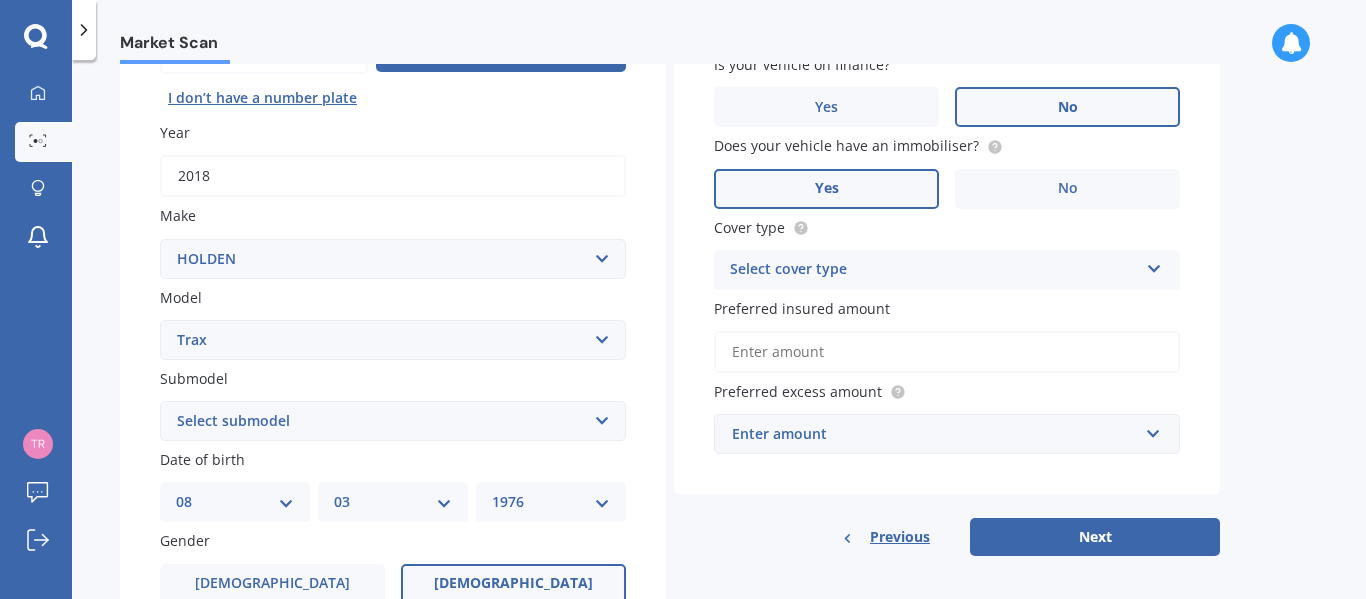 click at bounding box center (1154, 265) 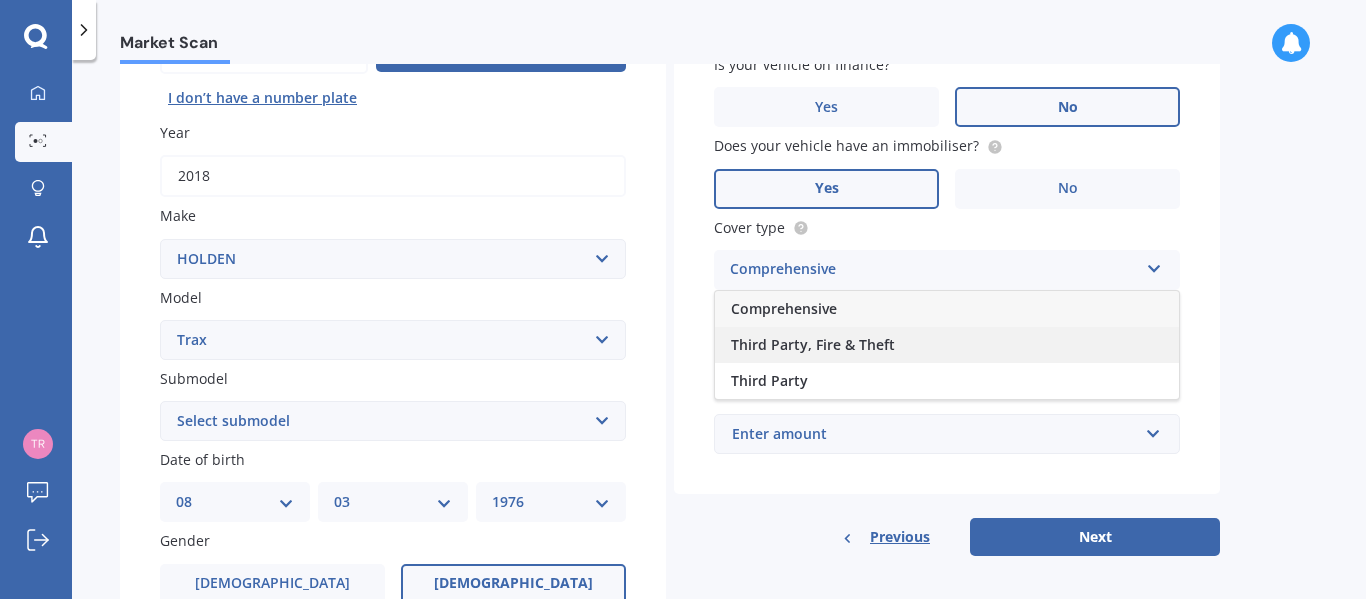 click on "Third Party, Fire & Theft" at bounding box center (813, 344) 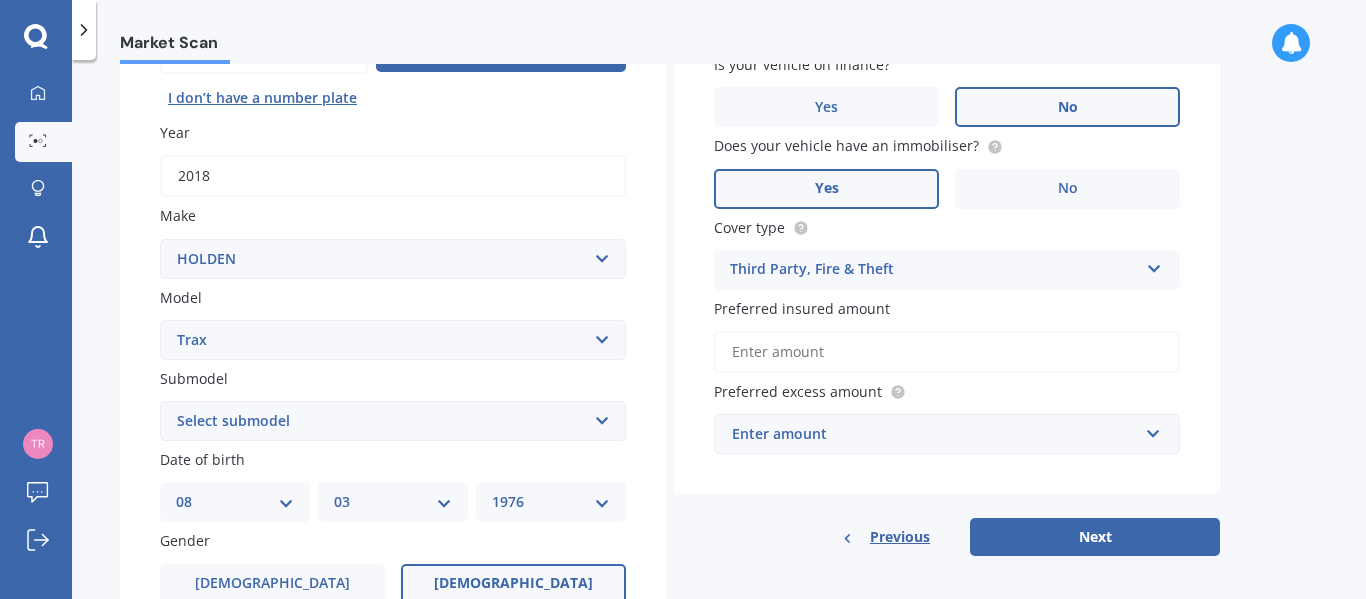 click on "Preferred insured amount" at bounding box center (947, 352) 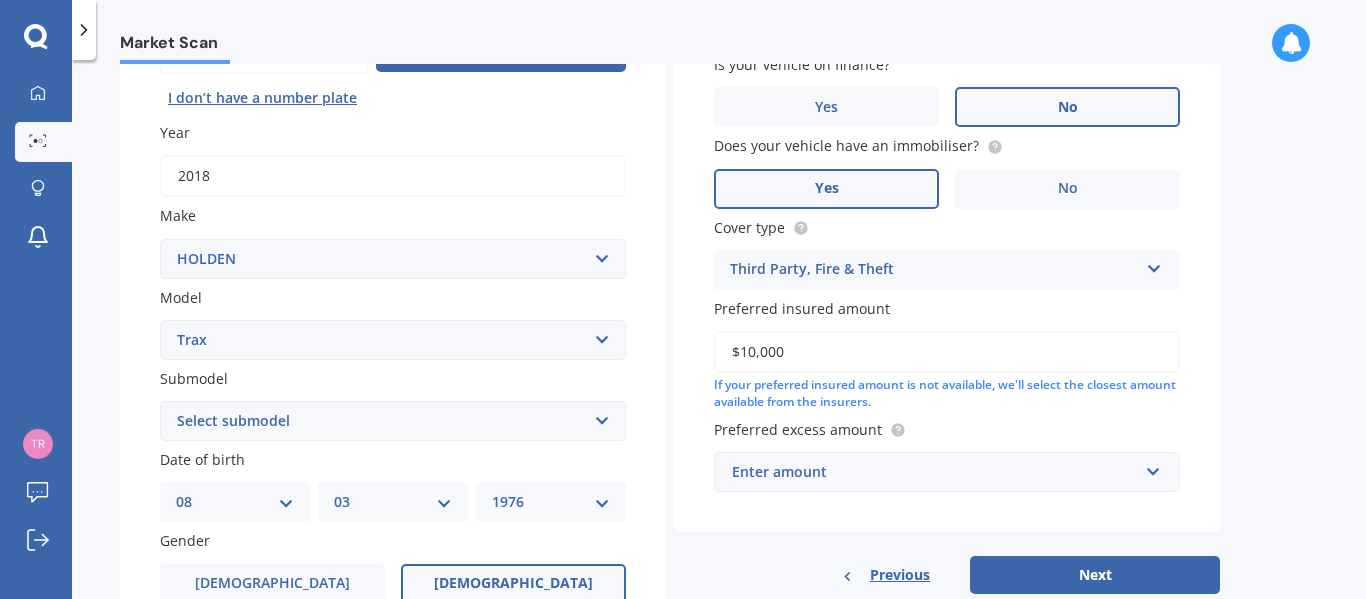 type on "$10,000" 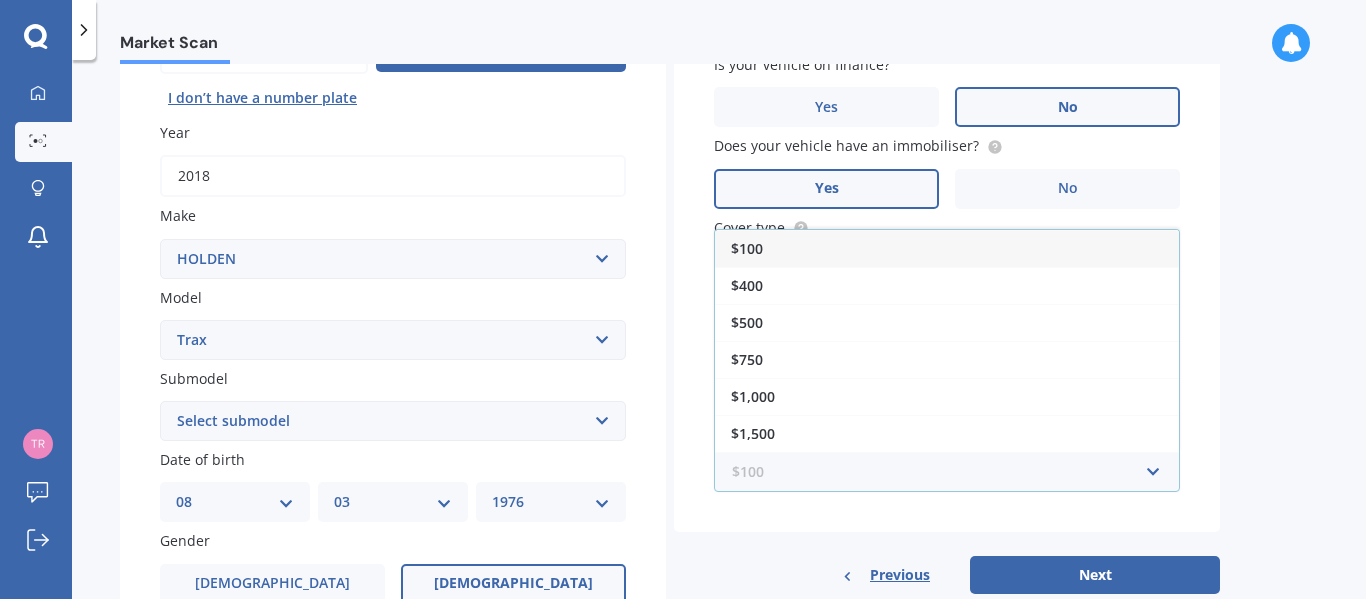 scroll, scrollTop: 36, scrollLeft: 0, axis: vertical 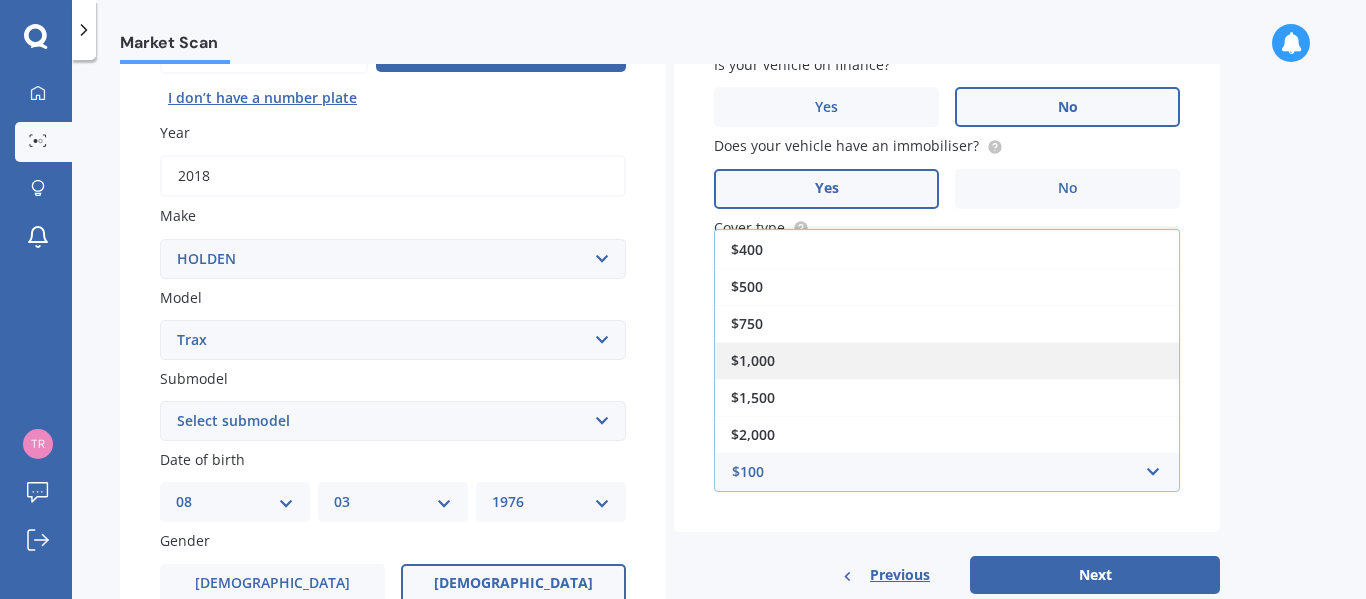 click on "$1,000" at bounding box center [947, 360] 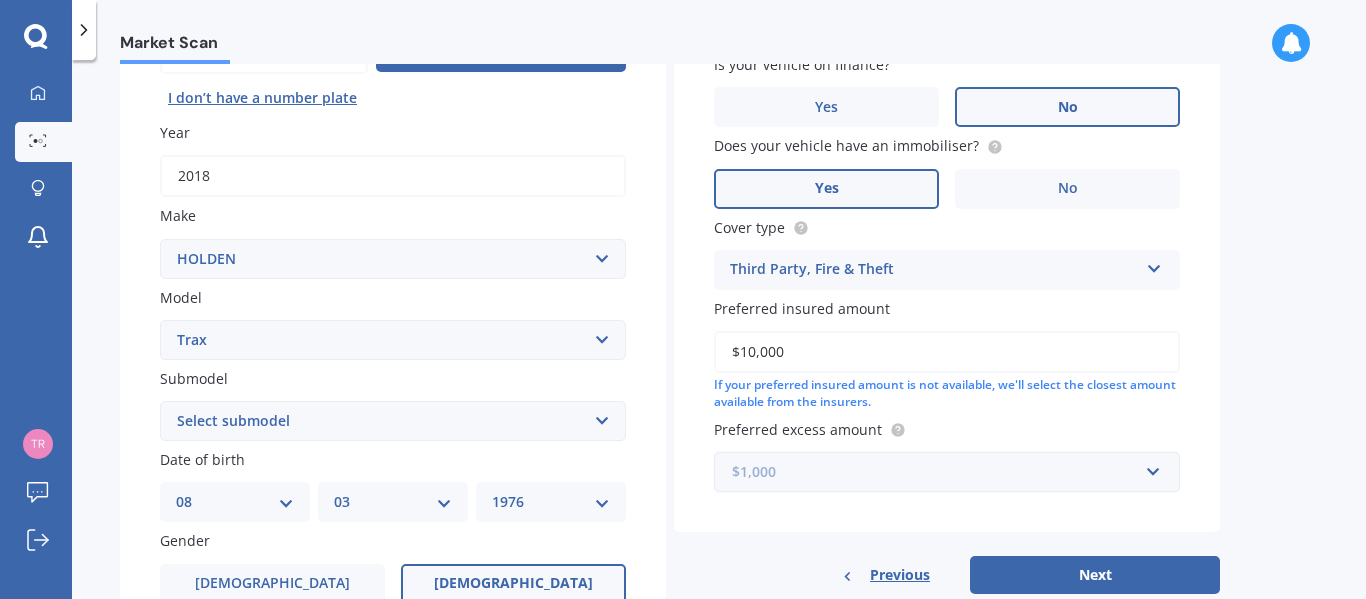 click at bounding box center (940, 472) 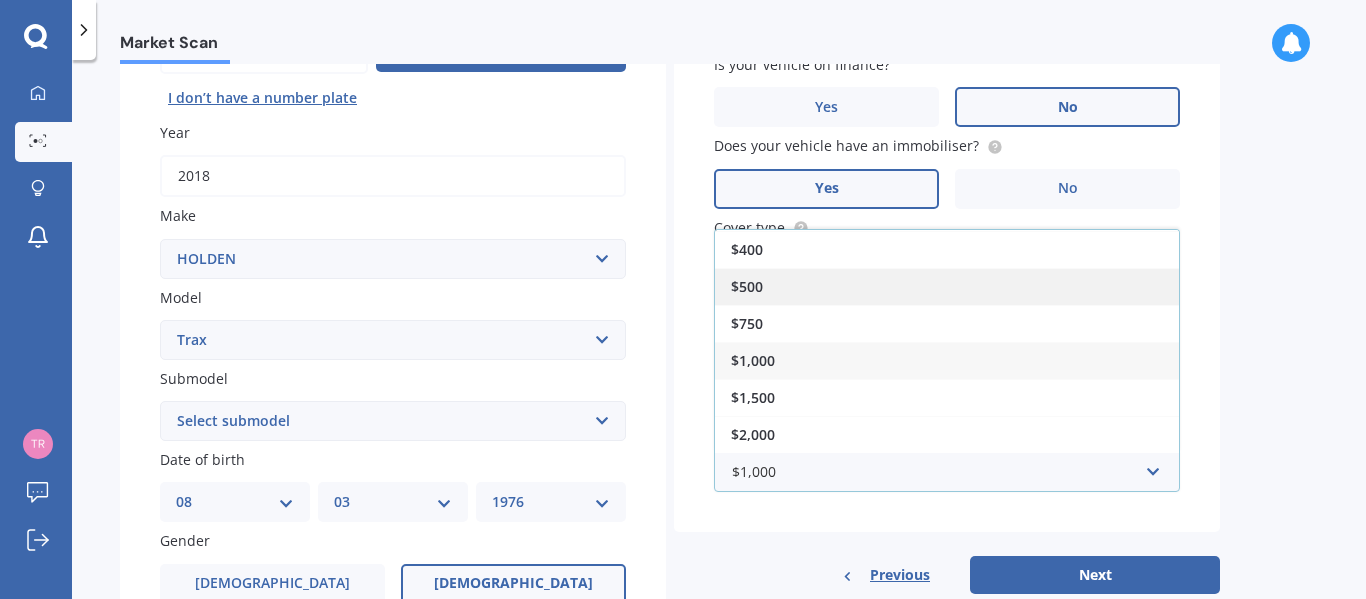 click on "$500" at bounding box center (747, 286) 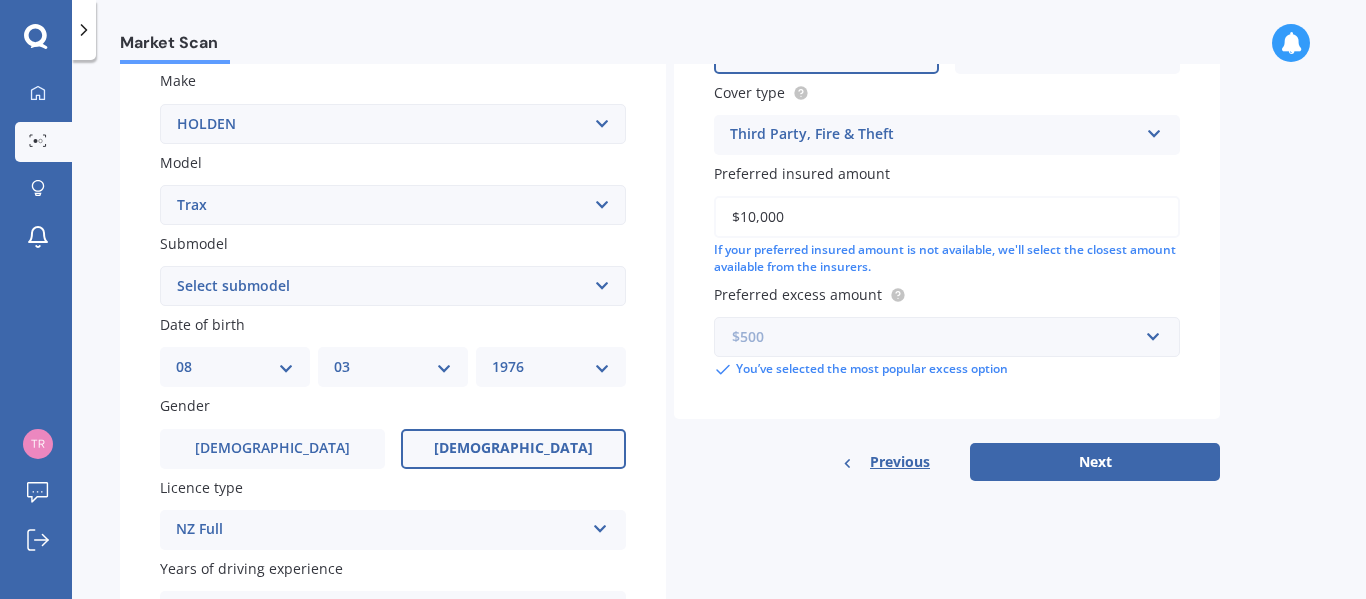scroll, scrollTop: 379, scrollLeft: 0, axis: vertical 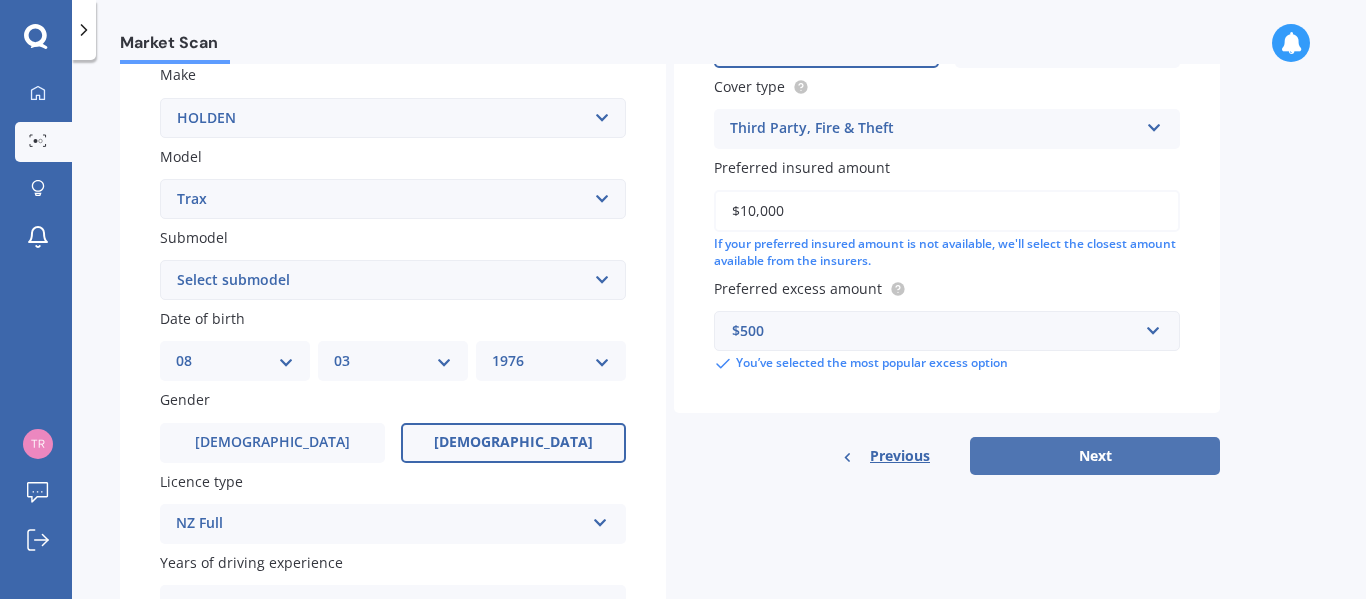 click on "Next" at bounding box center (1095, 456) 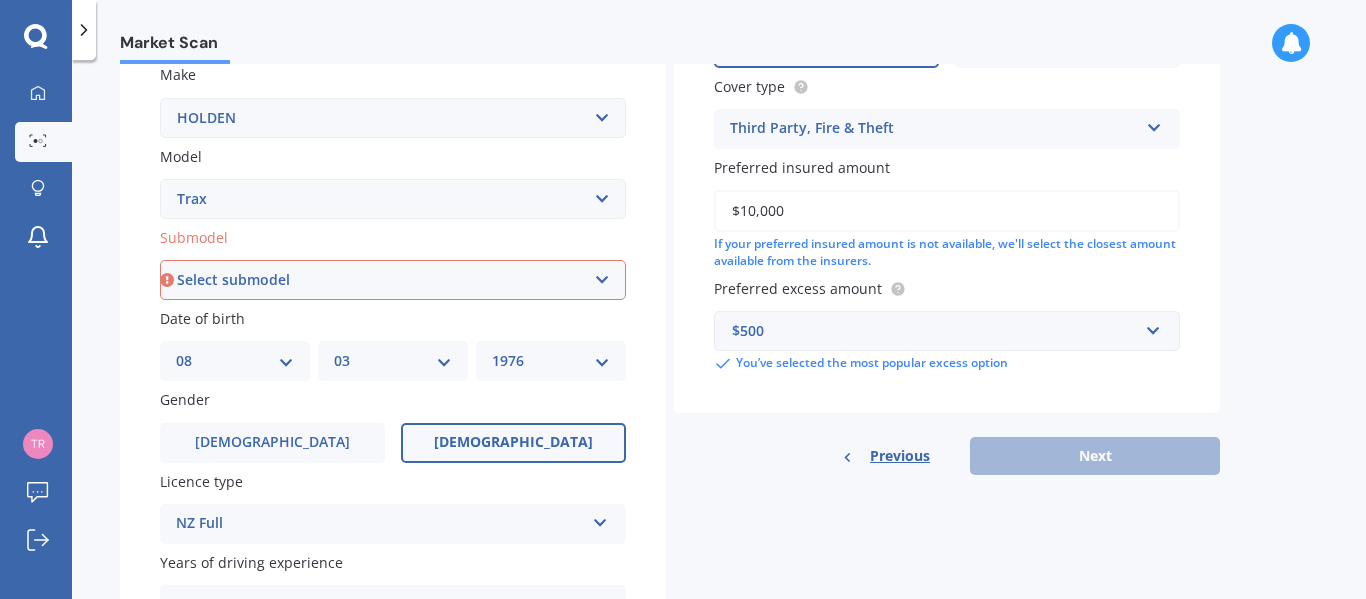 click on "Select submodel LS LS turbo LT turbo LTZ LTZ non turbo LTZ turbo" at bounding box center [393, 280] 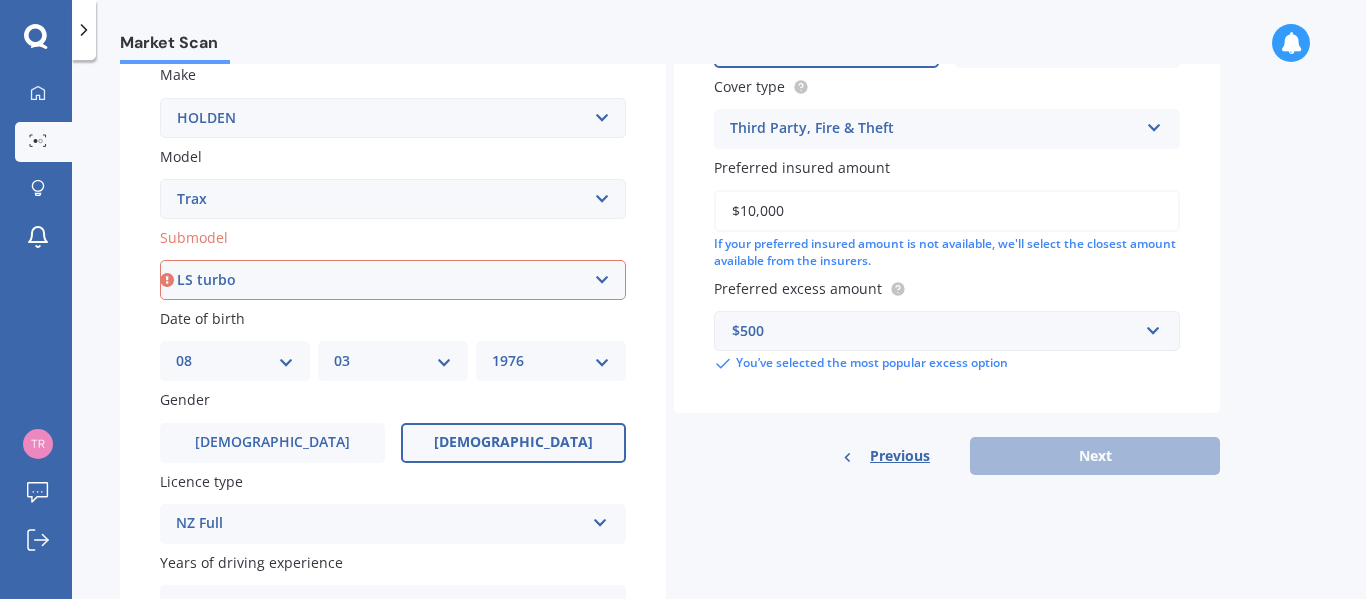 click on "Select submodel LS LS turbo LT turbo LTZ LTZ non turbo LTZ turbo" at bounding box center (393, 280) 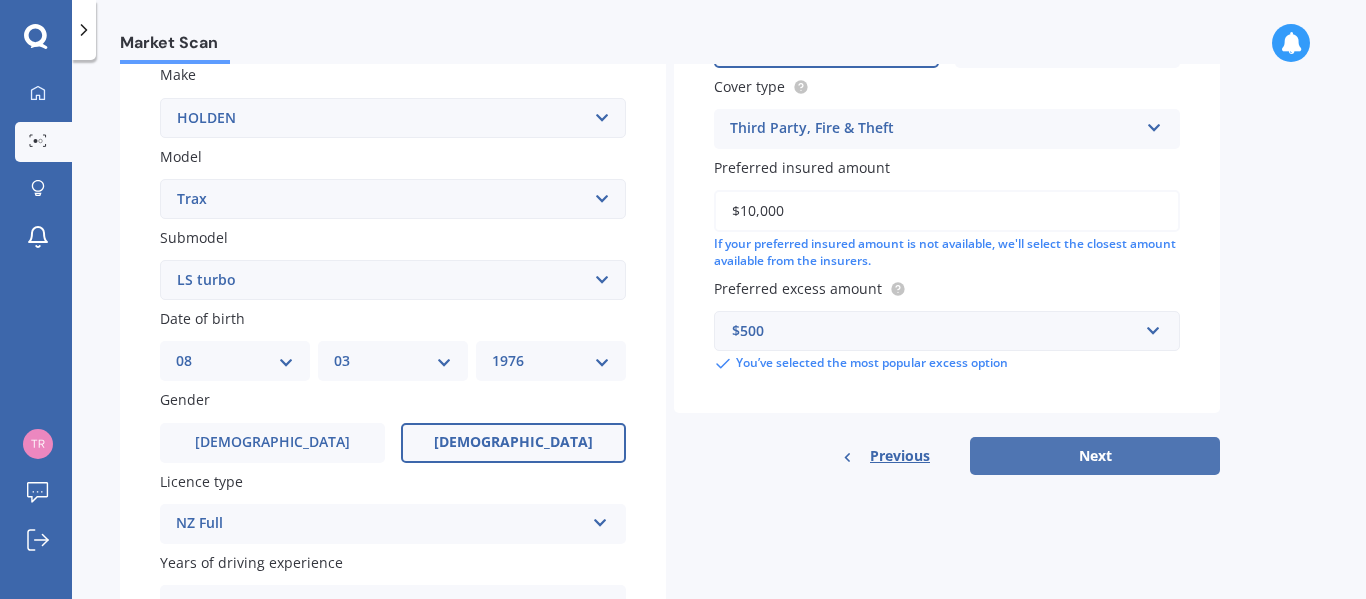 click on "Next" at bounding box center [1095, 456] 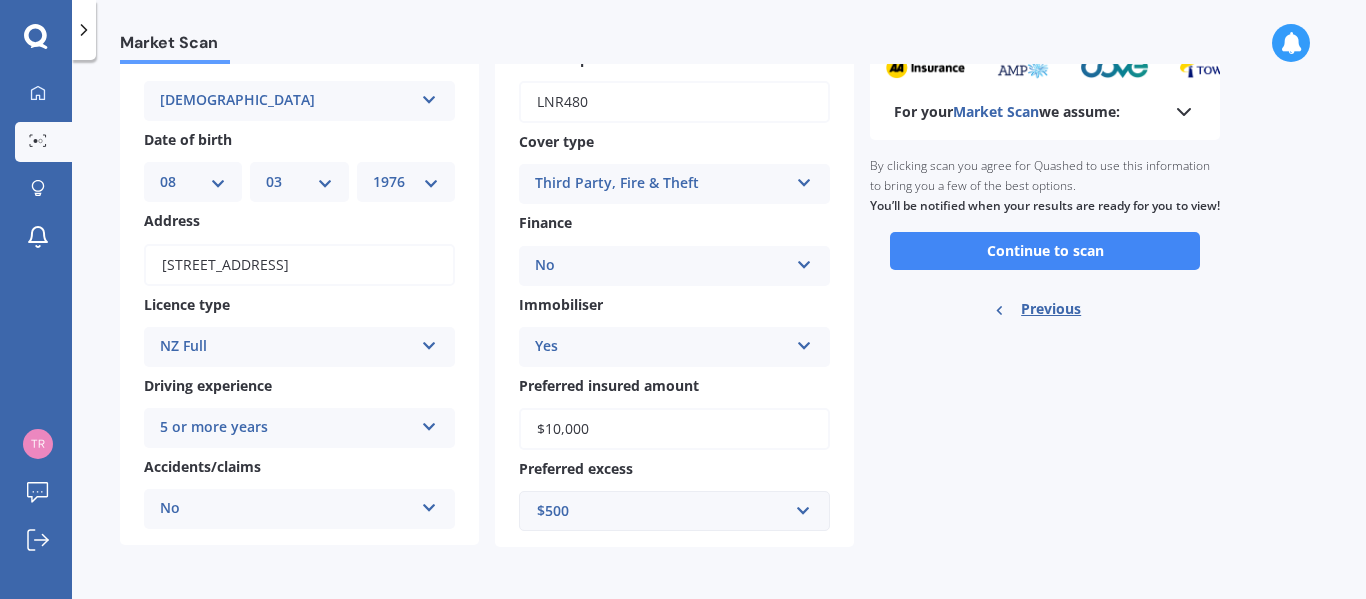 scroll, scrollTop: 0, scrollLeft: 0, axis: both 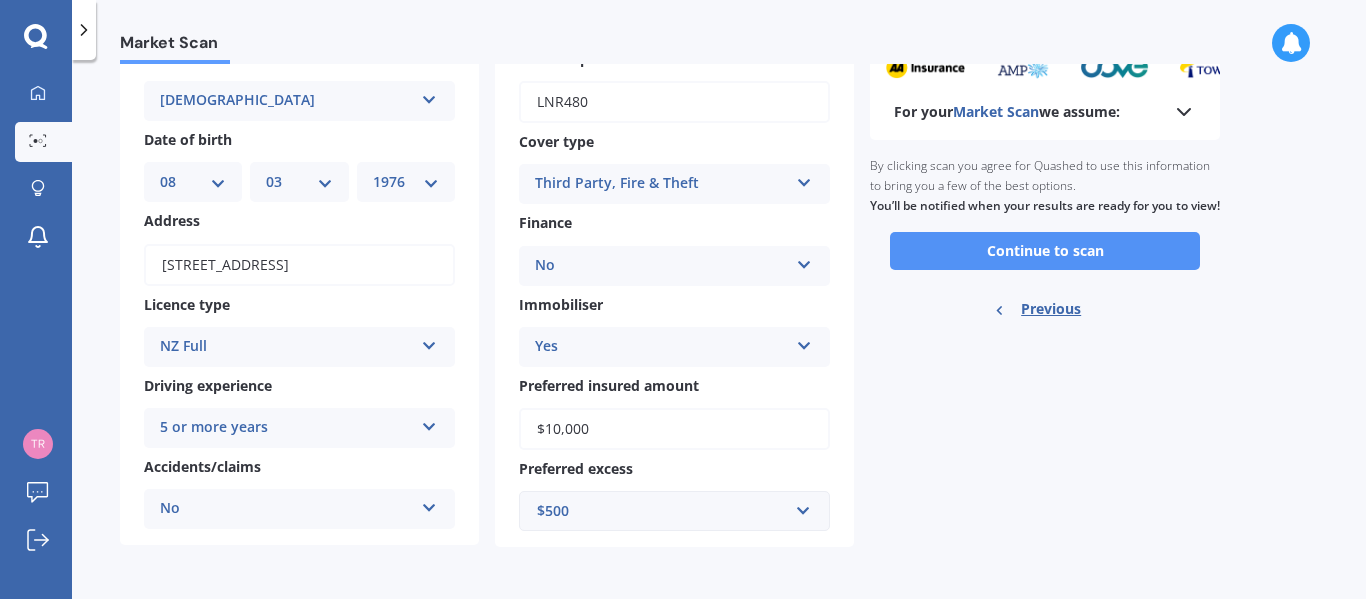click on "Continue to scan" at bounding box center (1045, 251) 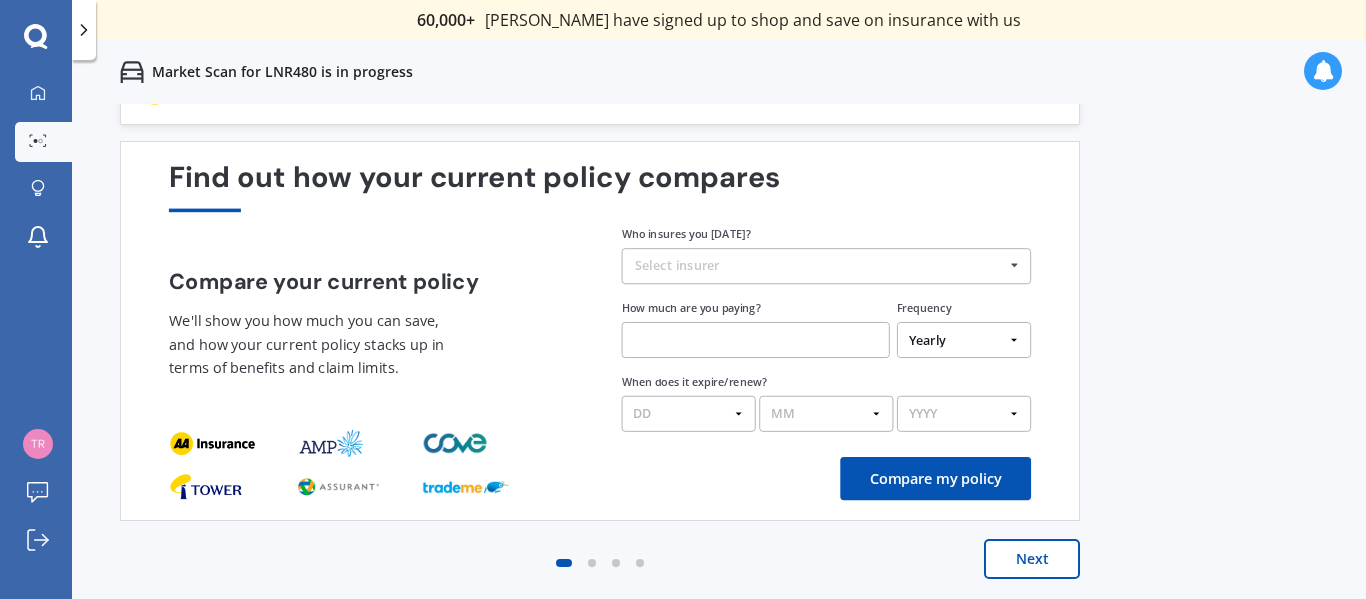 scroll, scrollTop: 0, scrollLeft: 0, axis: both 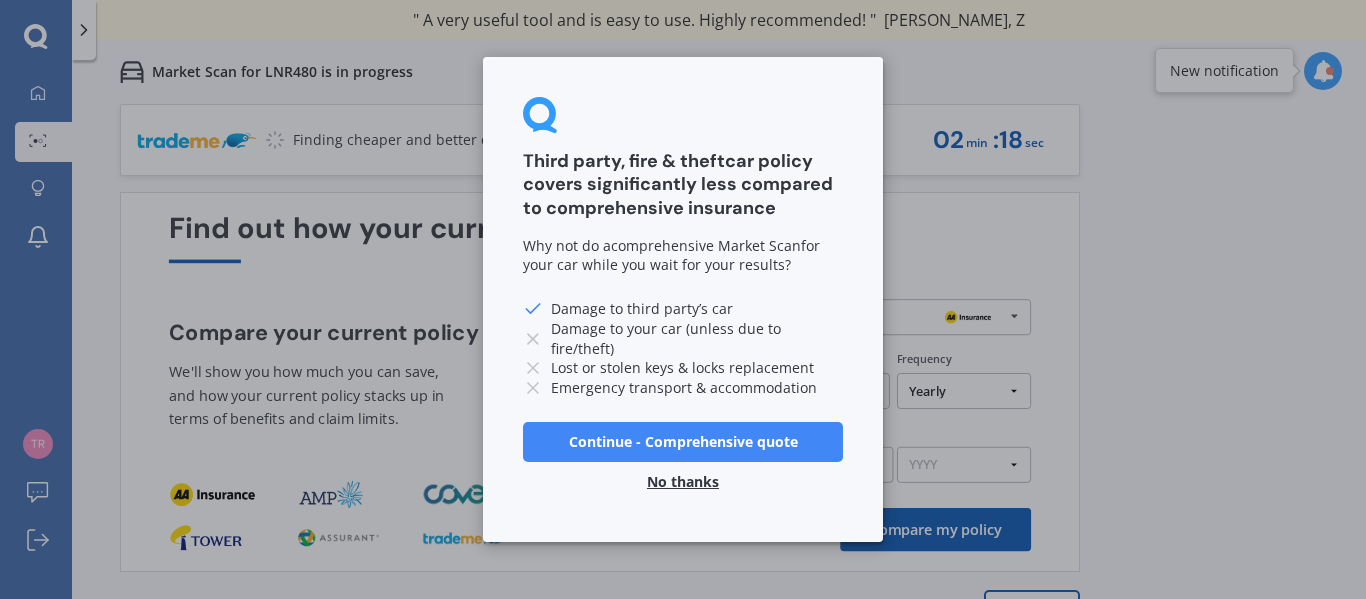 click on "Continue - Comprehensive quote" at bounding box center (683, 442) 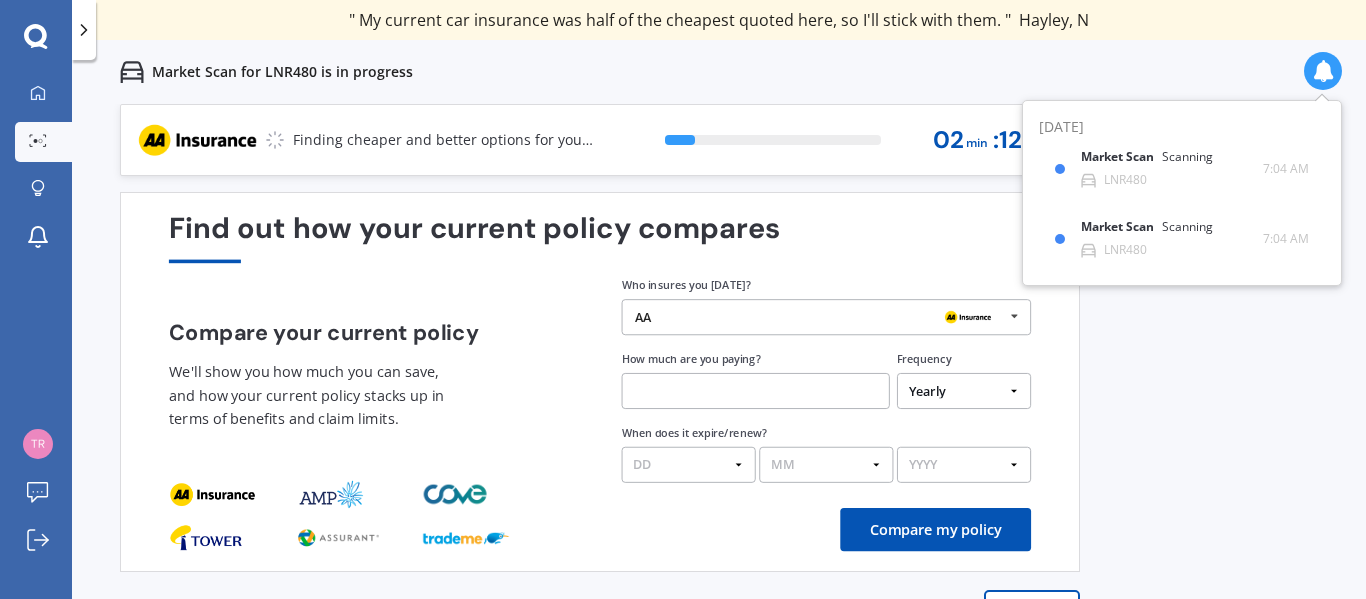 click on "AA" at bounding box center (819, 317) 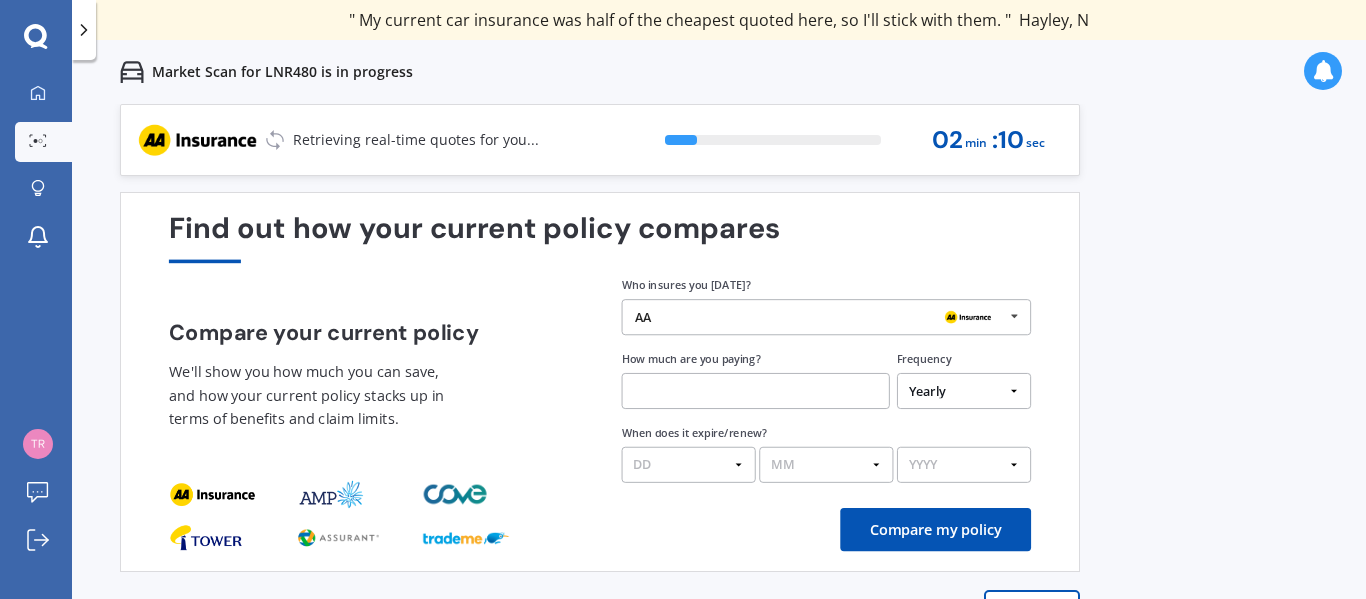 click on "Previous 60,000+ Kiwis have signed up to shop and save on insurance with us " Helpful tool, just that my current insurance is cheaper. " [PERSON_NAME], H " I have already recommended Quashed to many family and friends. This is fantastic. Thank you. " [PERSON_NAME], M " A very useful tool and is easy to use. Highly recommended! " [PERSON_NAME], Z " Useful tool to check whether our current prices are competitive - which they are. " [PERSON_NAME], G " My current car insurance was half of the cheapest quoted here, so I'll stick with them. " [PERSON_NAME], N " Gave exactly the same results. " [PERSON_NAME], S " It's pretty accurate. Good service. " Mala, P " That was very helpful as it provided all the details required to make the necessary decision. " [PERSON_NAME], I " I've already recommended to a number of people. " [PERSON_NAME], J " Good to know my existing cover is so good! " [PERSON_NAME], J " Excellent site! I saved $300 off my existing policy. " Lian, G " Great stuff team! first time using it, and it was very clear and concise. " [PERSON_NAME], B   Next 15 % 02 min :  10 sec" at bounding box center (719, 373) 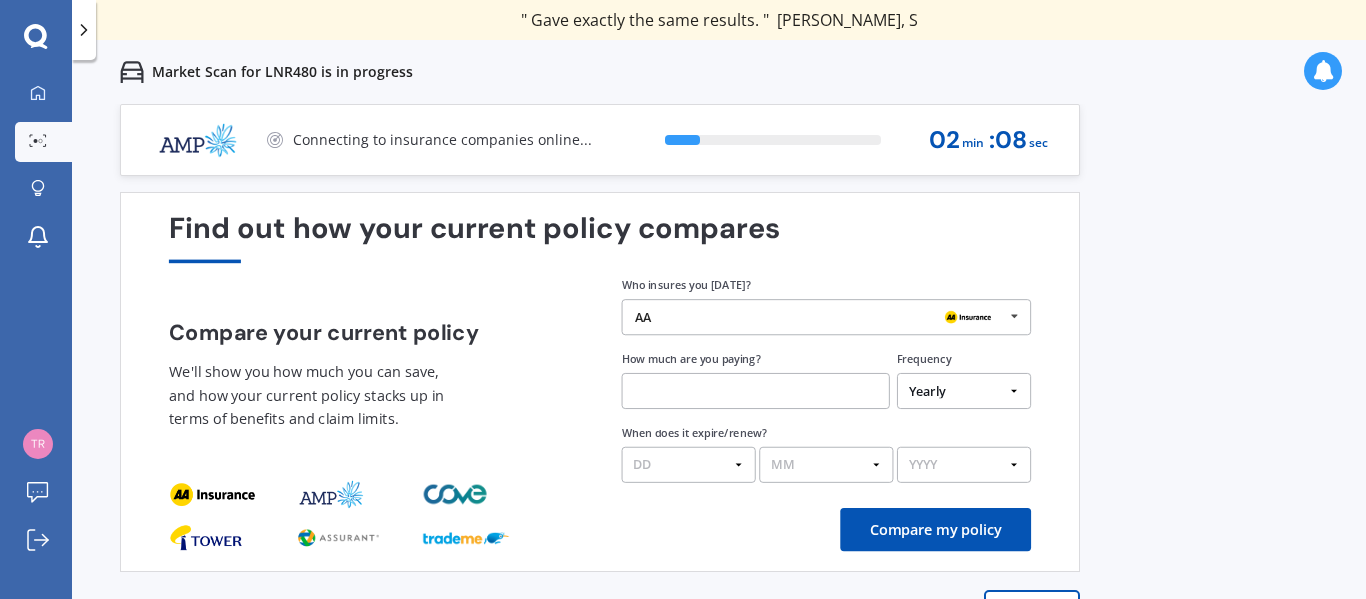 scroll, scrollTop: 51, scrollLeft: 0, axis: vertical 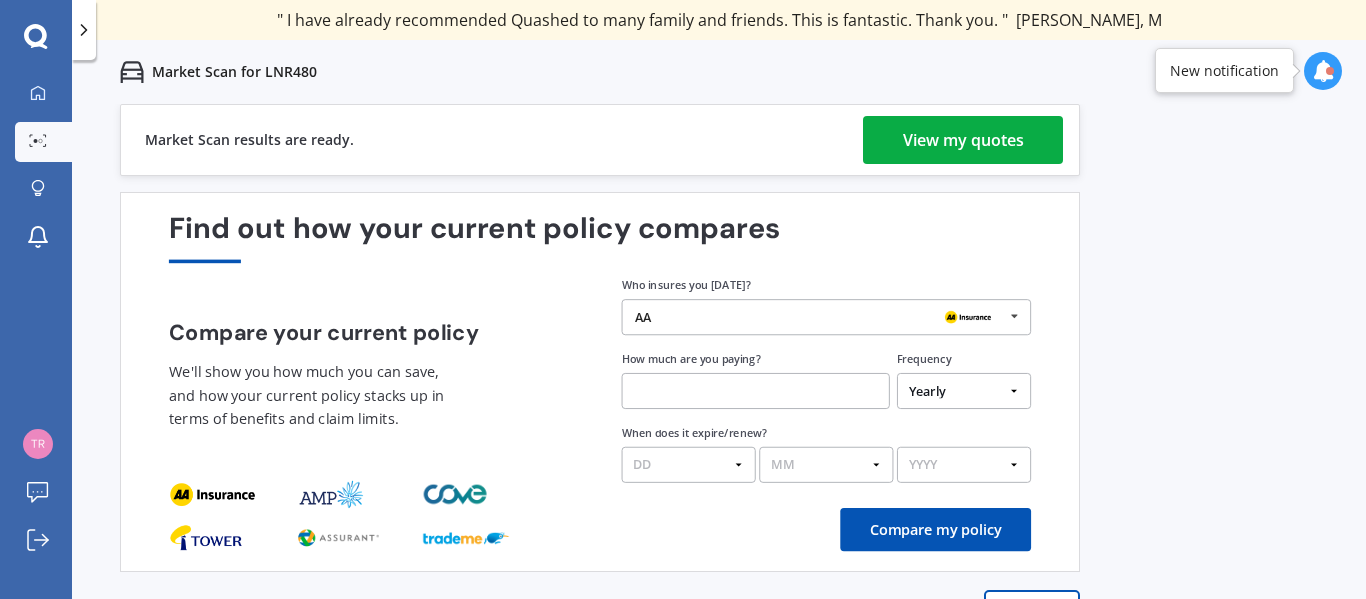 click on "View my quotes" at bounding box center (963, 140) 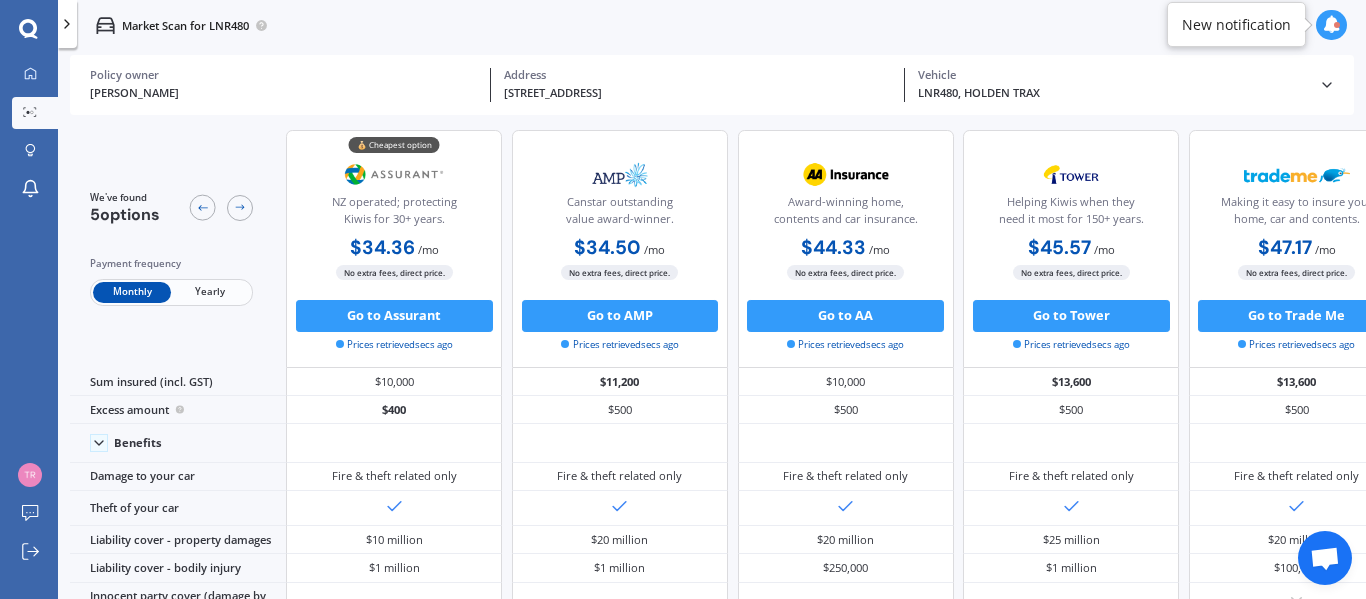 scroll, scrollTop: 0, scrollLeft: 0, axis: both 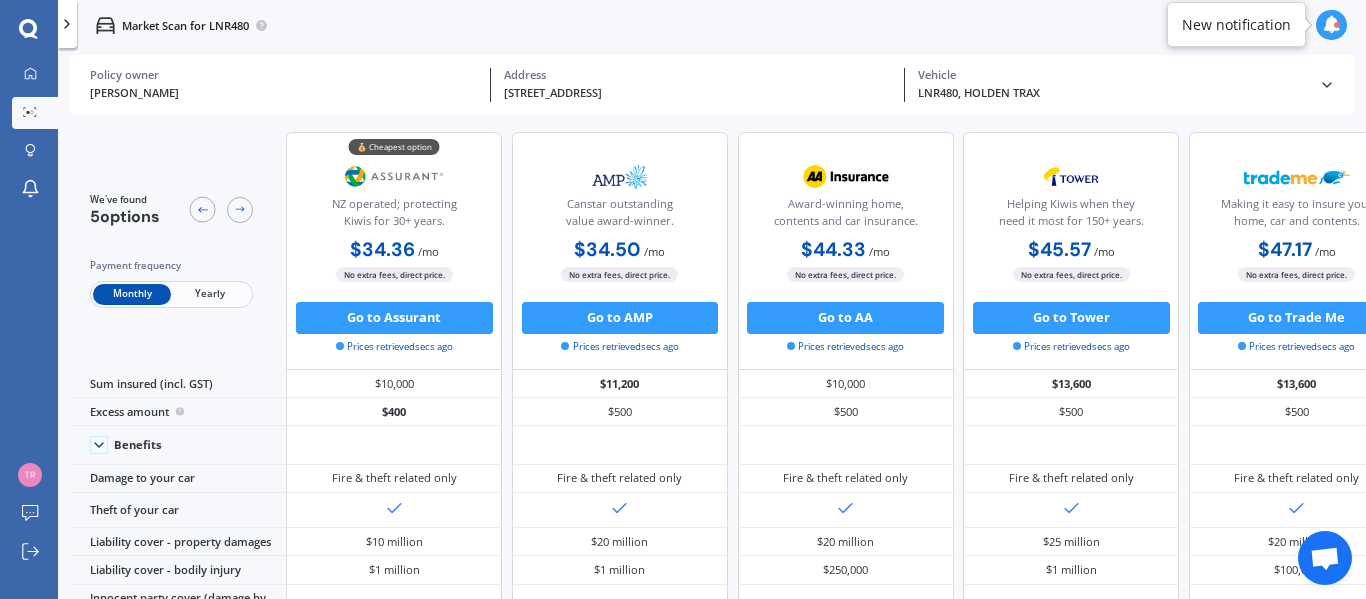 click at bounding box center (1332, 25) 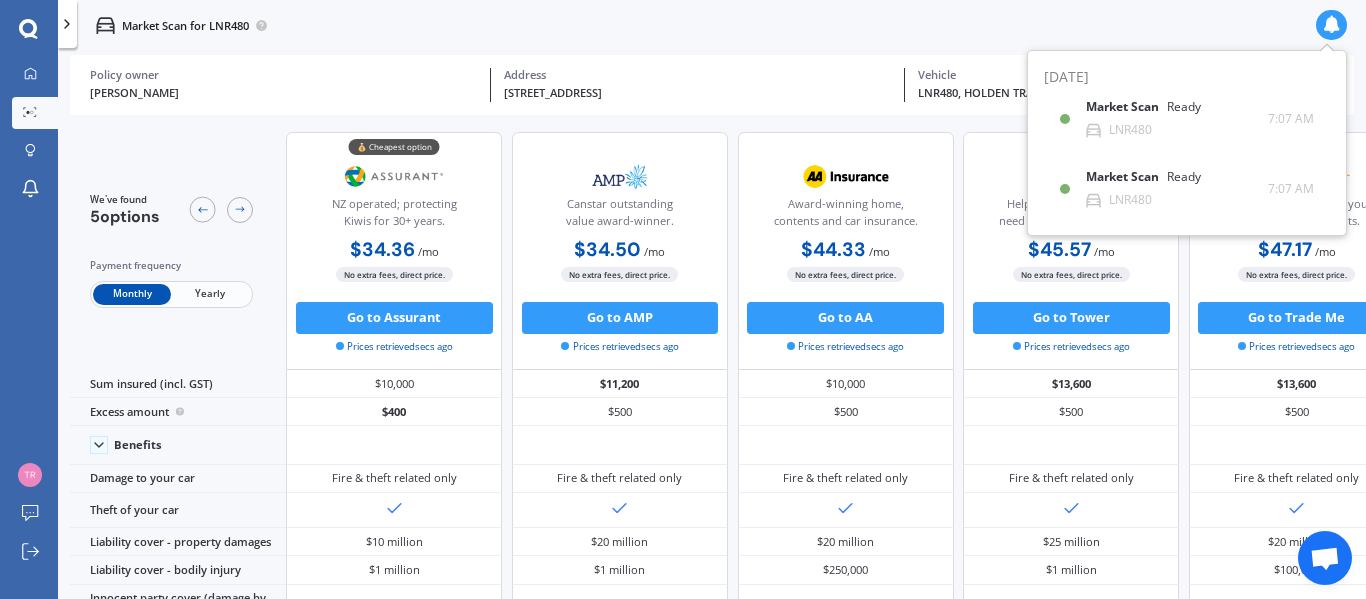 click at bounding box center [1332, 25] 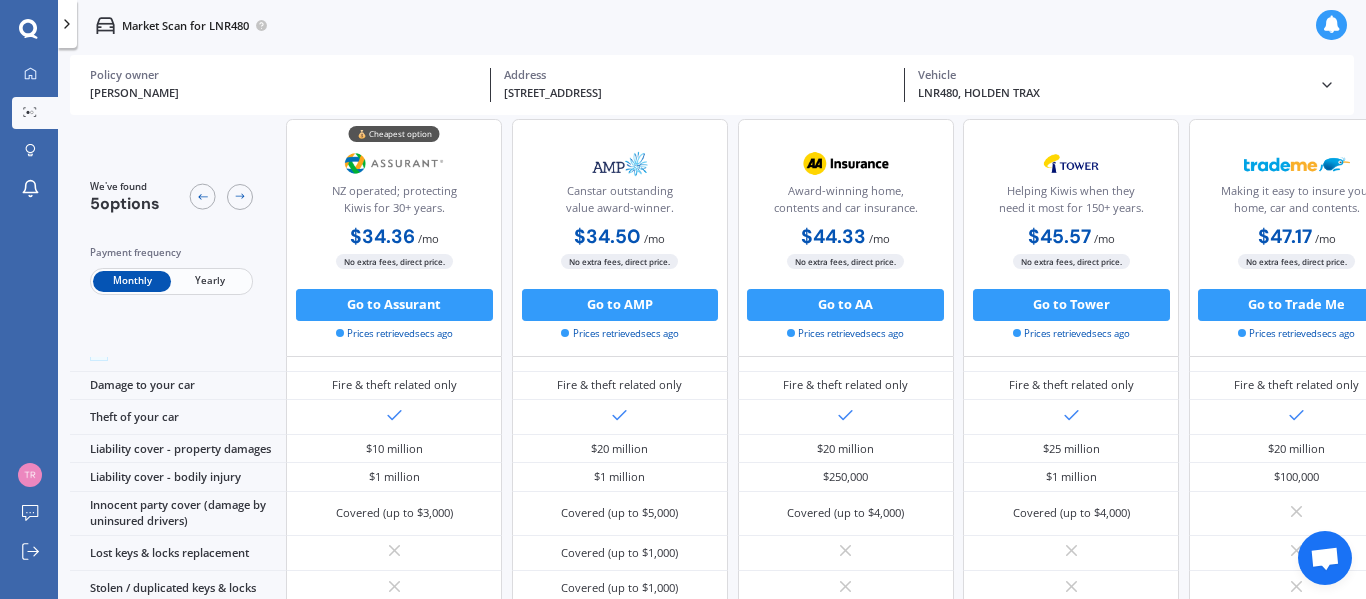 scroll, scrollTop: 0, scrollLeft: 0, axis: both 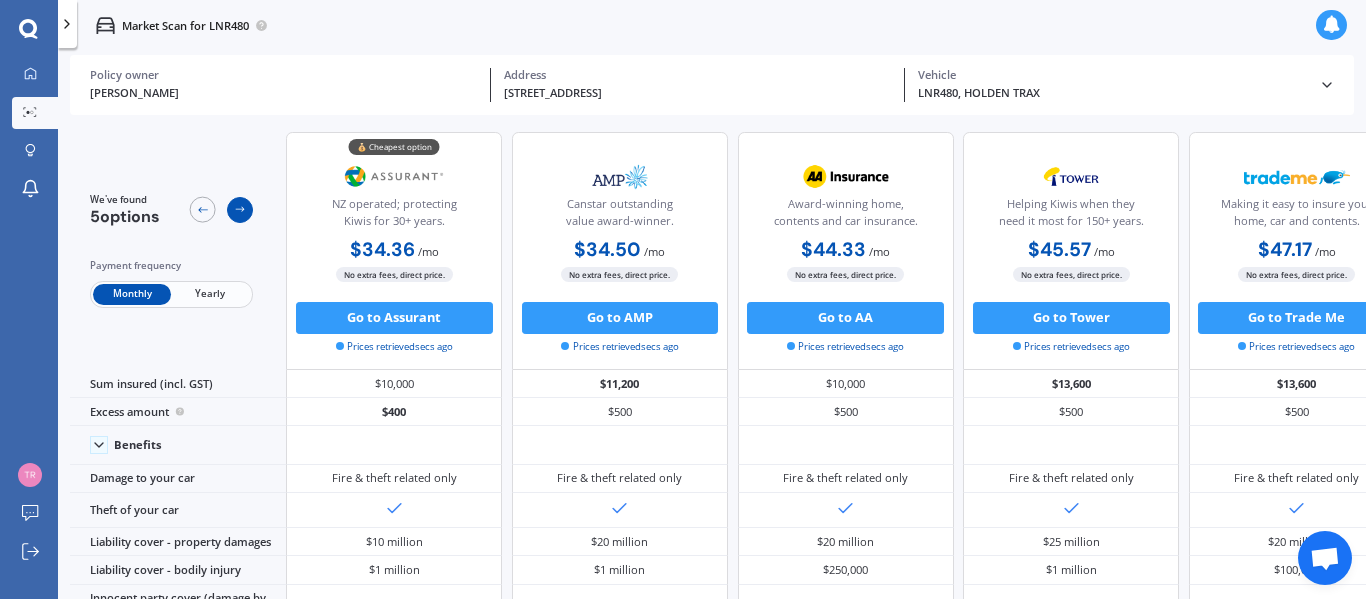 click 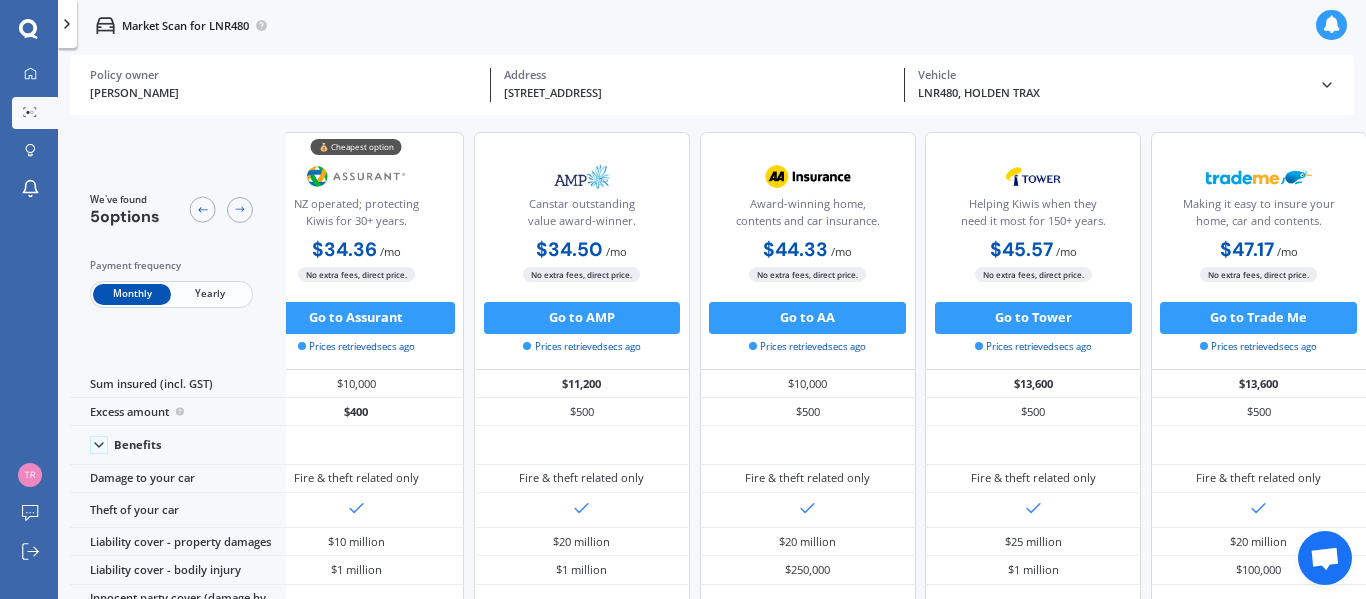 click at bounding box center [221, 209] 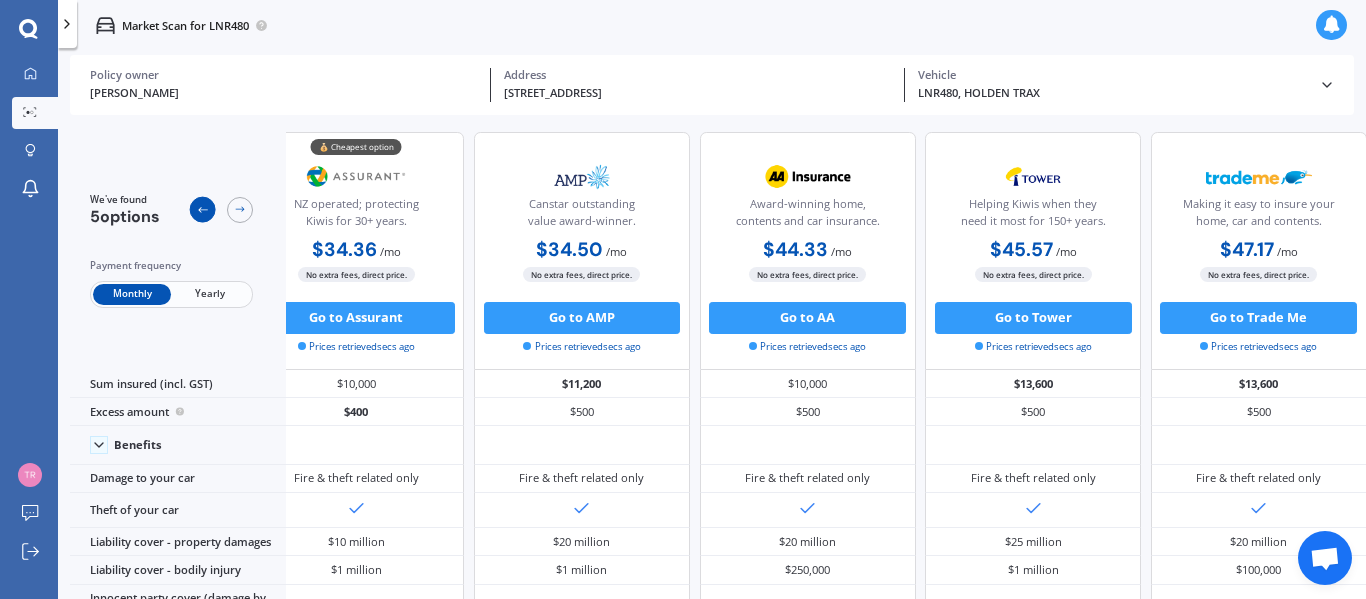 click 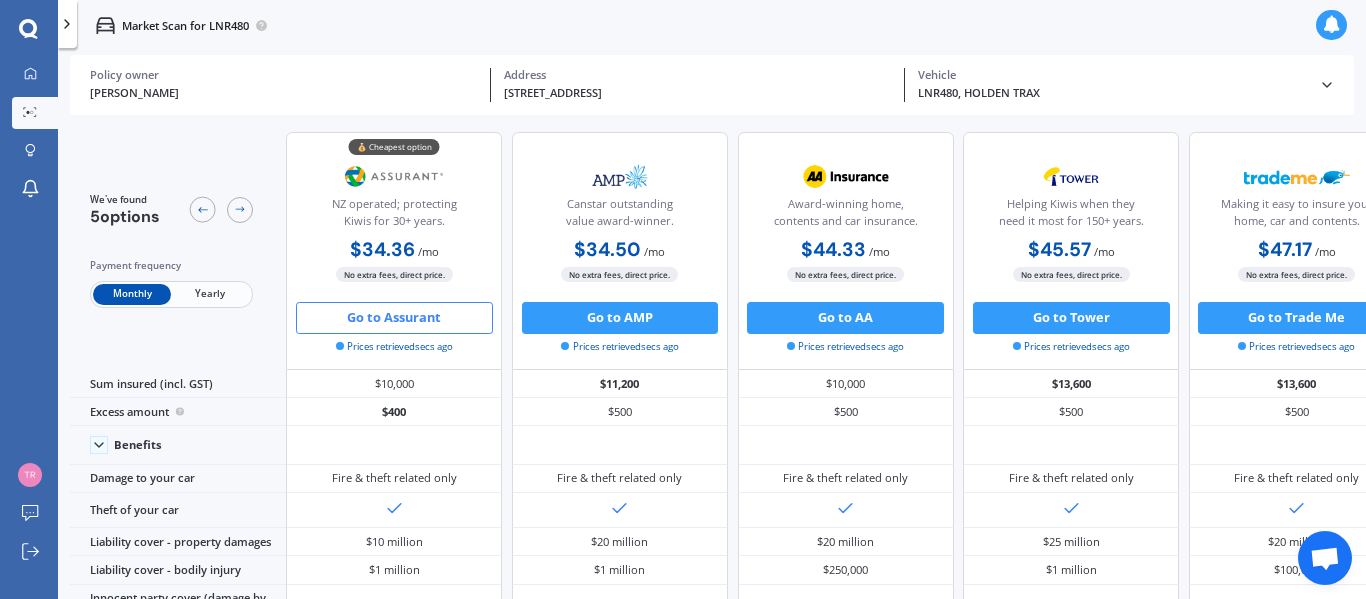 click on "Go to Assurant" at bounding box center (394, 318) 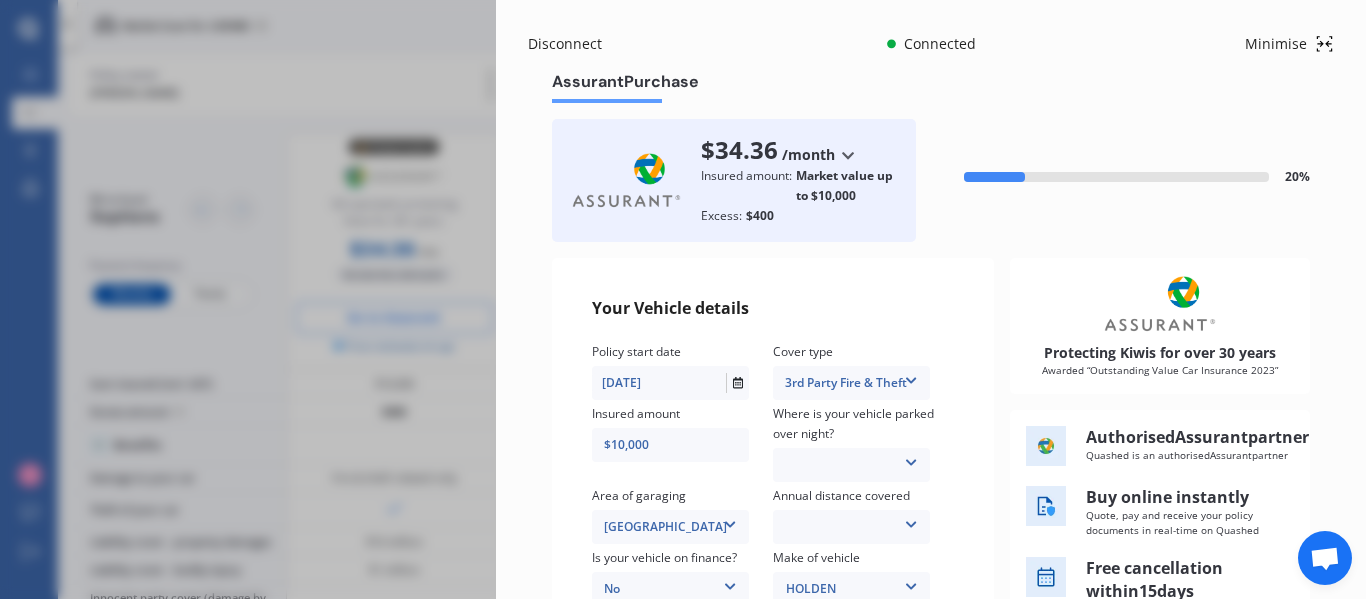 click at bounding box center (911, 377) 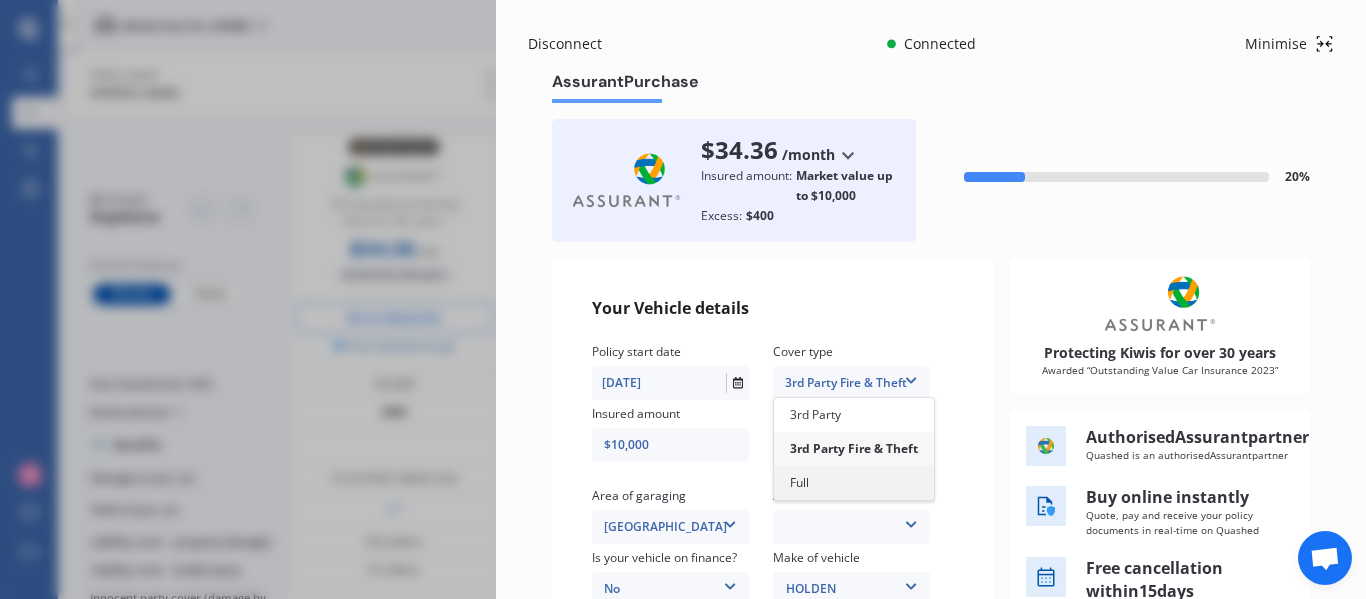 click on "Full" at bounding box center [799, 482] 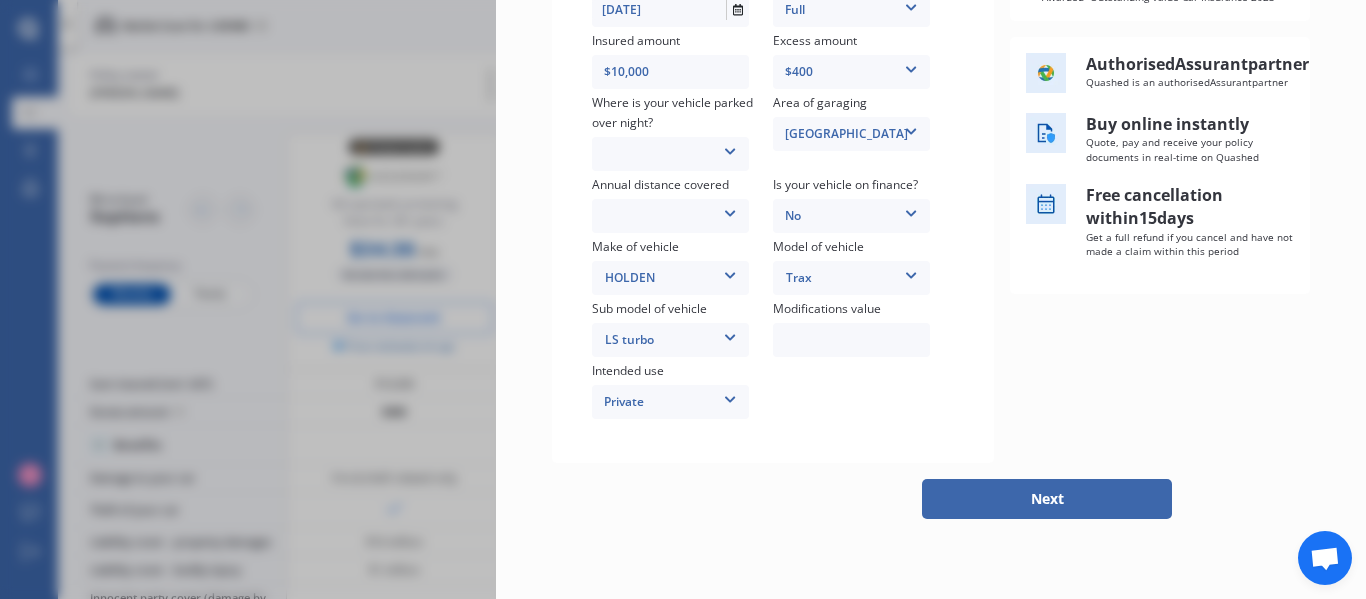scroll, scrollTop: 436, scrollLeft: 0, axis: vertical 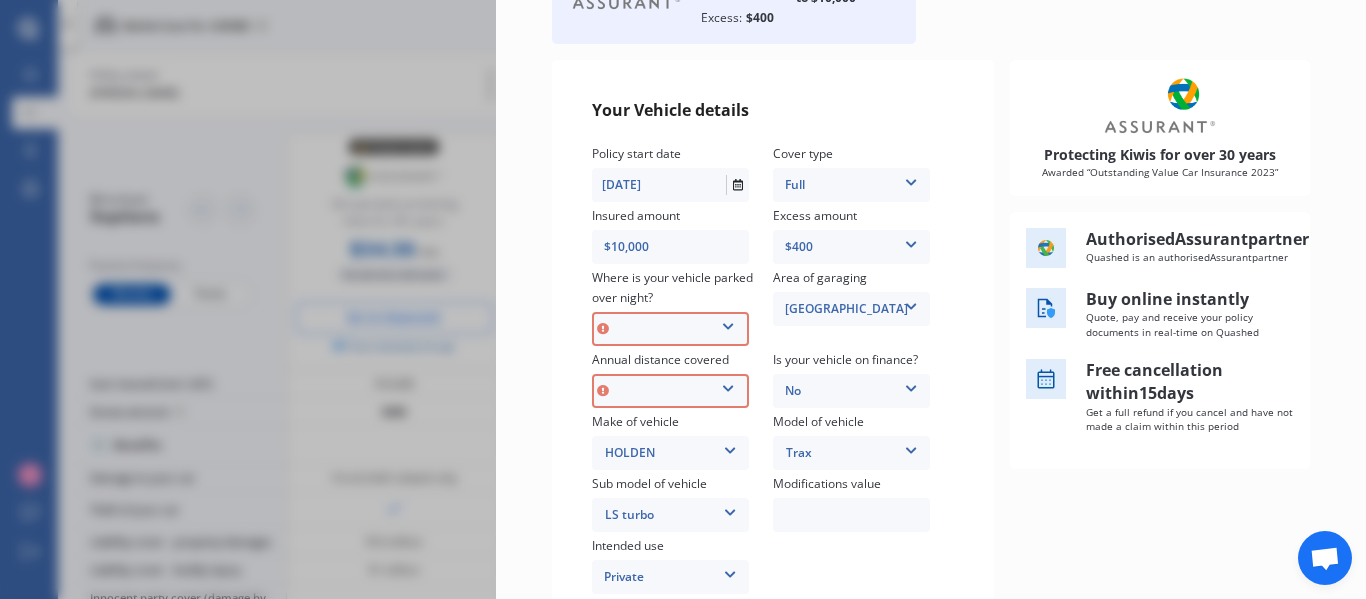 click on "In a garage On own property On street or road" at bounding box center [670, 329] 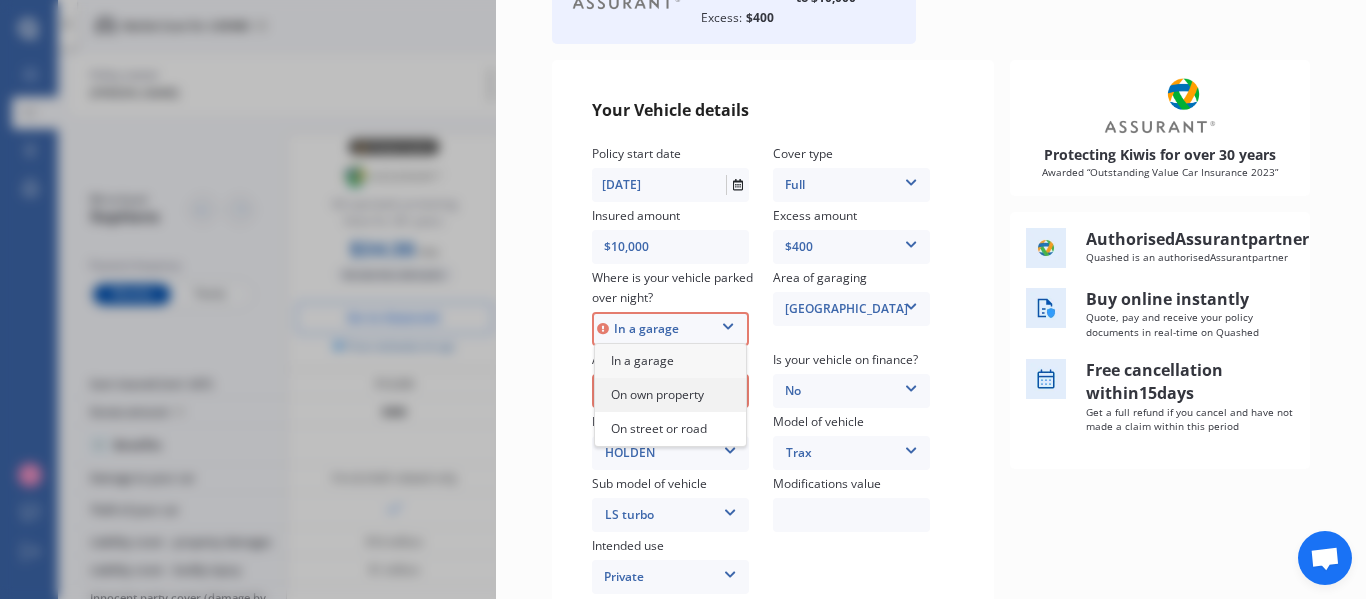 click on "On own property" at bounding box center [657, 394] 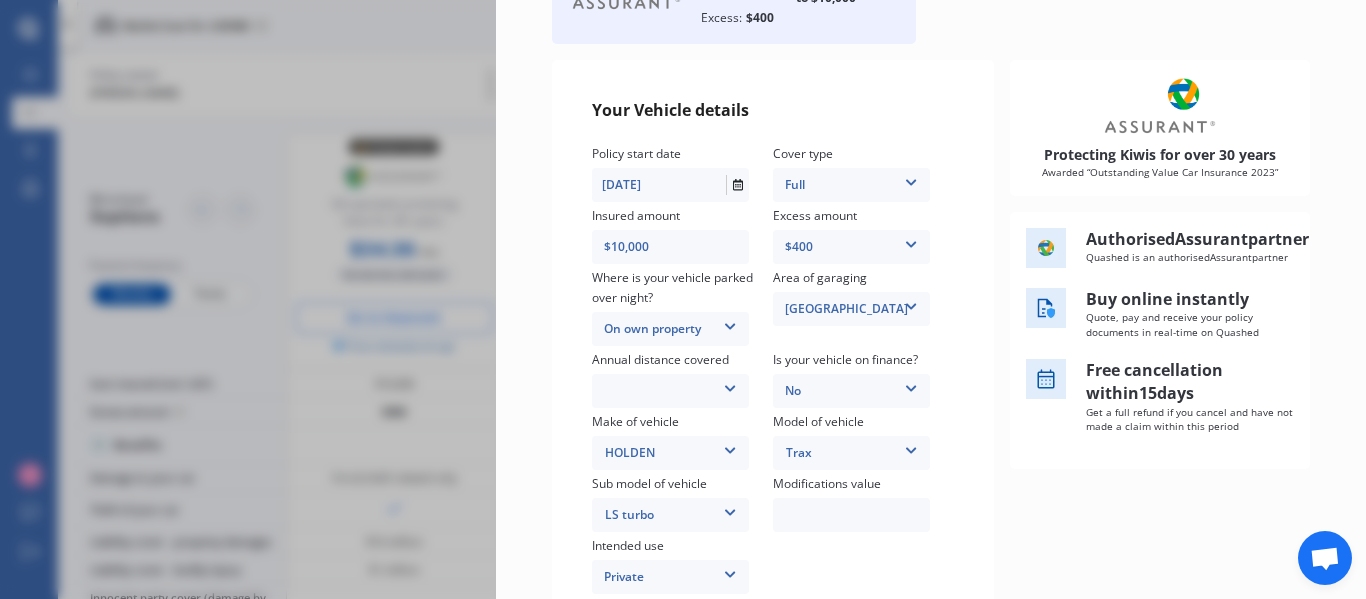 click at bounding box center (730, 385) 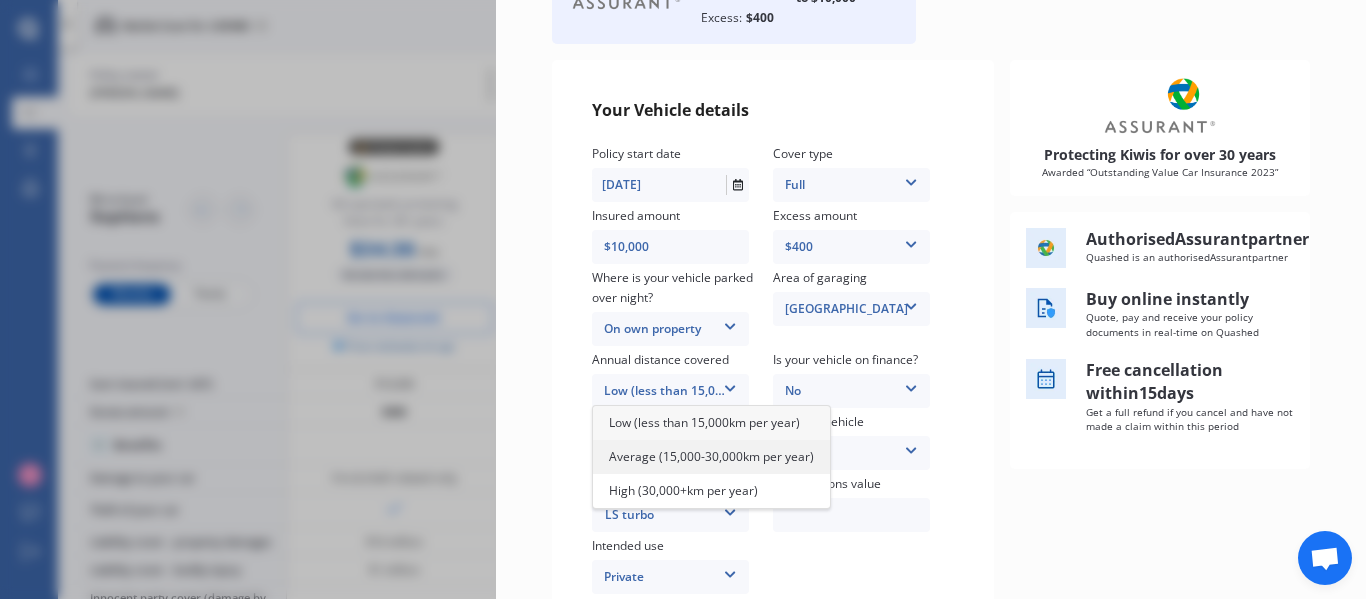 click on "Average (15,000-30,000km per year)" at bounding box center [711, 456] 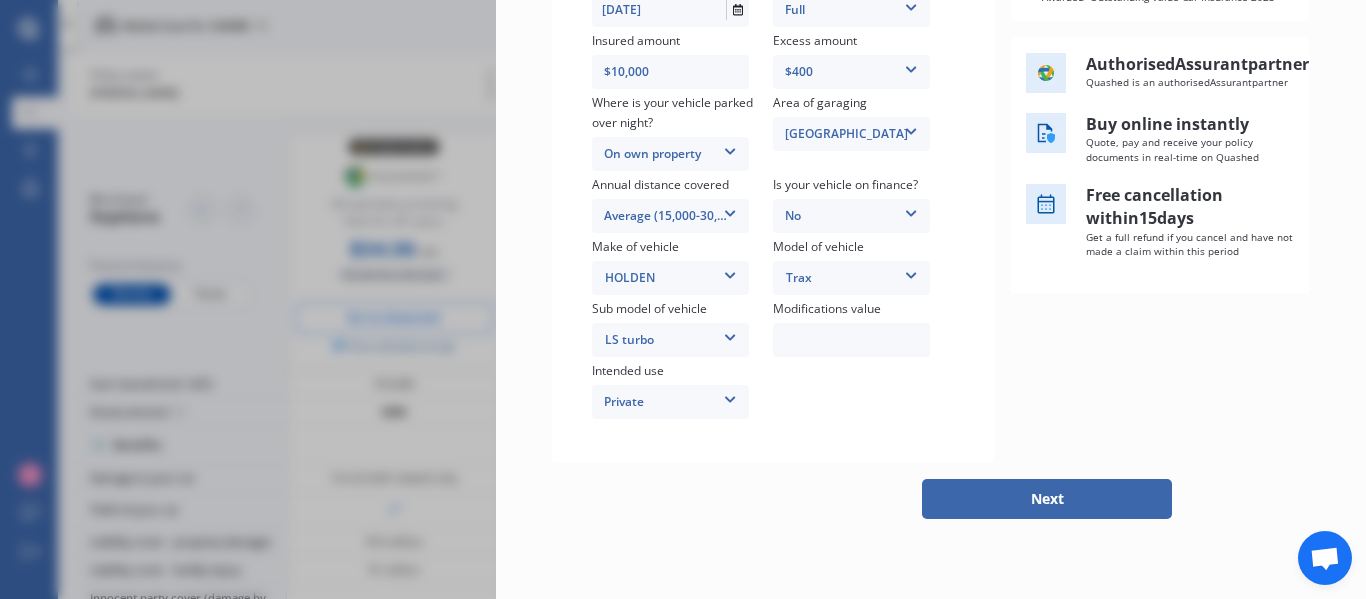 scroll, scrollTop: 198, scrollLeft: 0, axis: vertical 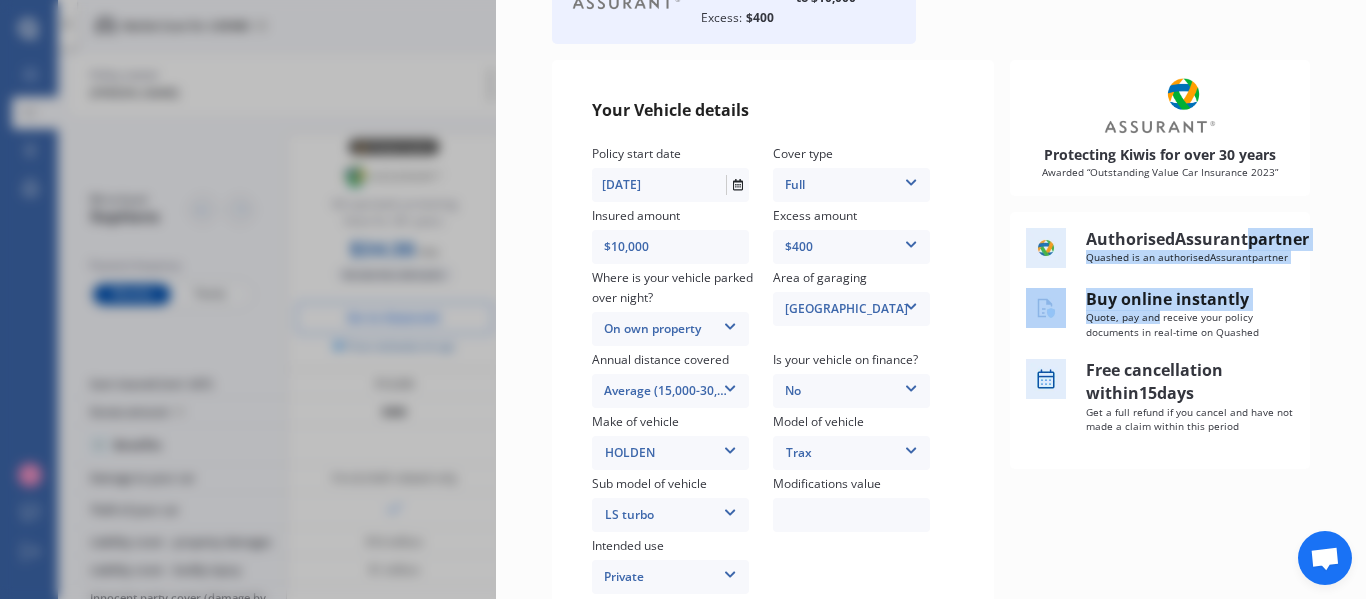 drag, startPoint x: 1355, startPoint y: 302, endPoint x: 1363, endPoint y: 455, distance: 153.20901 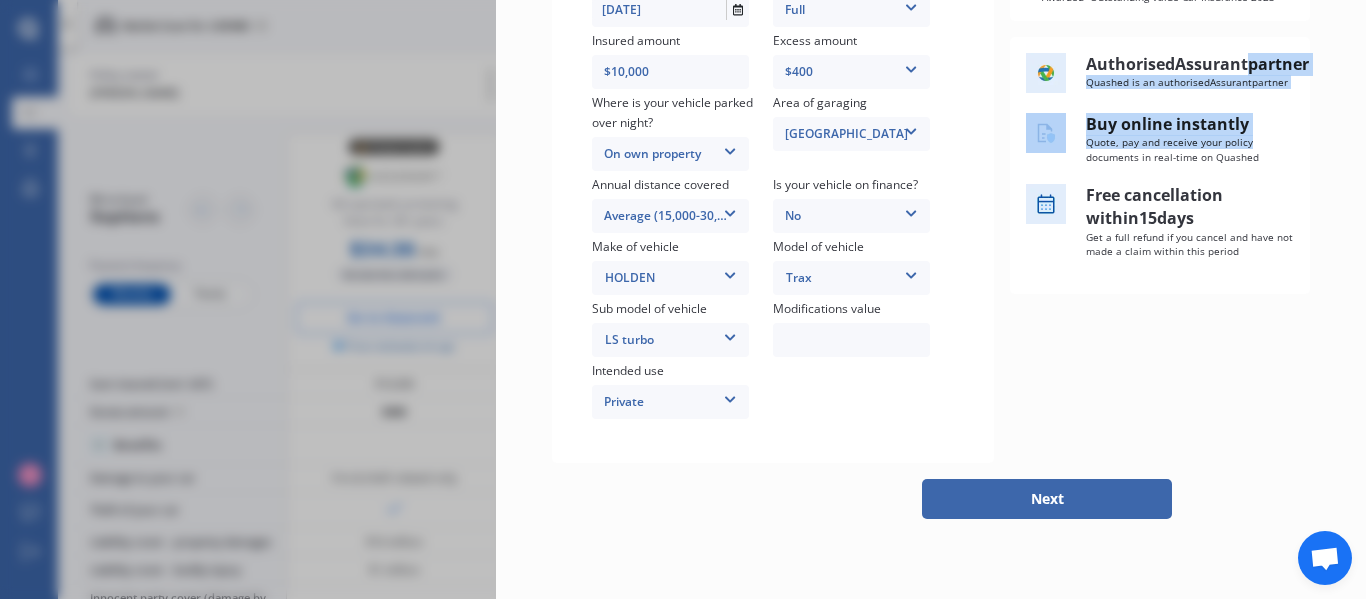 scroll, scrollTop: 436, scrollLeft: 0, axis: vertical 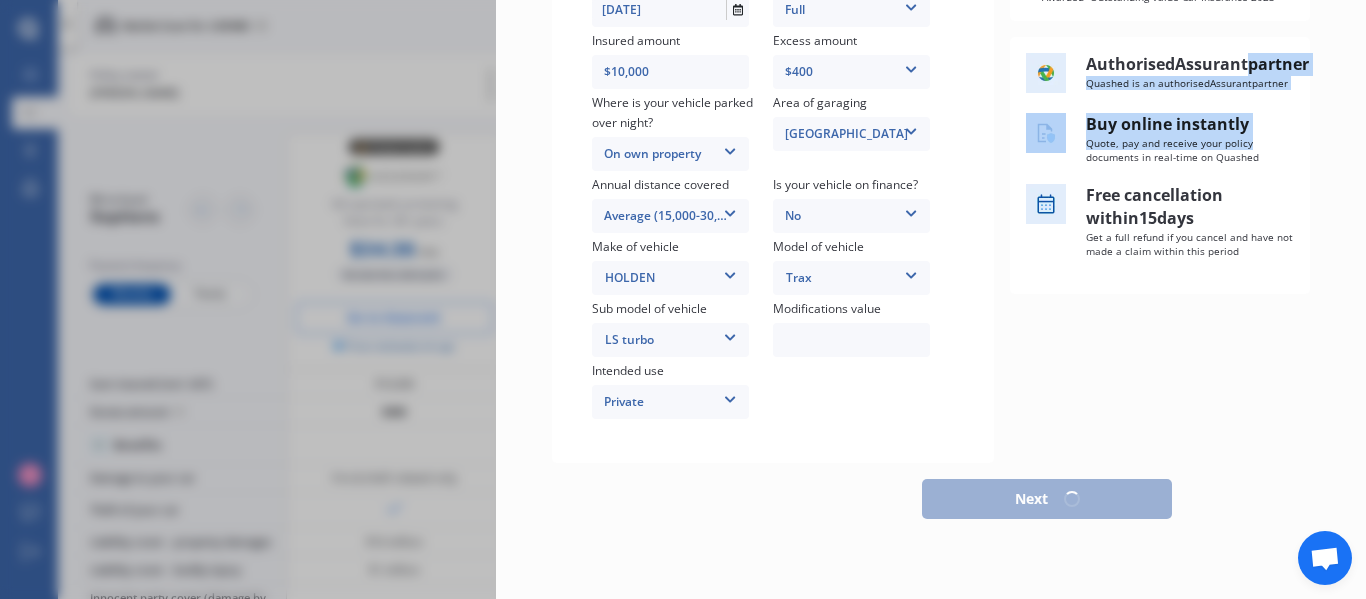 select on "08" 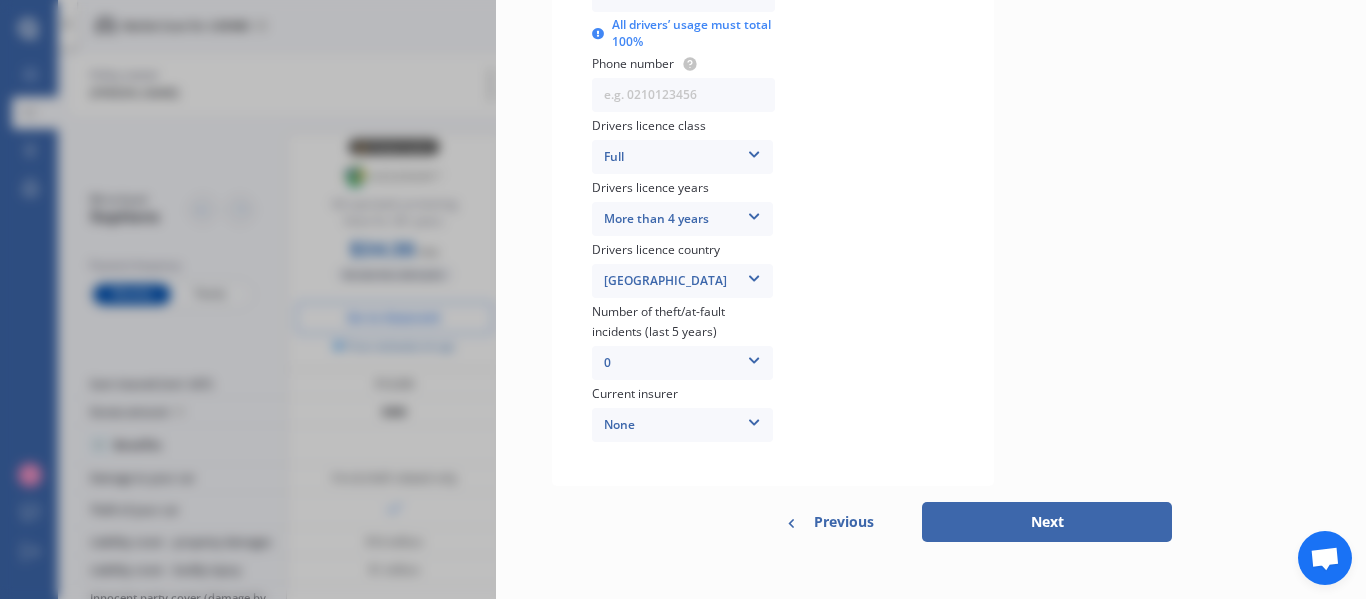 scroll, scrollTop: 724, scrollLeft: 0, axis: vertical 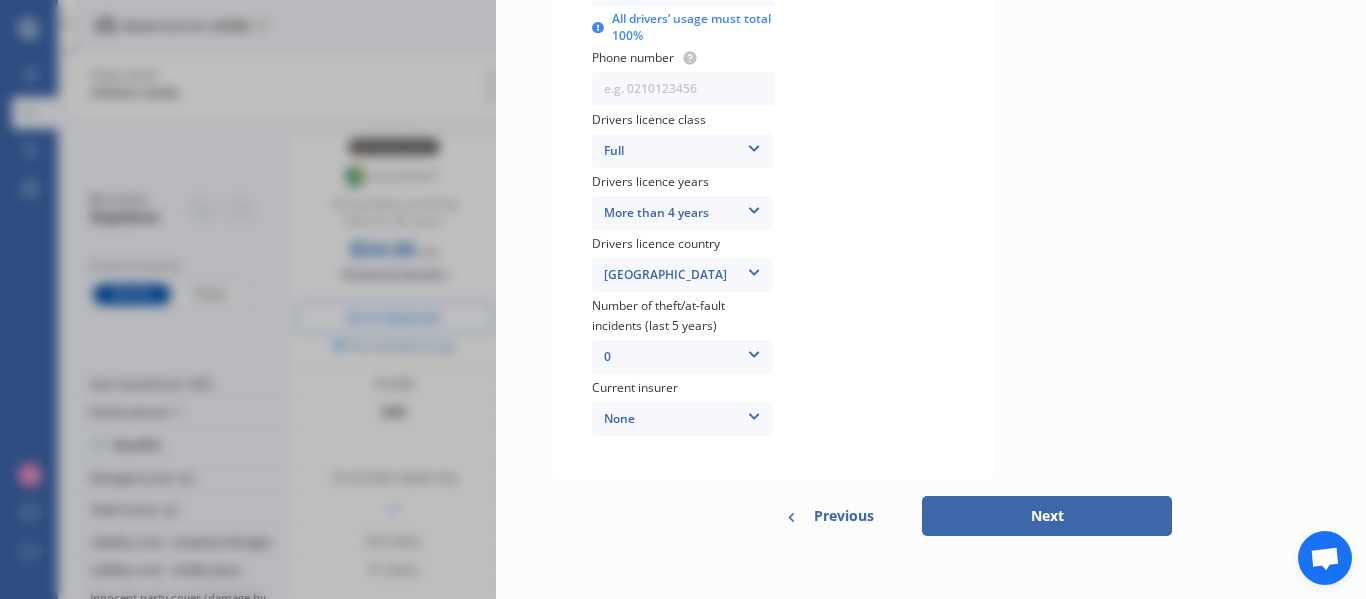 click on "Previous" at bounding box center [844, 516] 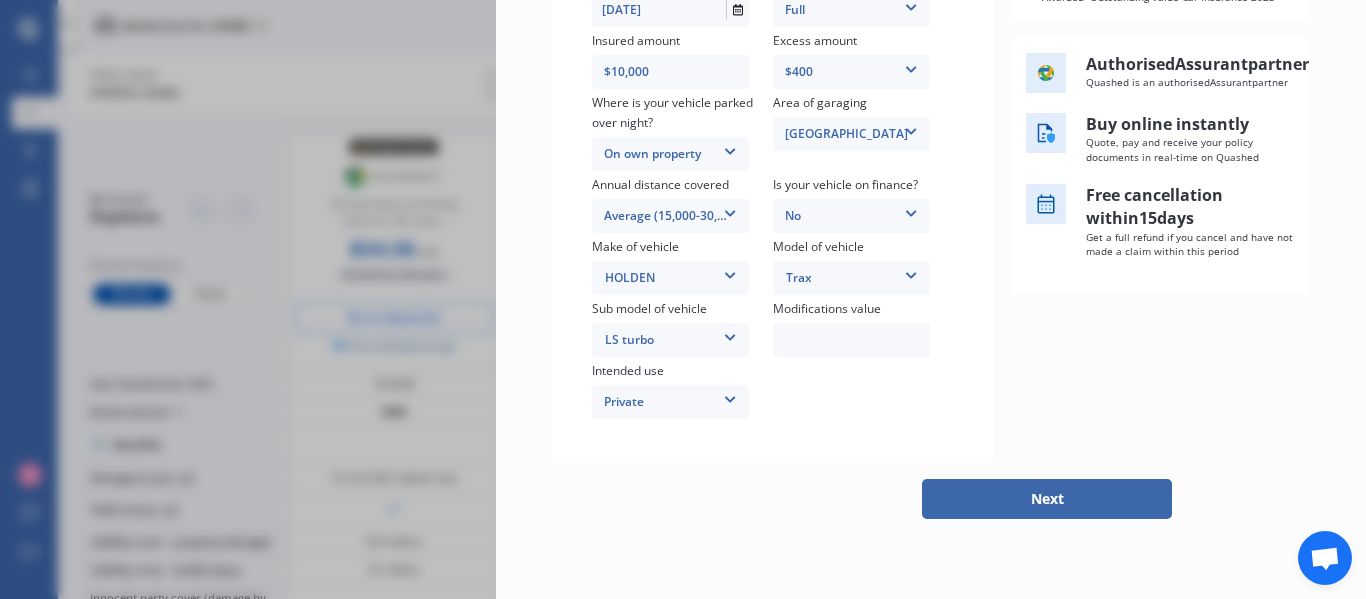 scroll, scrollTop: 436, scrollLeft: 0, axis: vertical 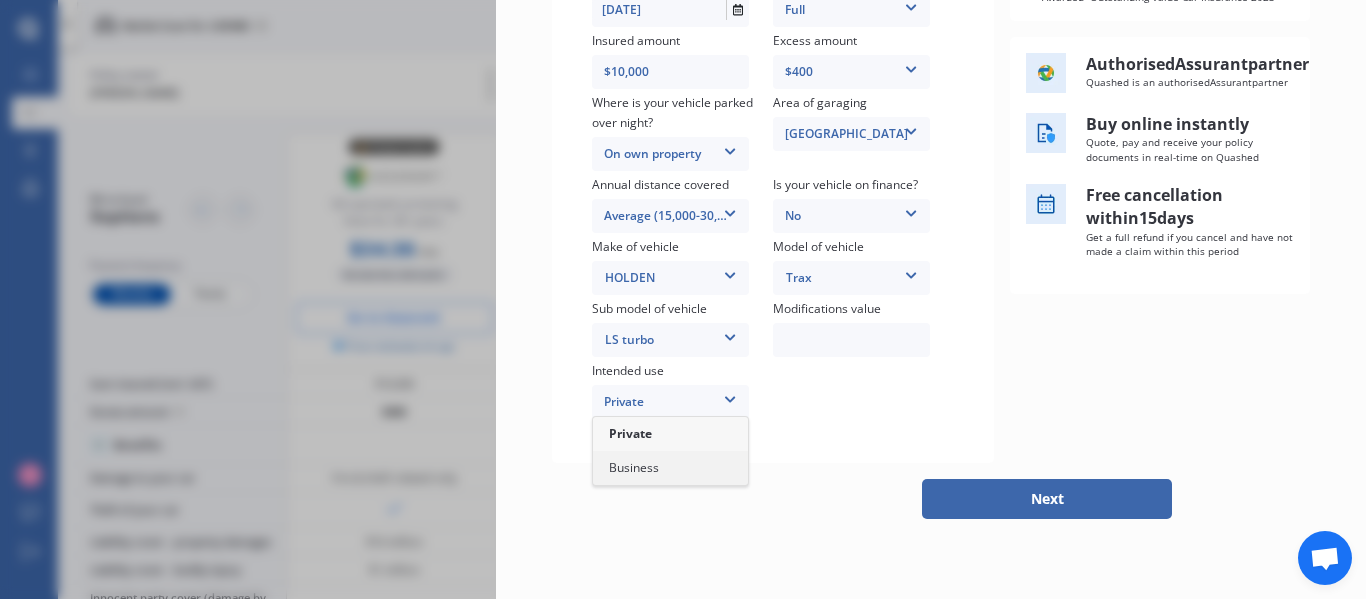 click on "Business" at bounding box center [634, 467] 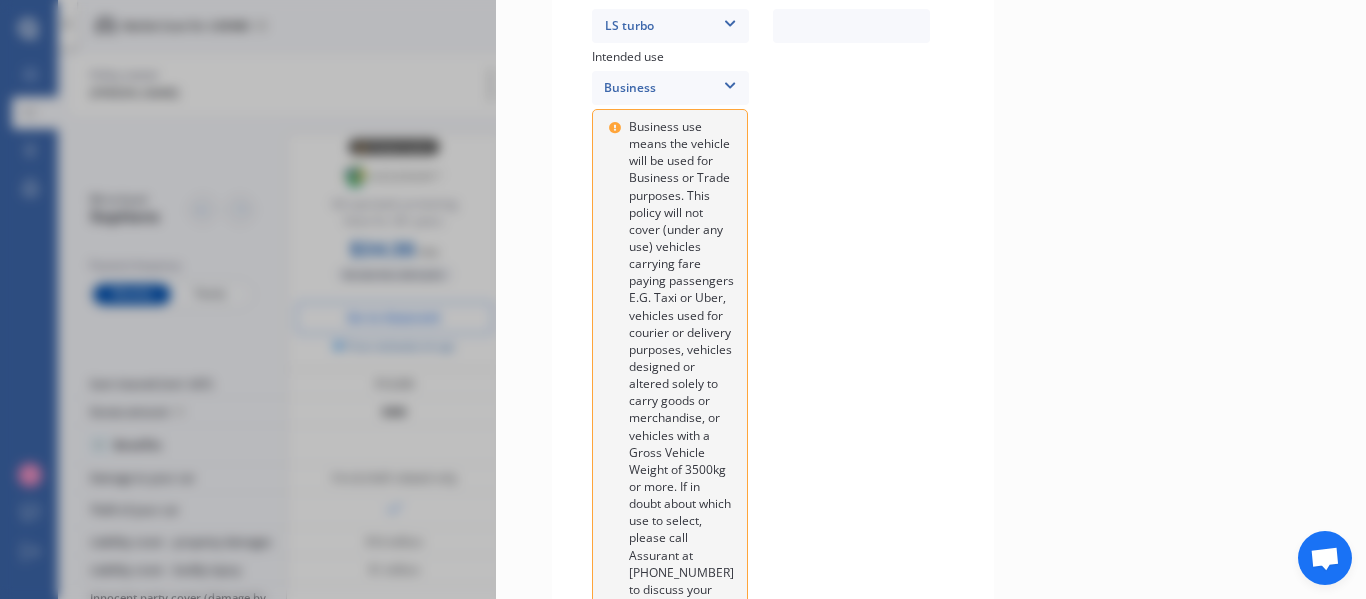 scroll, scrollTop: 718, scrollLeft: 0, axis: vertical 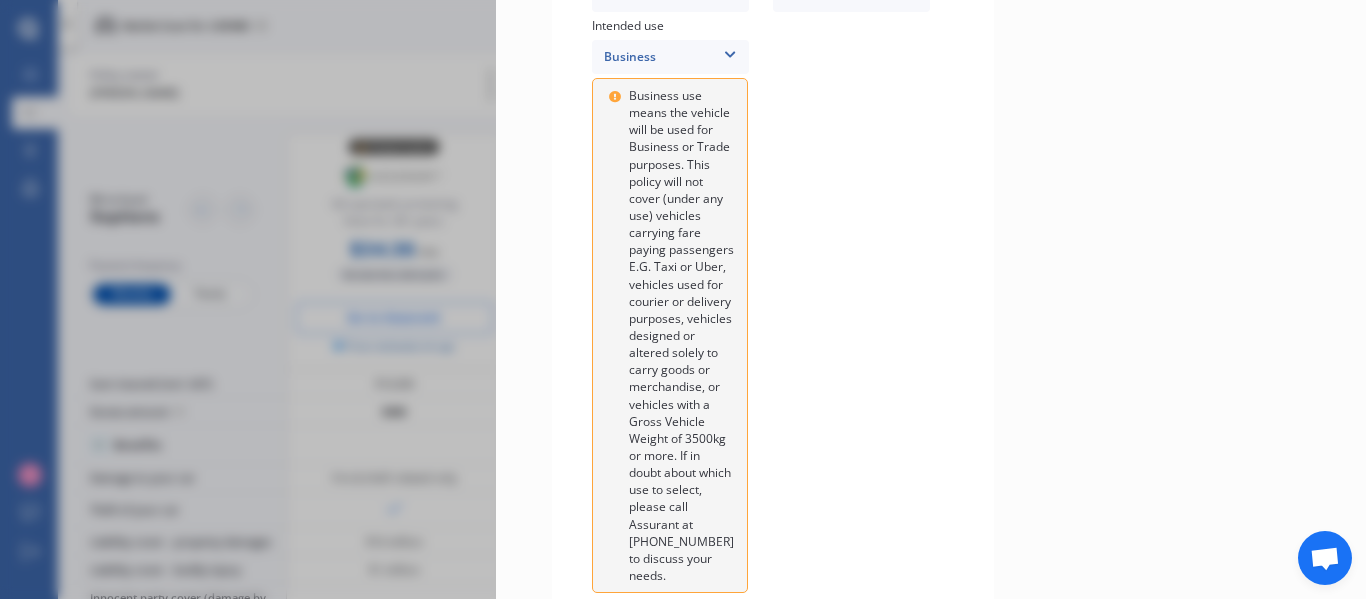 click on "Next" at bounding box center (1047, 673) 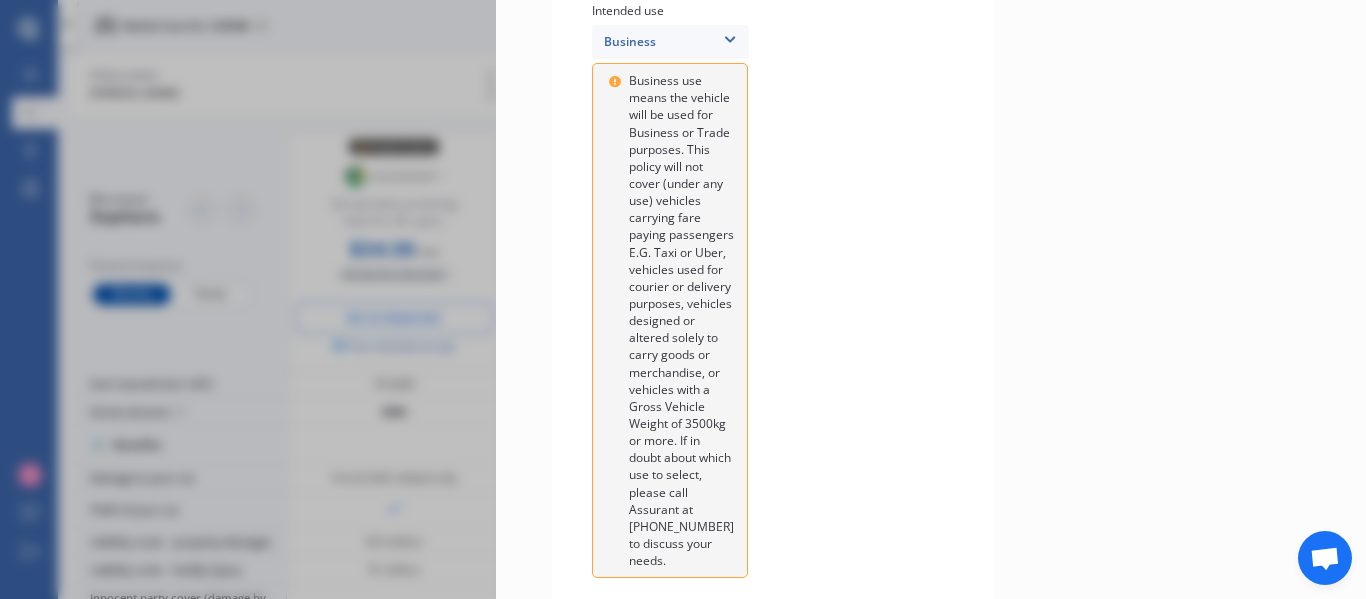 scroll, scrollTop: 703, scrollLeft: 0, axis: vertical 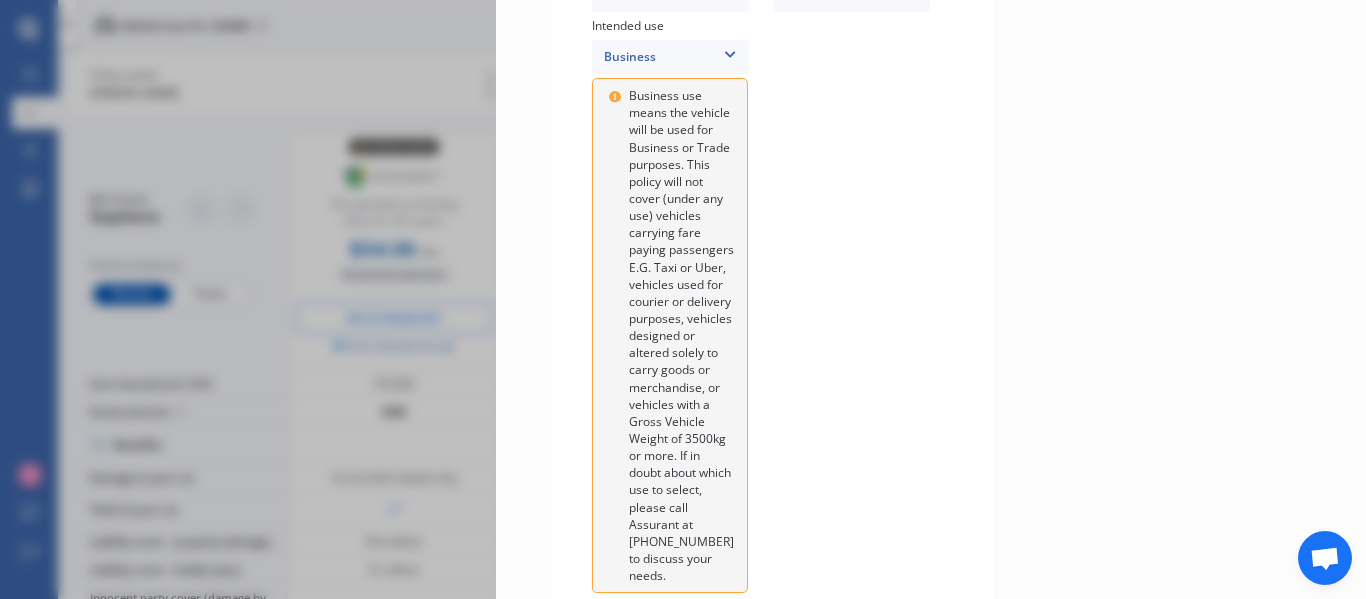 select on "08" 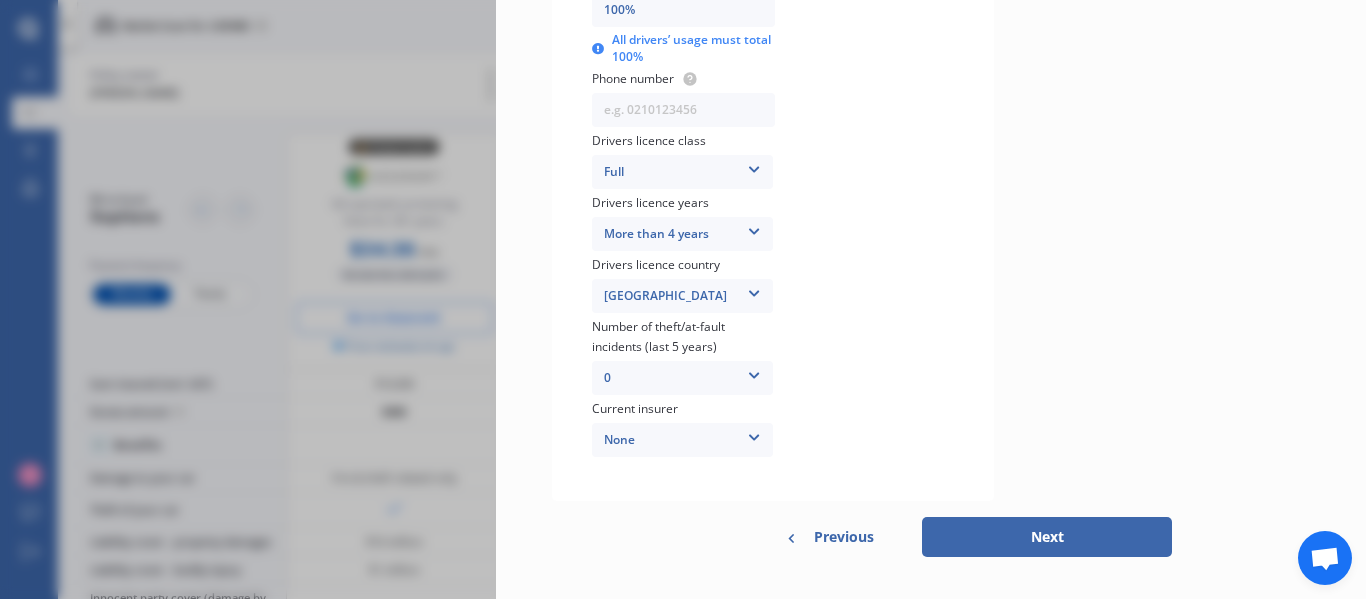 scroll, scrollTop: 0, scrollLeft: 0, axis: both 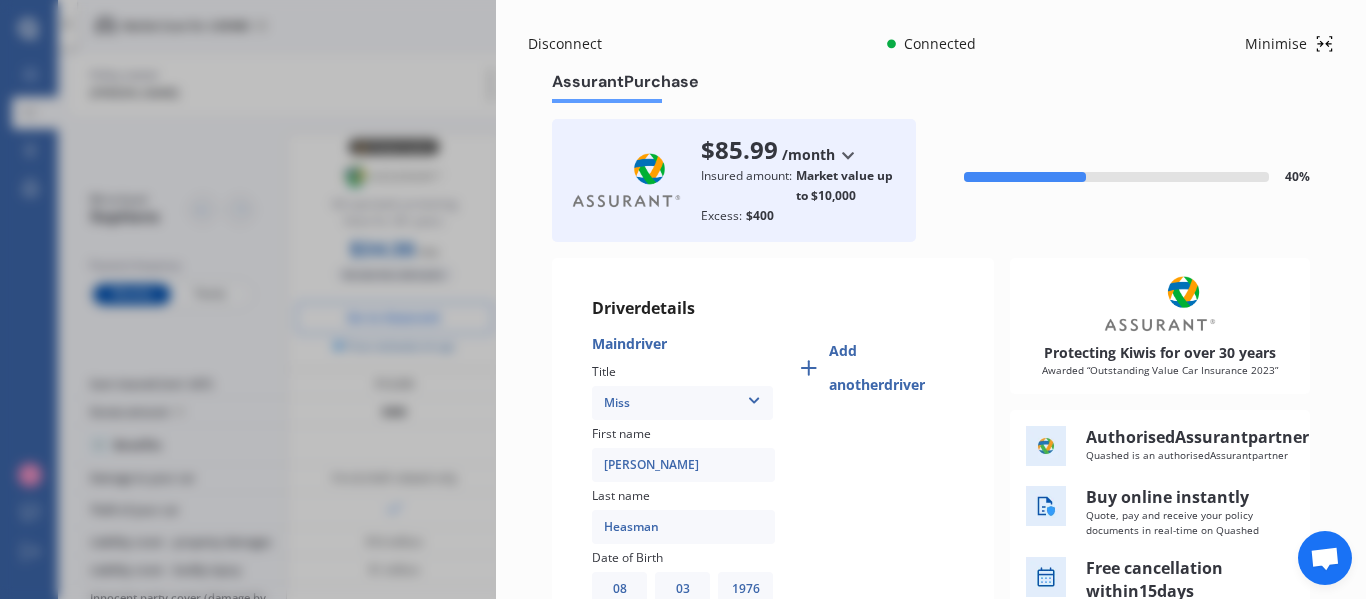 click on "Add another  driver" at bounding box center (891, 368) 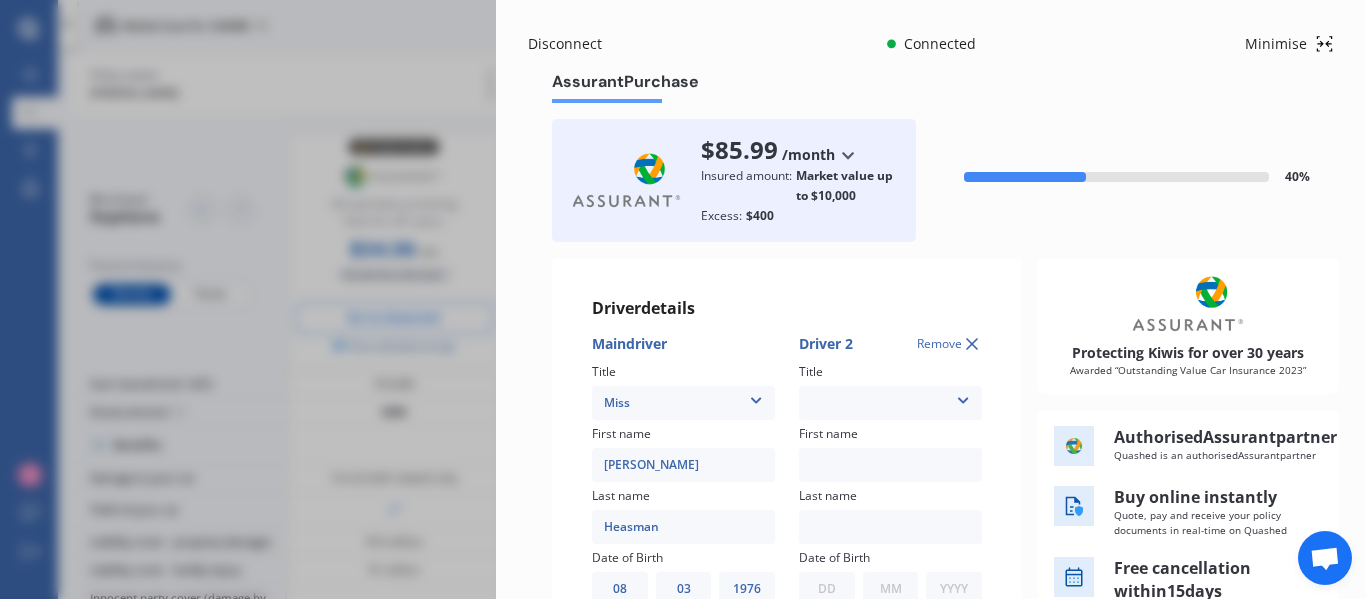 click on "Mr Mrs Miss Ms Dr" at bounding box center (890, 403) 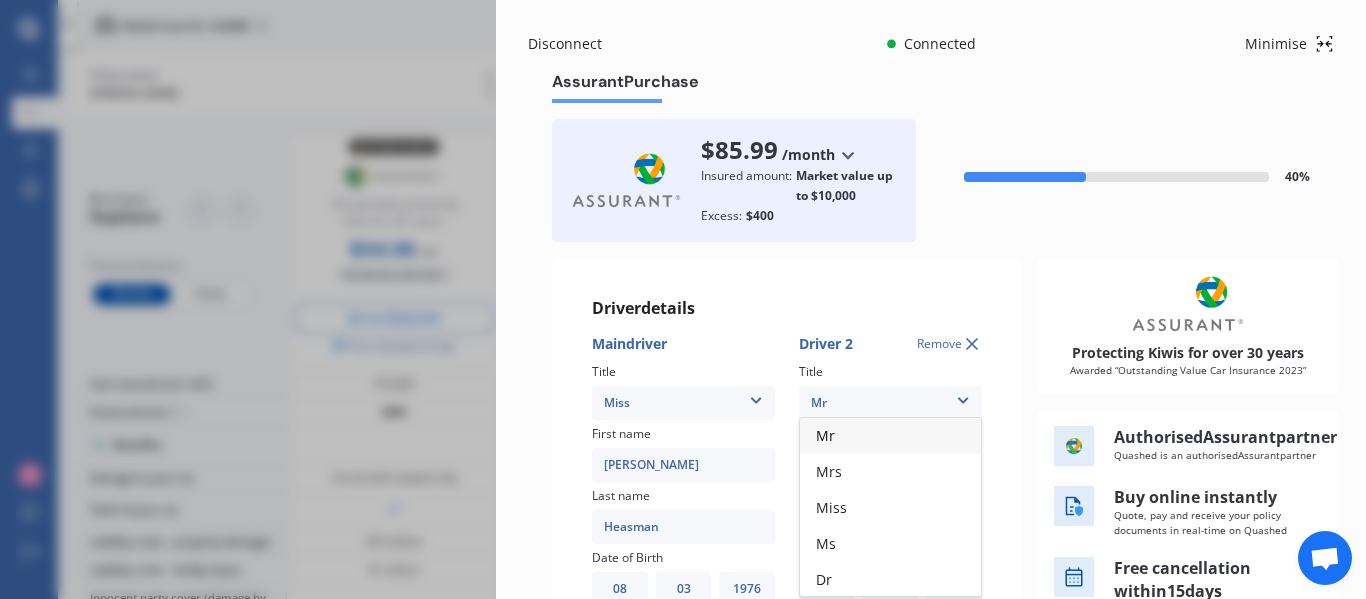 click on "Mr" at bounding box center (890, 436) 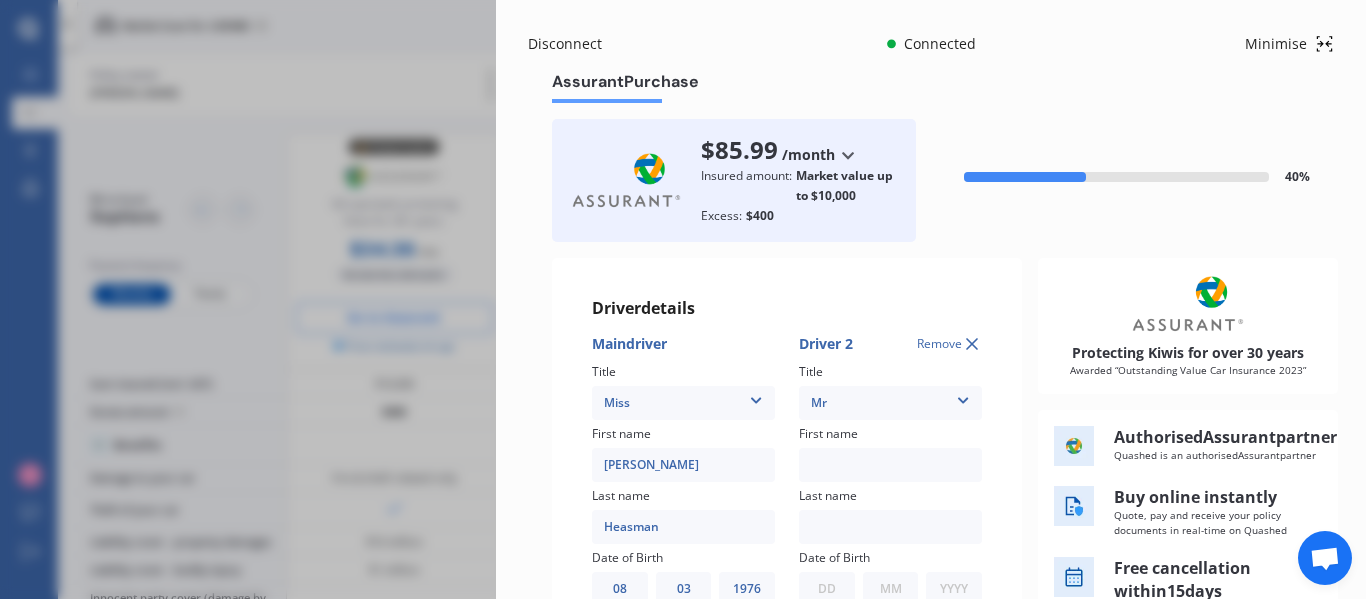 click at bounding box center (890, 465) 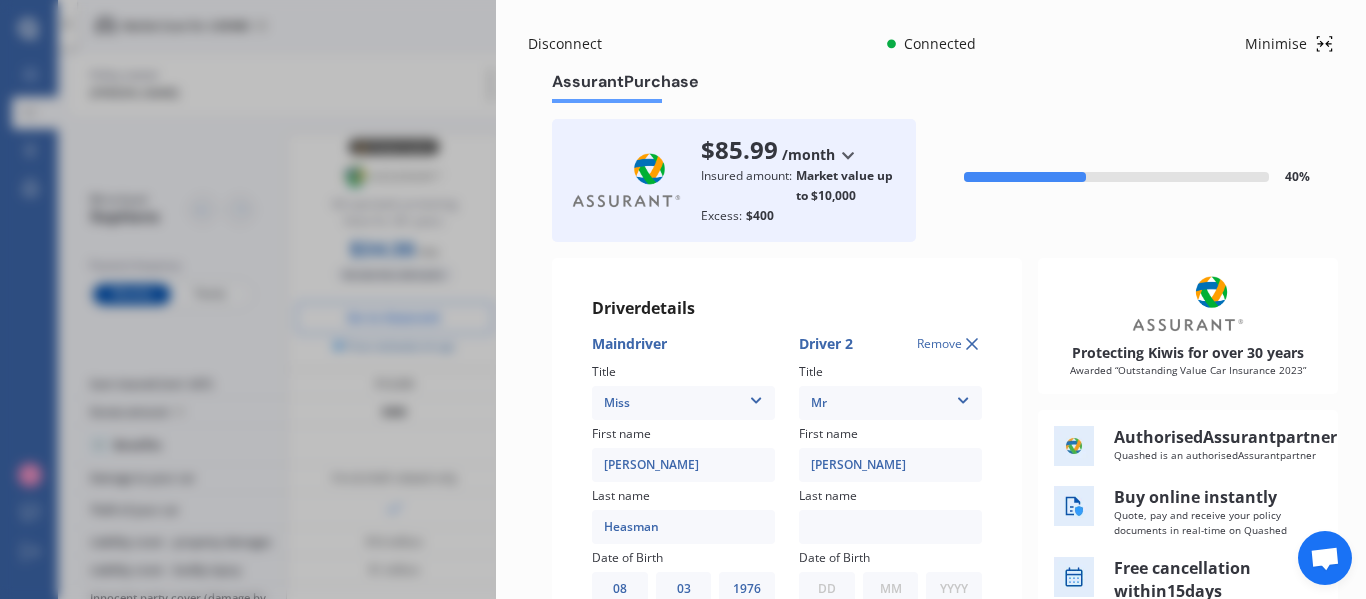 type on "[PERSON_NAME]" 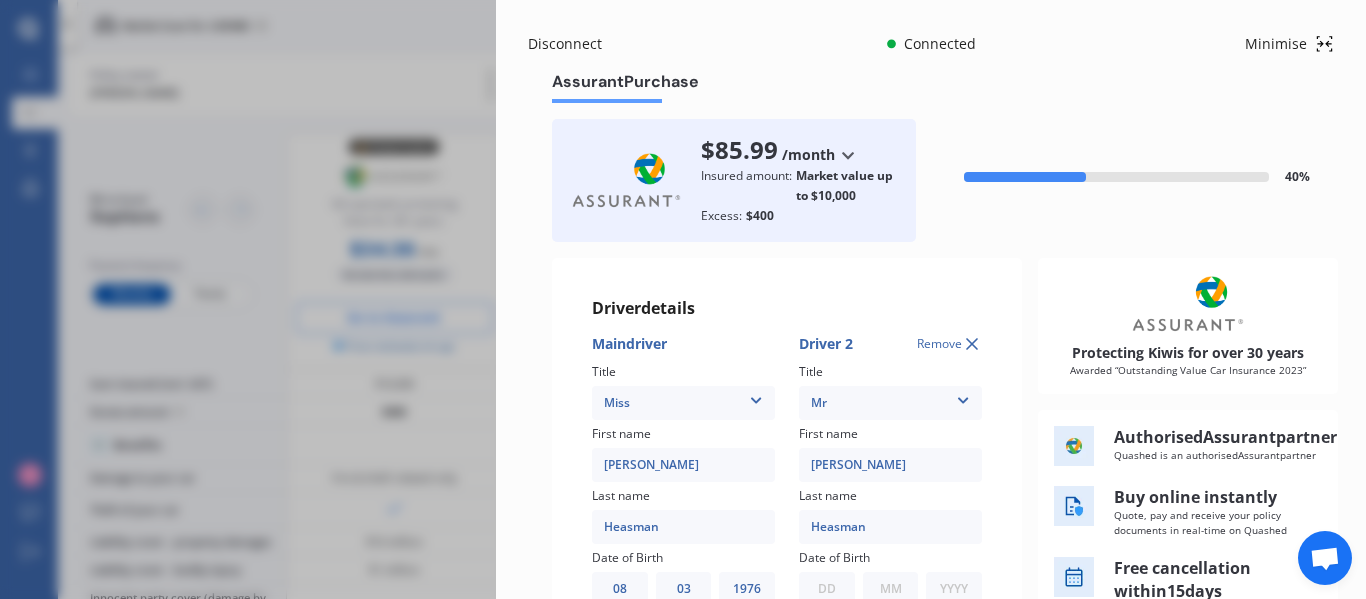 type on "Heasman" 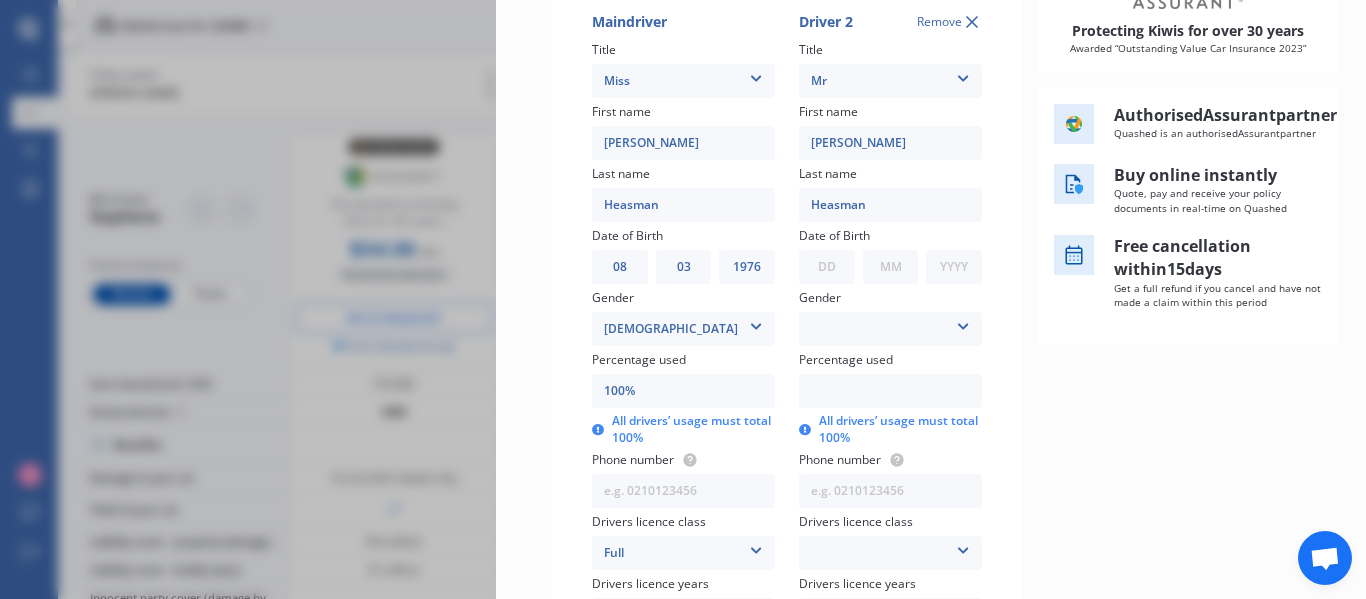 scroll, scrollTop: 329, scrollLeft: 0, axis: vertical 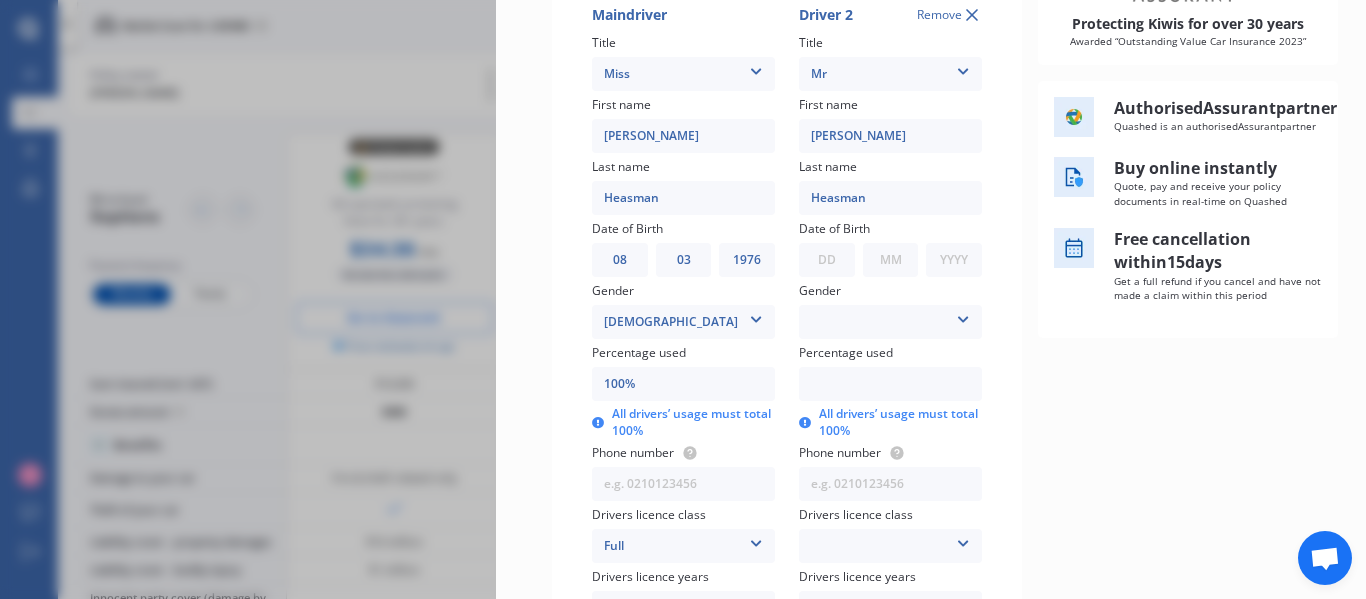 click at bounding box center (963, 316) 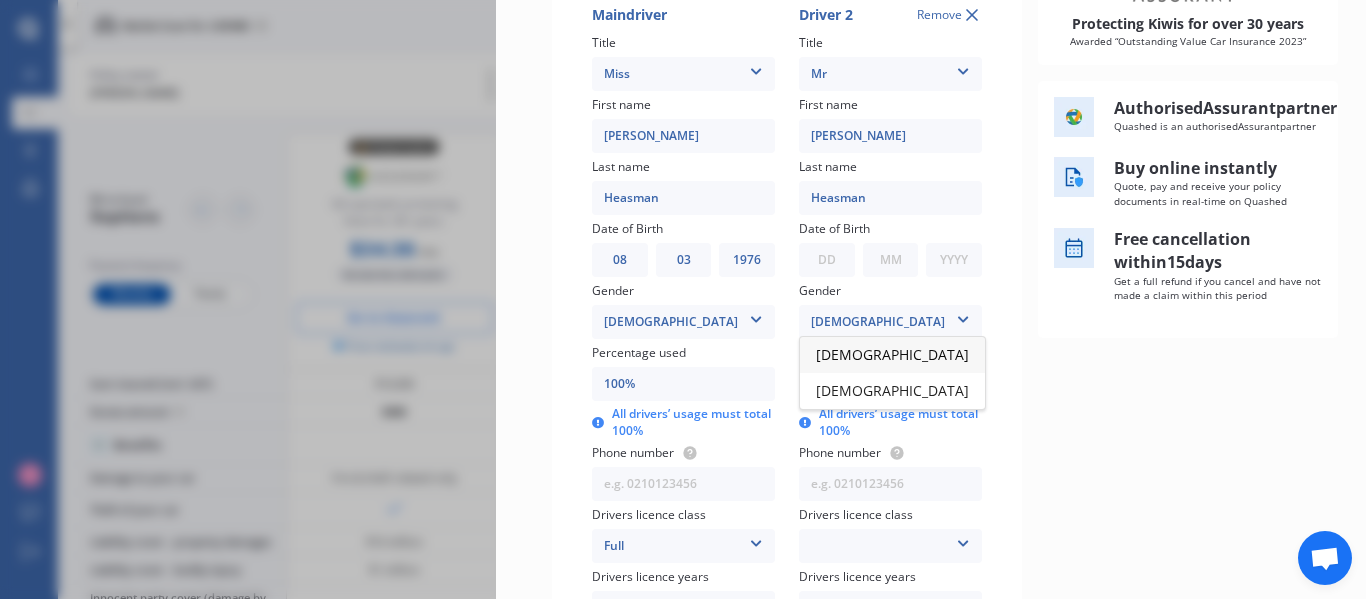 click on "[DEMOGRAPHIC_DATA]" at bounding box center (892, 354) 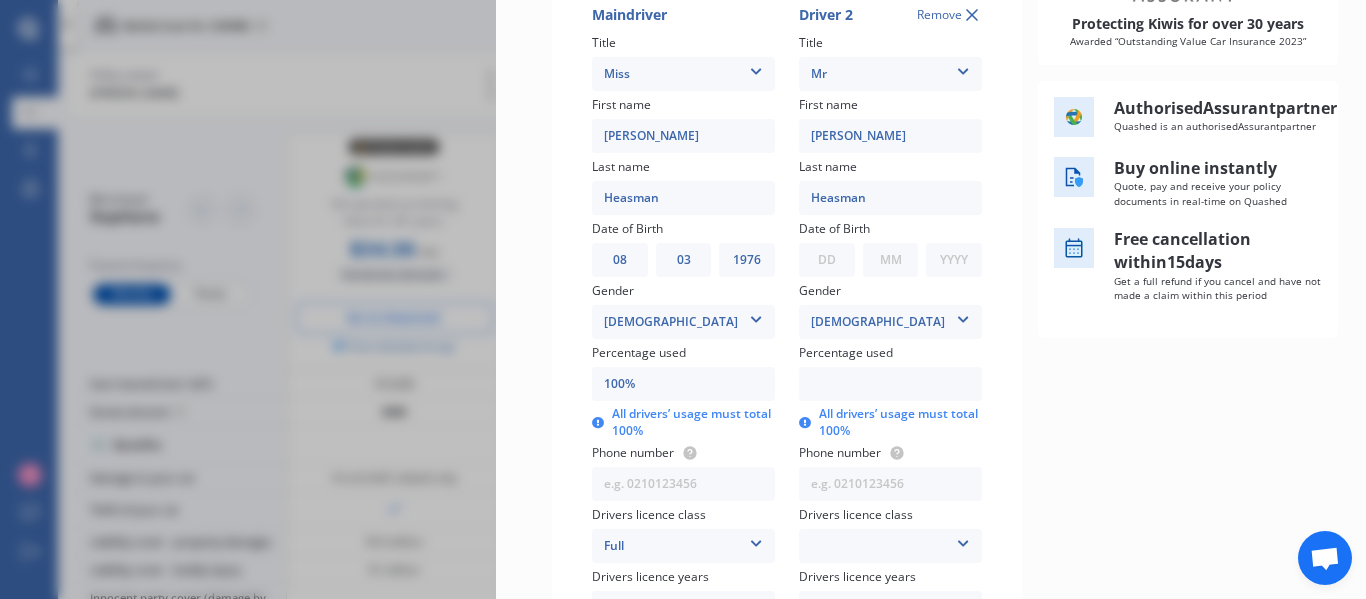 click on "DD 01 02 03 04 05 06 07 08 09 10 11 12 13 14 15 16 17 18 19 20 21 22 23 24 25 26 27 28 29 30 31" at bounding box center [827, 260] 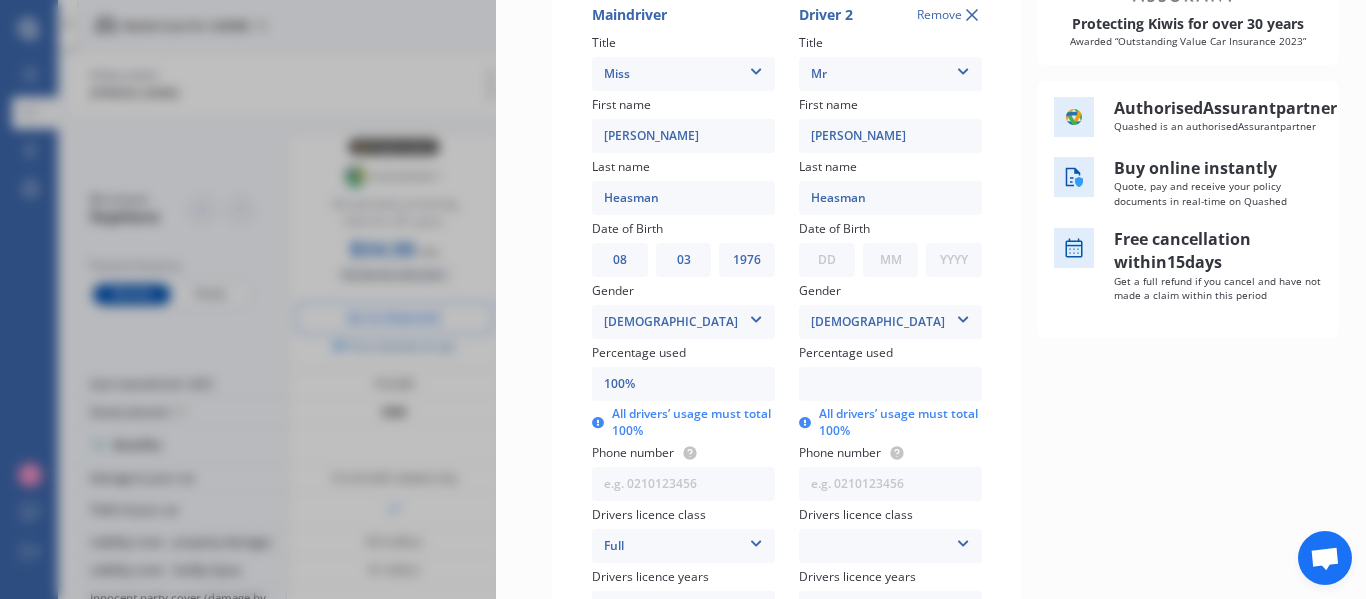select on "09" 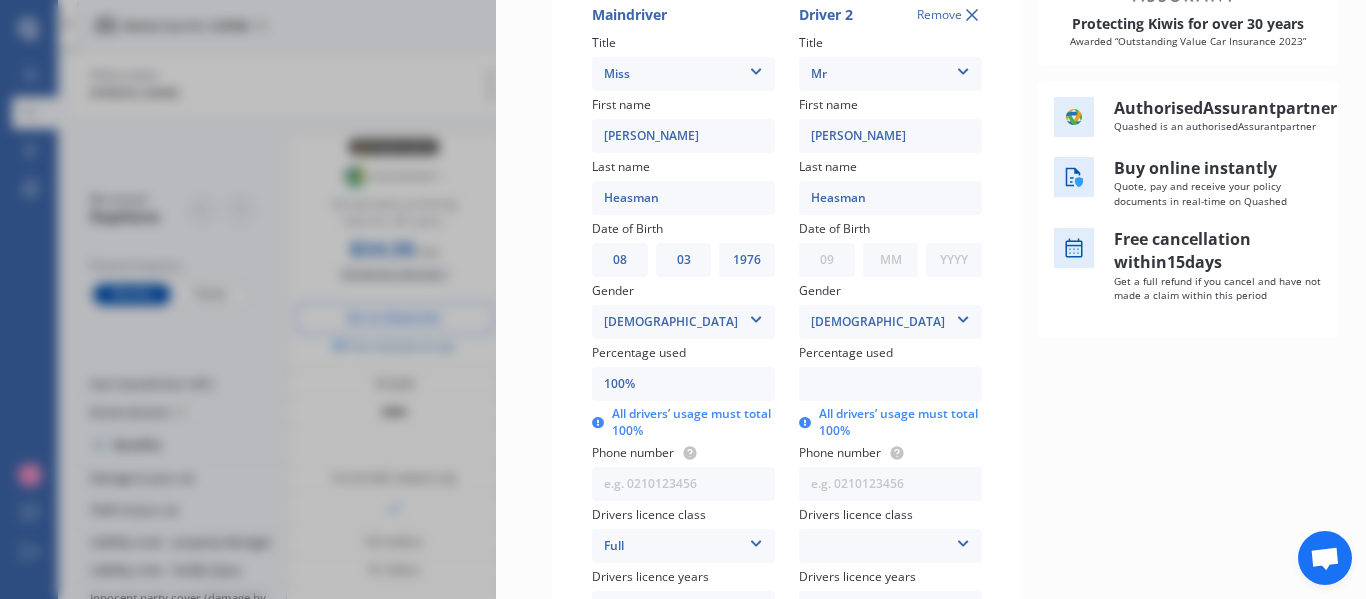click on "DD 01 02 03 04 05 06 07 08 09 10 11 12 13 14 15 16 17 18 19 20 21 22 23 24 25 26 27 28 29 30 31" at bounding box center (827, 260) 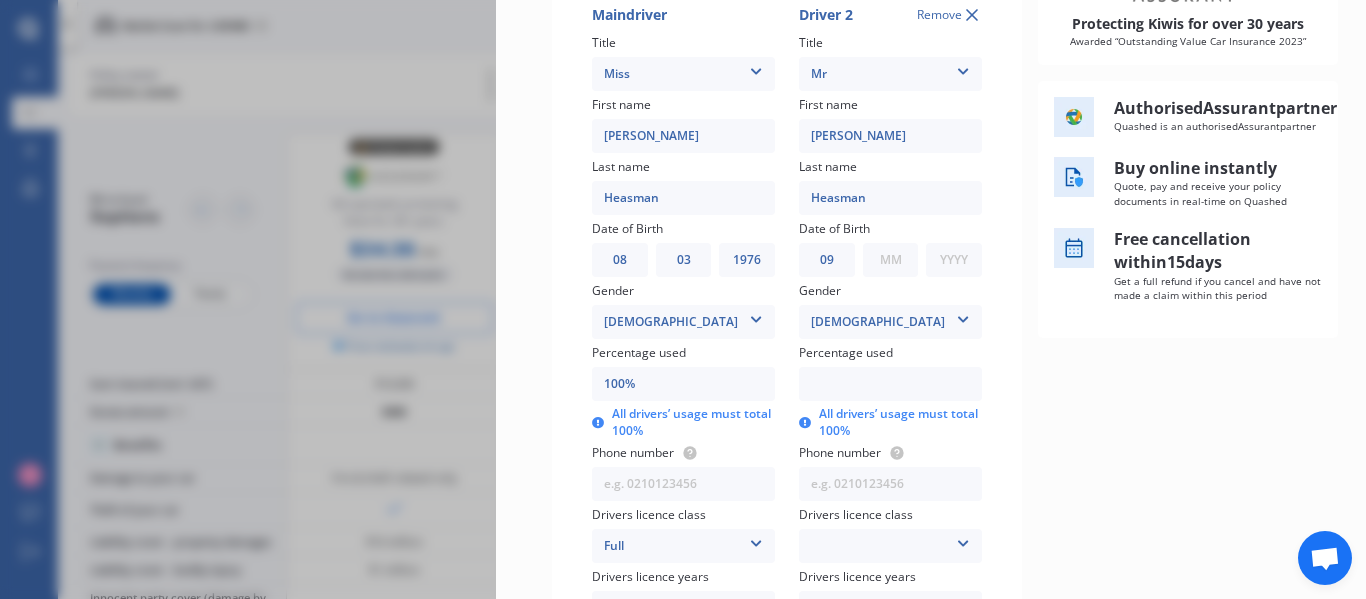 click on "MM 01 02 03 04 05 06 07 08 09 10 11 12" at bounding box center [891, 260] 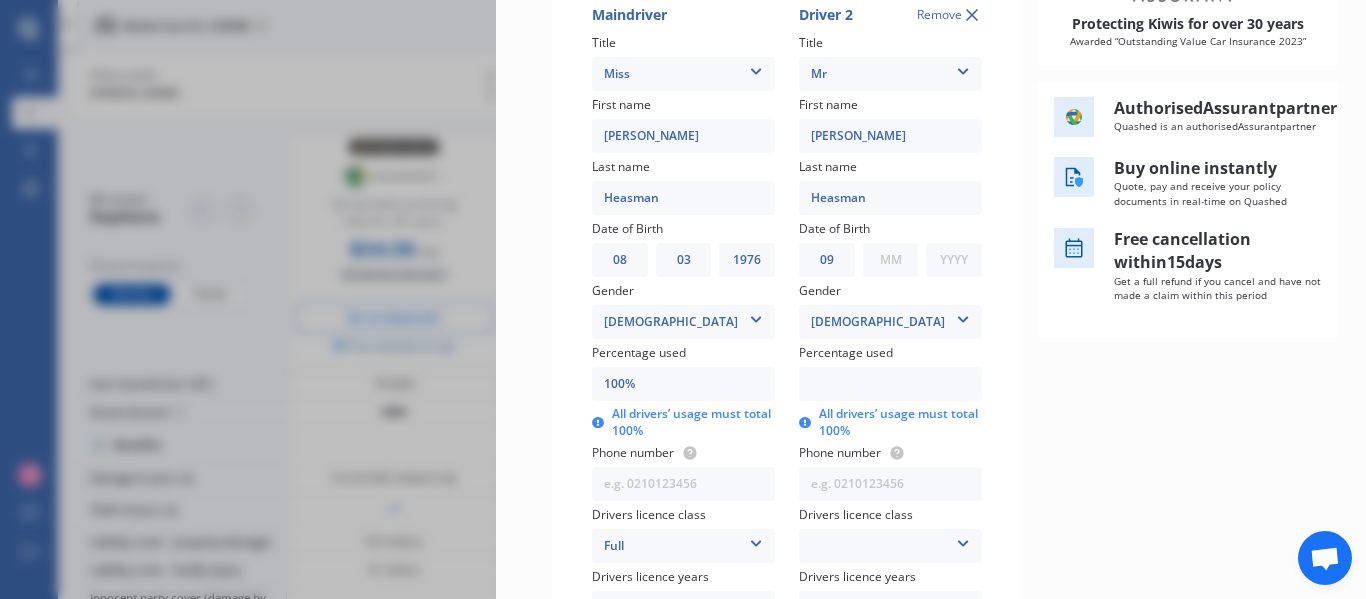select on "05" 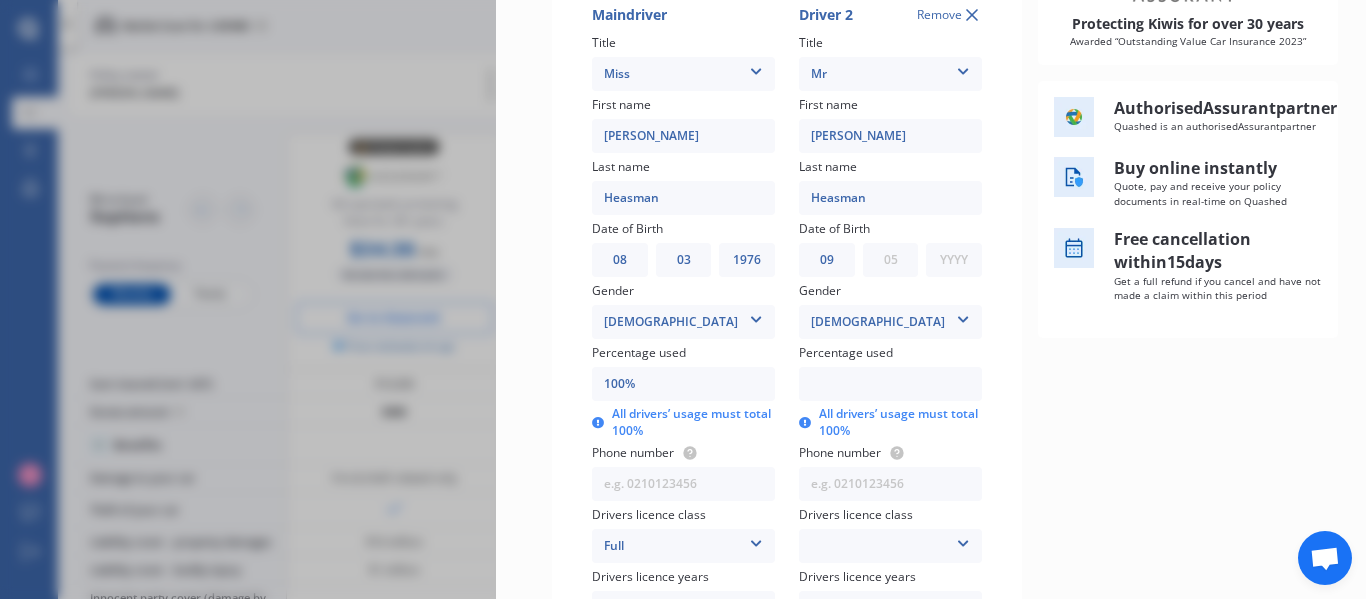 click on "MM 01 02 03 04 05 06 07 08 09 10 11 12" at bounding box center (891, 260) 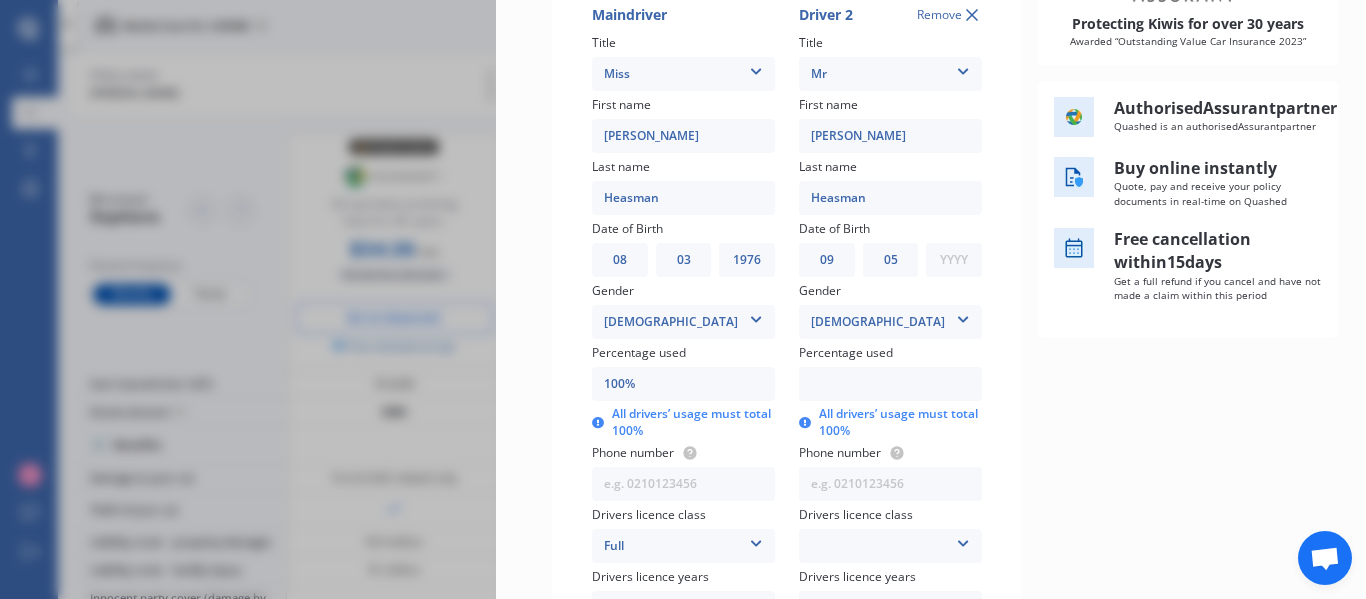 click on "YYYY 2009 2008 2007 2006 2005 2004 2003 2002 2001 2000 1999 1998 1997 1996 1995 1994 1993 1992 1991 1990 1989 1988 1987 1986 1985 1984 1983 1982 1981 1980 1979 1978 1977 1976 1975 1974 1973 1972 1971 1970 1969 1968 1967 1966 1965 1964 1963 1962 1961 1960 1959 1958 1957 1956 1955 1954 1953 1952 1951 1950 1949 1948 1947 1946 1945 1944 1943 1942 1941 1940 1939 1938 1937 1936 1935 1934 1933 1932 1931 1930 1929 1928 1927 1926 1925 1924 1923 1922 1921 1920 1919 1918 1917 1916 1915 1914 1913 1912 1911 1910" at bounding box center [954, 260] 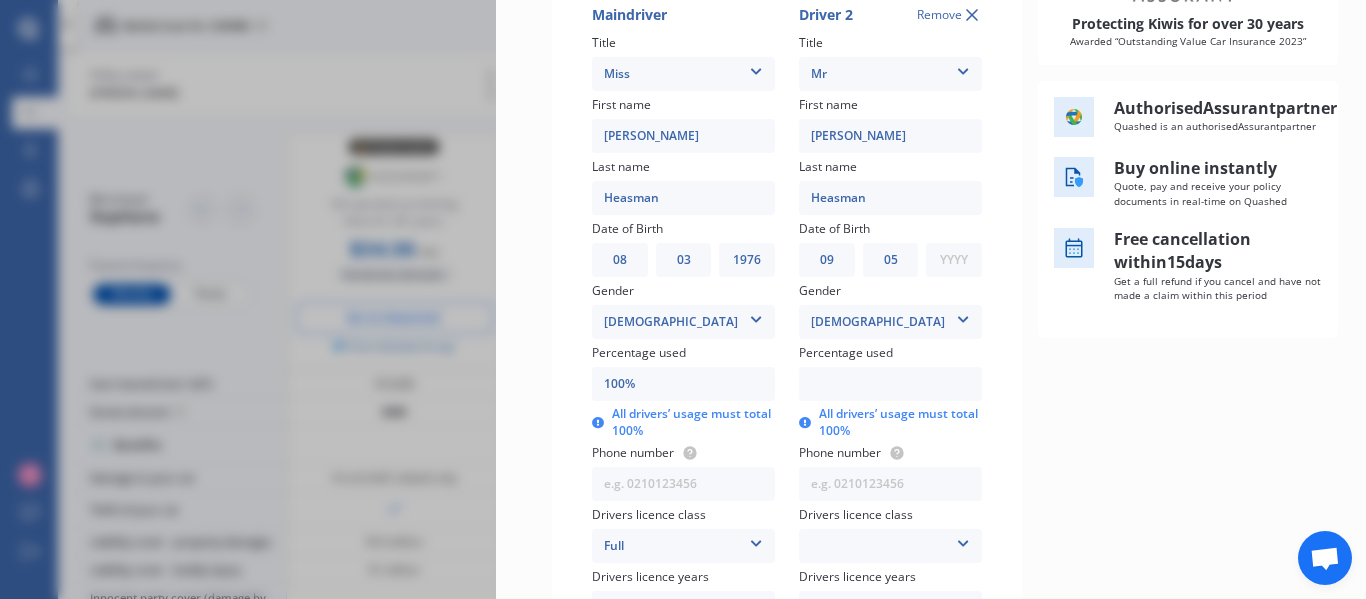 select on "2009" 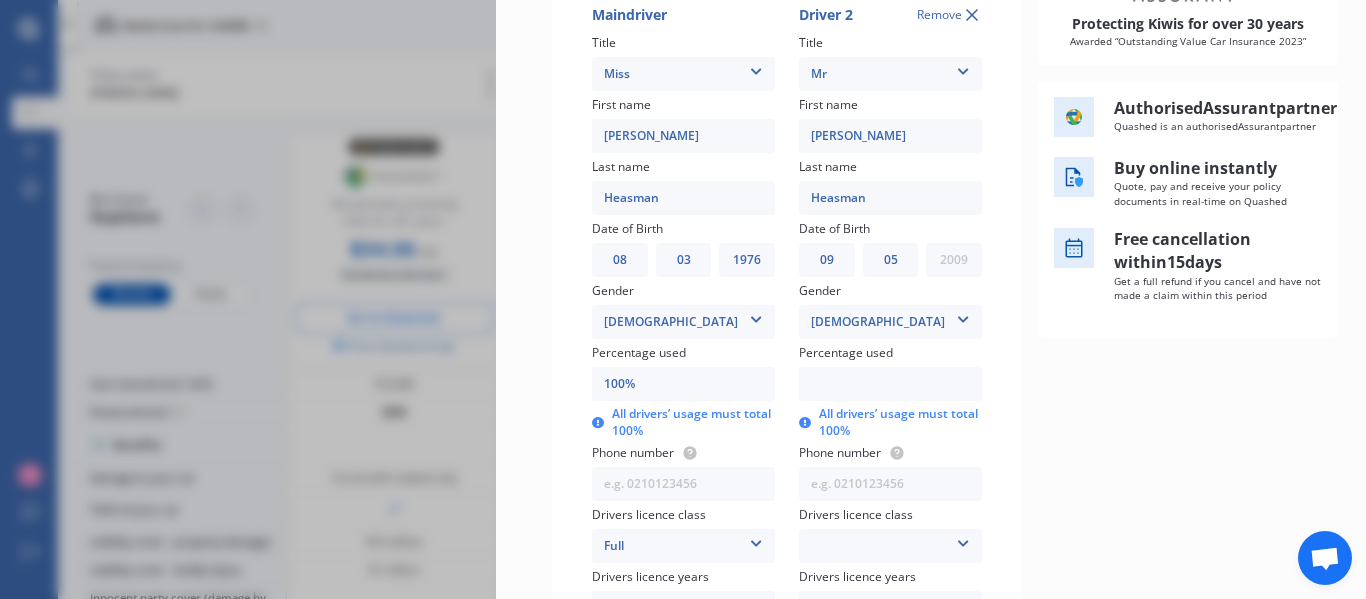 click on "YYYY 2009 2008 2007 2006 2005 2004 2003 2002 2001 2000 1999 1998 1997 1996 1995 1994 1993 1992 1991 1990 1989 1988 1987 1986 1985 1984 1983 1982 1981 1980 1979 1978 1977 1976 1975 1974 1973 1972 1971 1970 1969 1968 1967 1966 1965 1964 1963 1962 1961 1960 1959 1958 1957 1956 1955 1954 1953 1952 1951 1950 1949 1948 1947 1946 1945 1944 1943 1942 1941 1940 1939 1938 1937 1936 1935 1934 1933 1932 1931 1930 1929 1928 1927 1926 1925 1924 1923 1922 1921 1920 1919 1918 1917 1916 1915 1914 1913 1912 1911 1910" at bounding box center (954, 260) 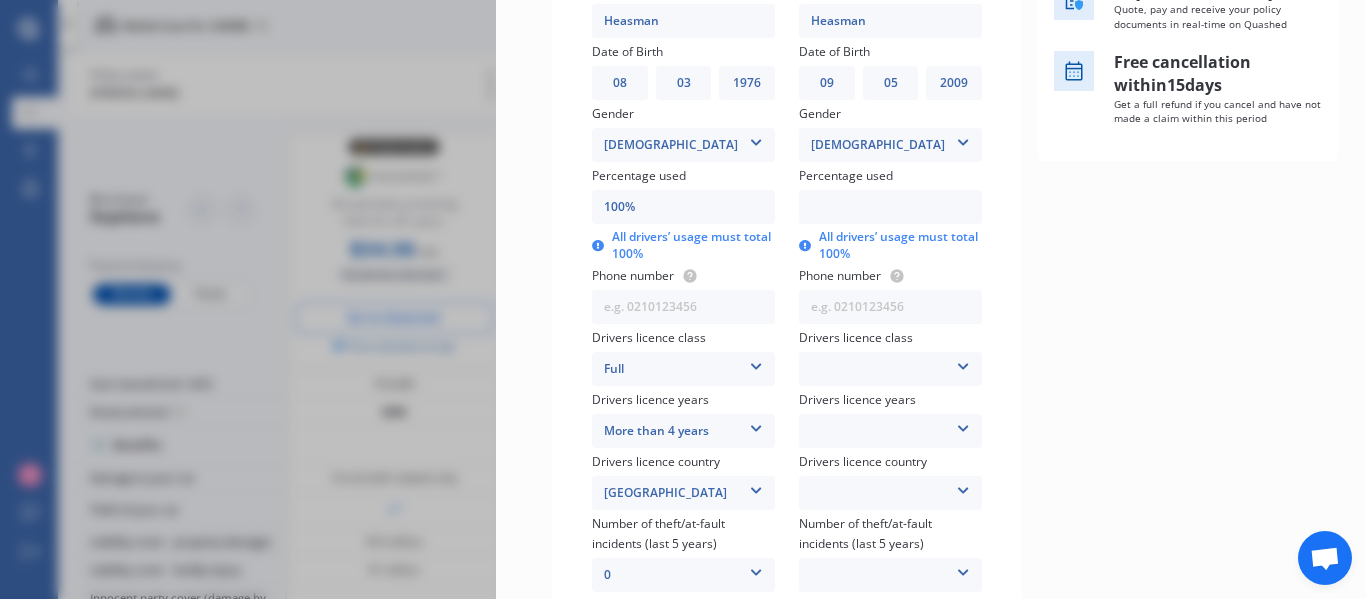 scroll, scrollTop: 536, scrollLeft: 0, axis: vertical 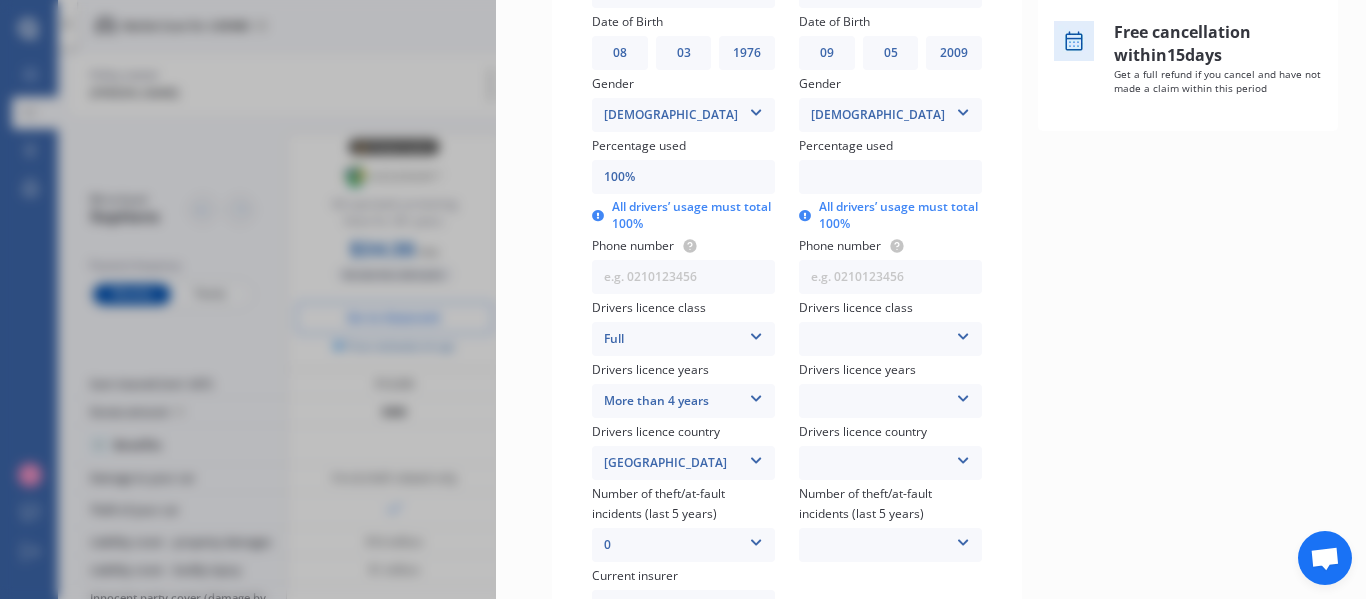 click at bounding box center [963, 333] 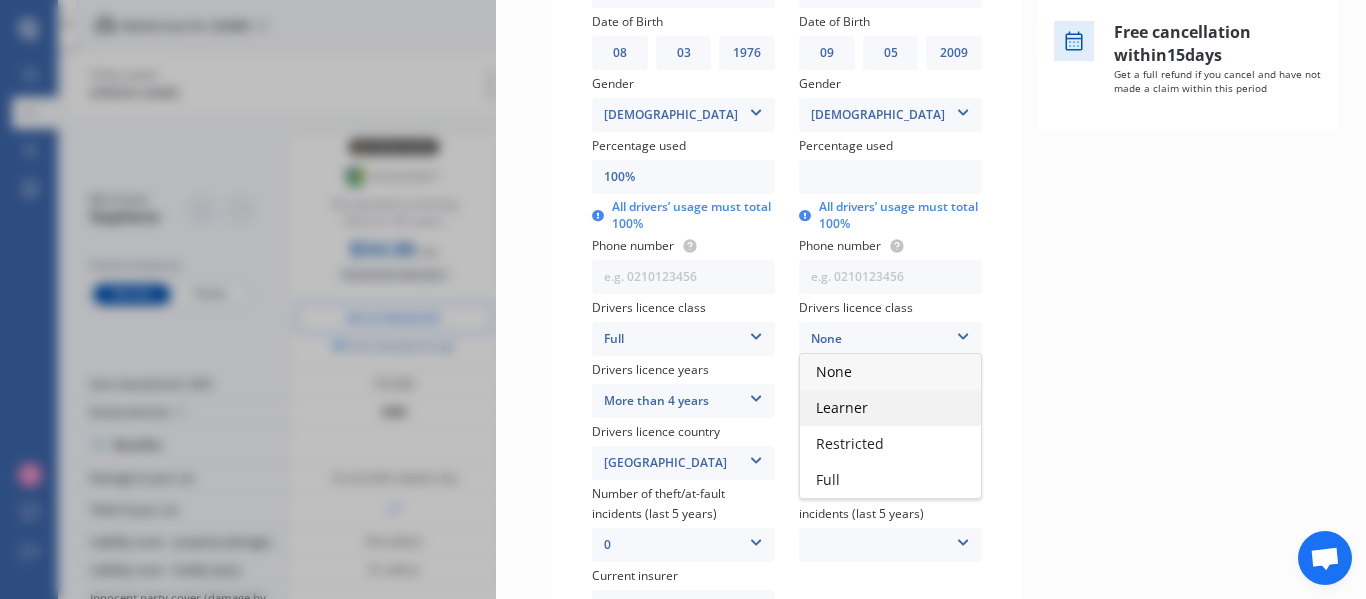 click on "Learner" at bounding box center [842, 407] 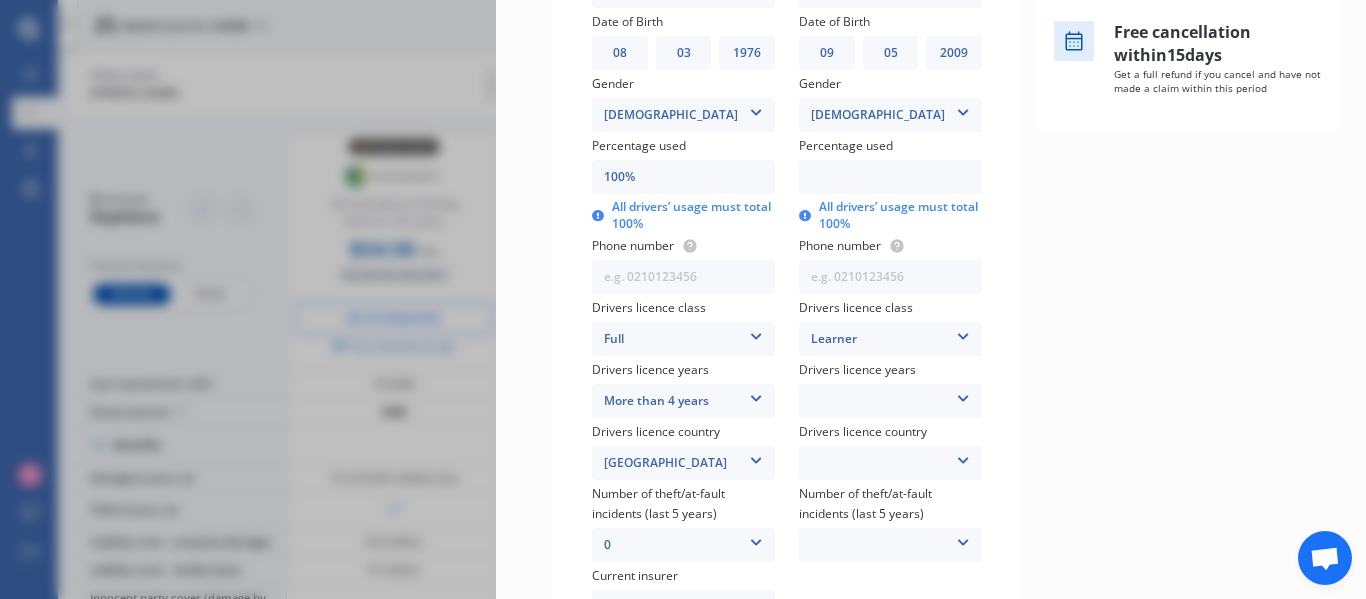 click at bounding box center (963, 395) 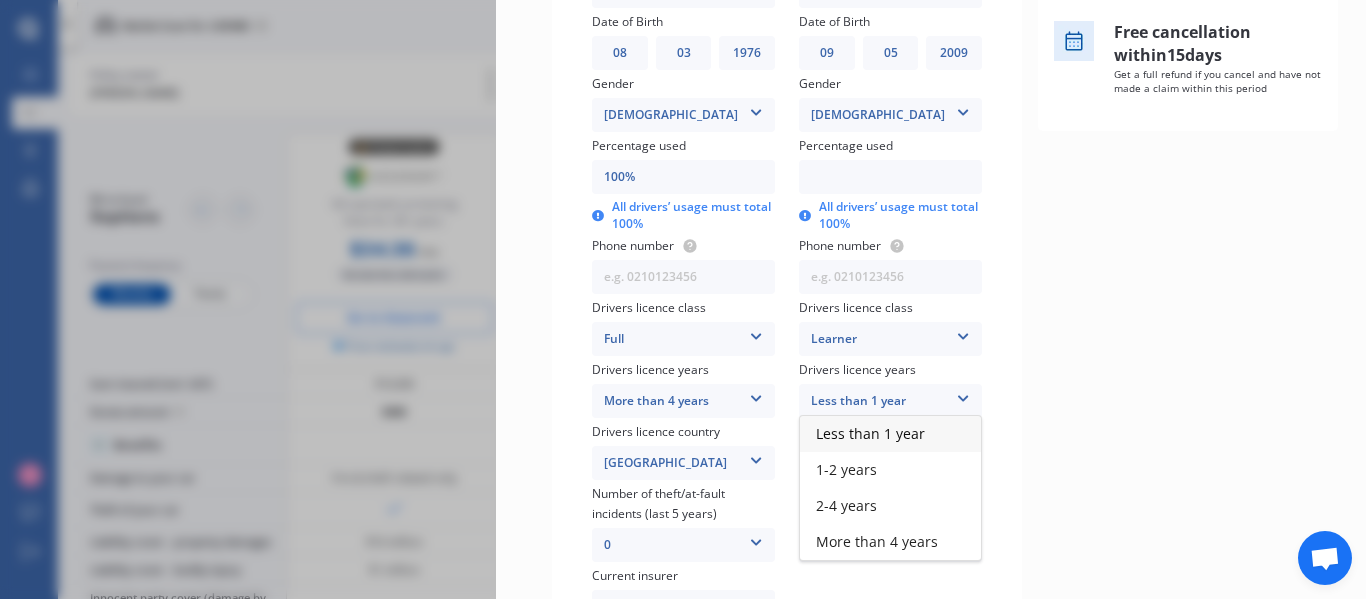 click on "Less than 1 year" at bounding box center (870, 433) 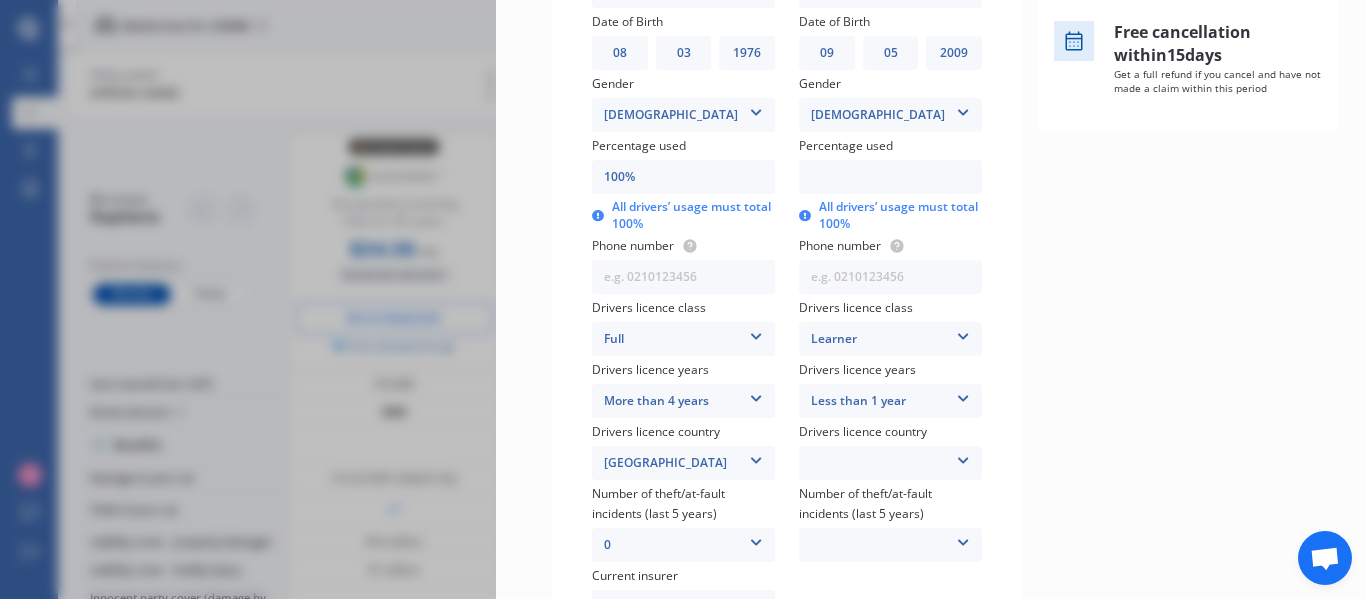 click on "[GEOGRAPHIC_DATA] [GEOGRAPHIC_DATA] [GEOGRAPHIC_DATA] [GEOGRAPHIC_DATA] [GEOGRAPHIC_DATA] [GEOGRAPHIC_DATA] [GEOGRAPHIC_DATA] [GEOGRAPHIC_DATA] Other Country Not Applicable [GEOGRAPHIC_DATA] [GEOGRAPHIC_DATA] Nations" at bounding box center (890, 463) 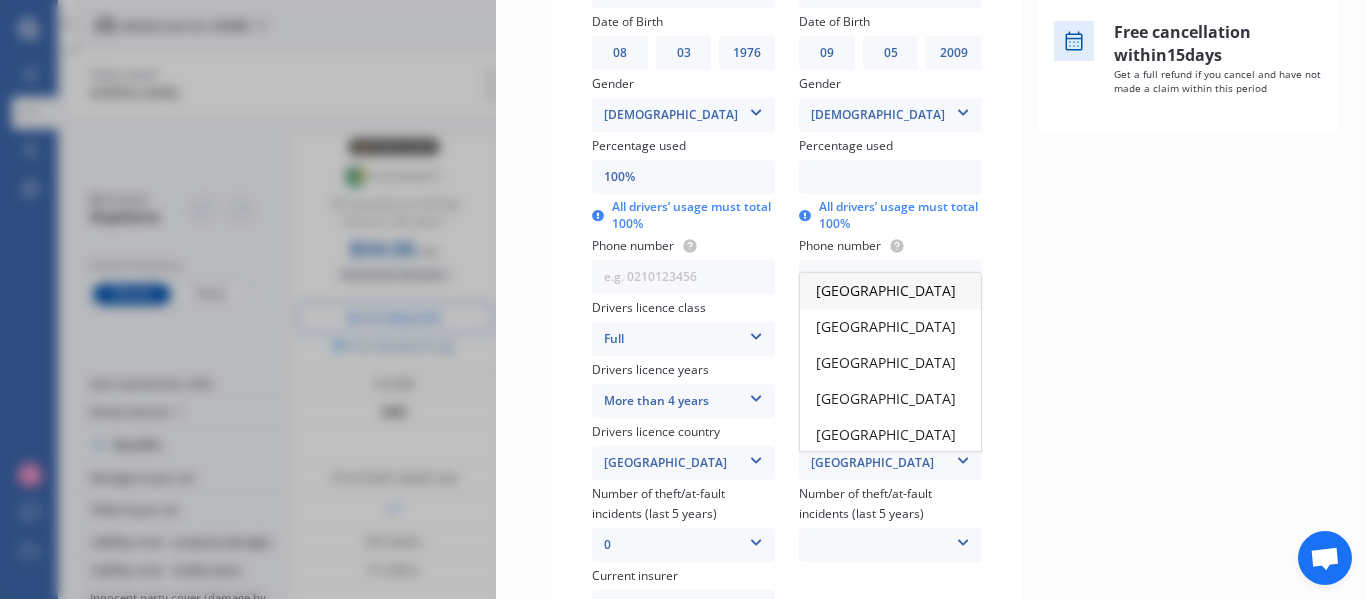 click on "[GEOGRAPHIC_DATA]" at bounding box center (886, 290) 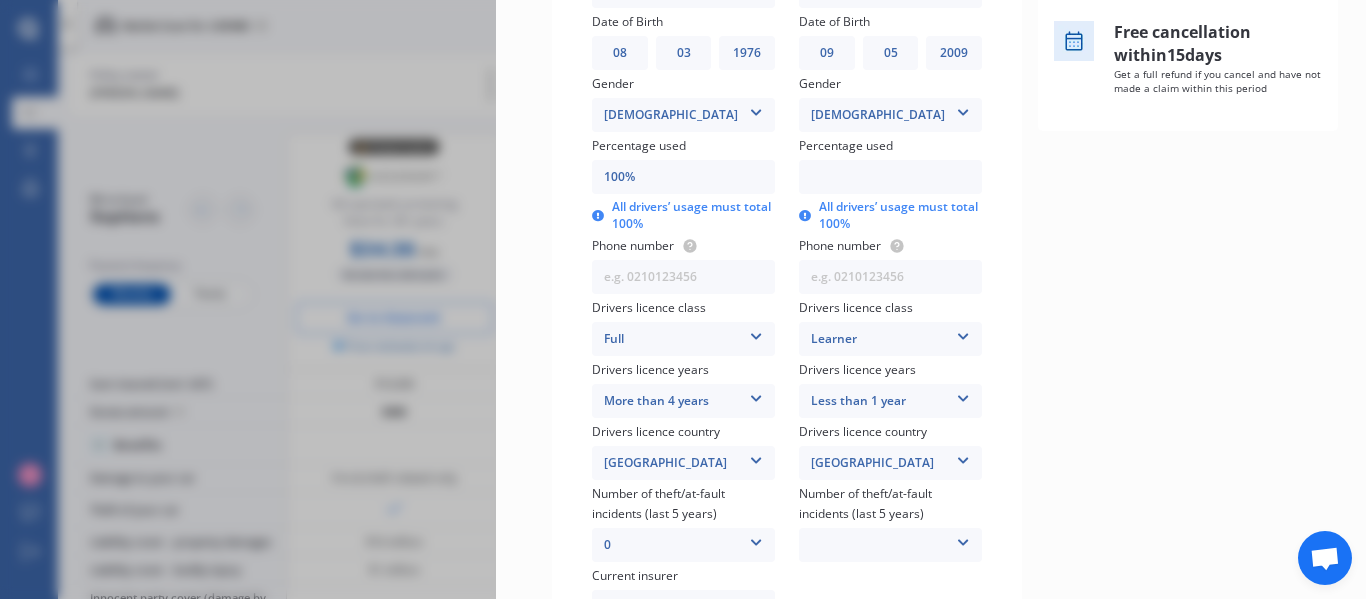 click at bounding box center [890, 277] 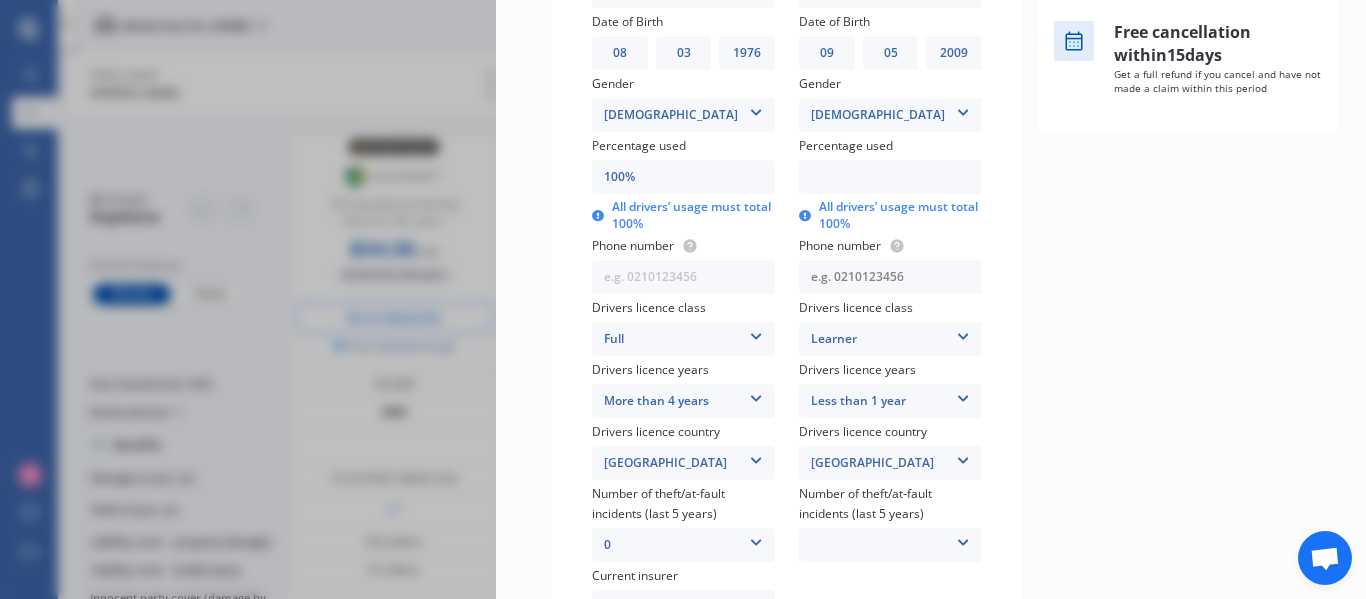 click at bounding box center (890, 277) 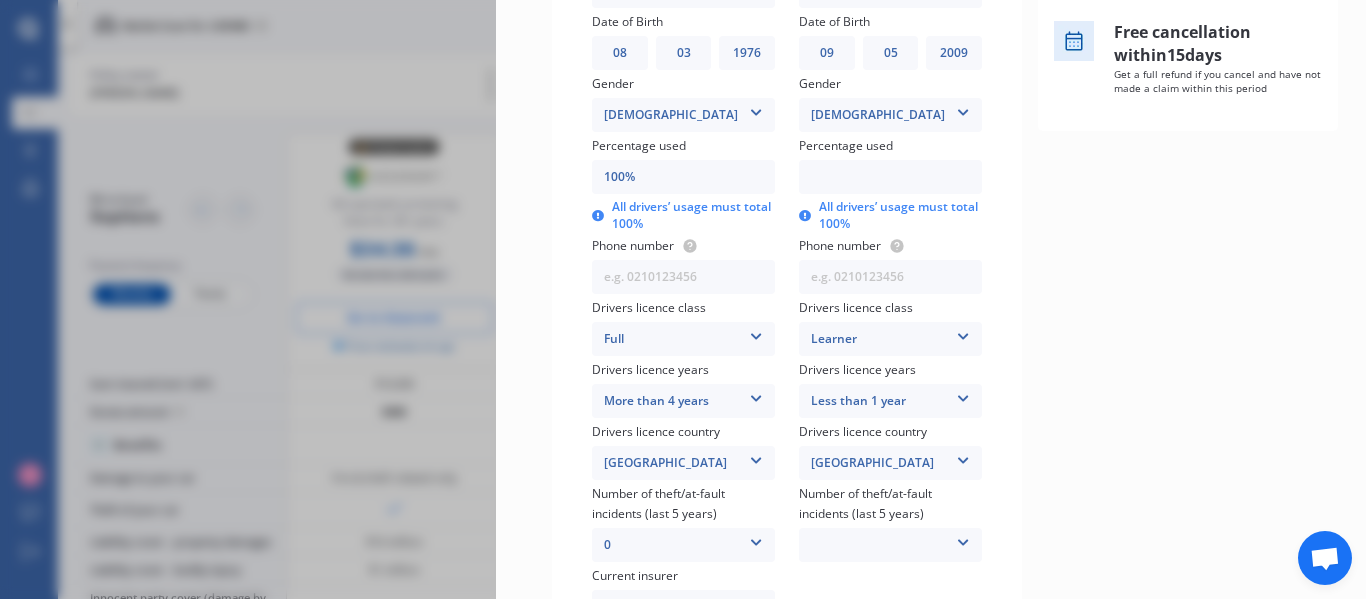 click at bounding box center (890, 177) 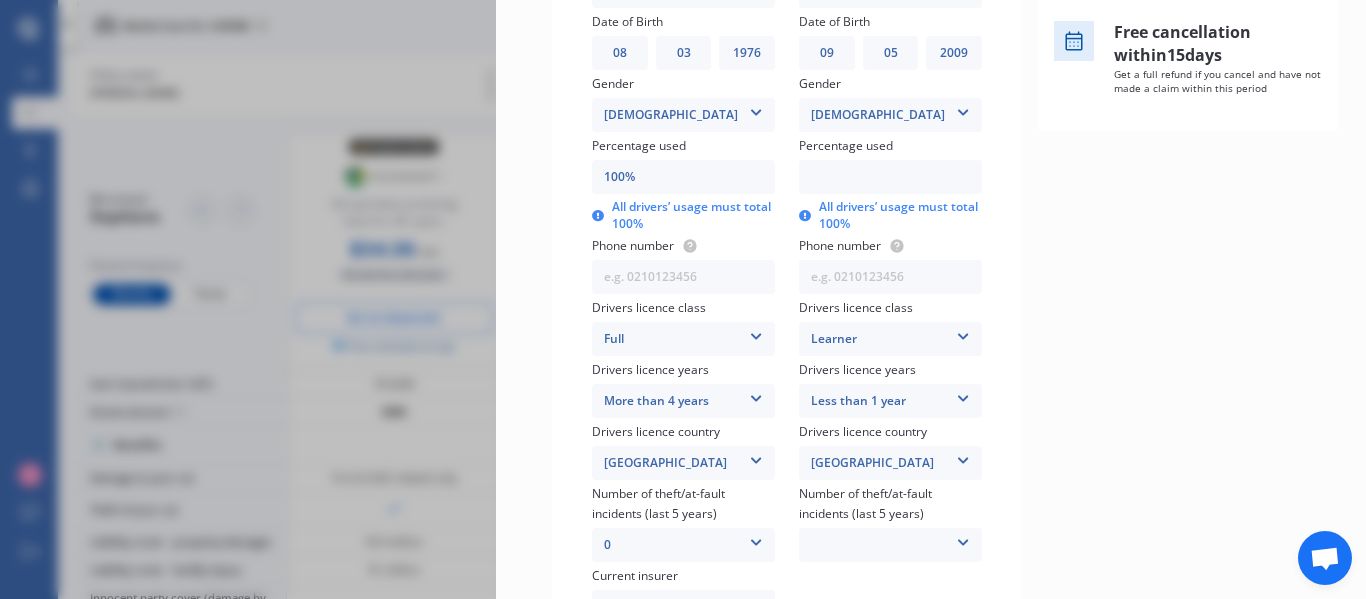 type on "99%" 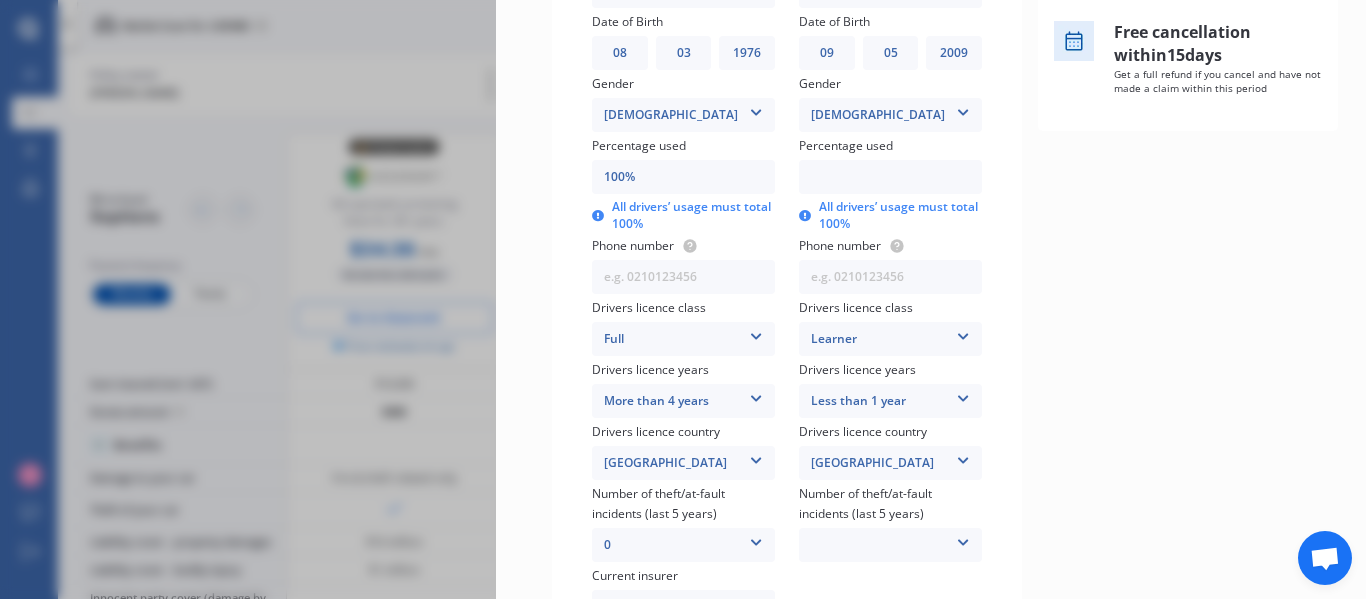 type on "1%" 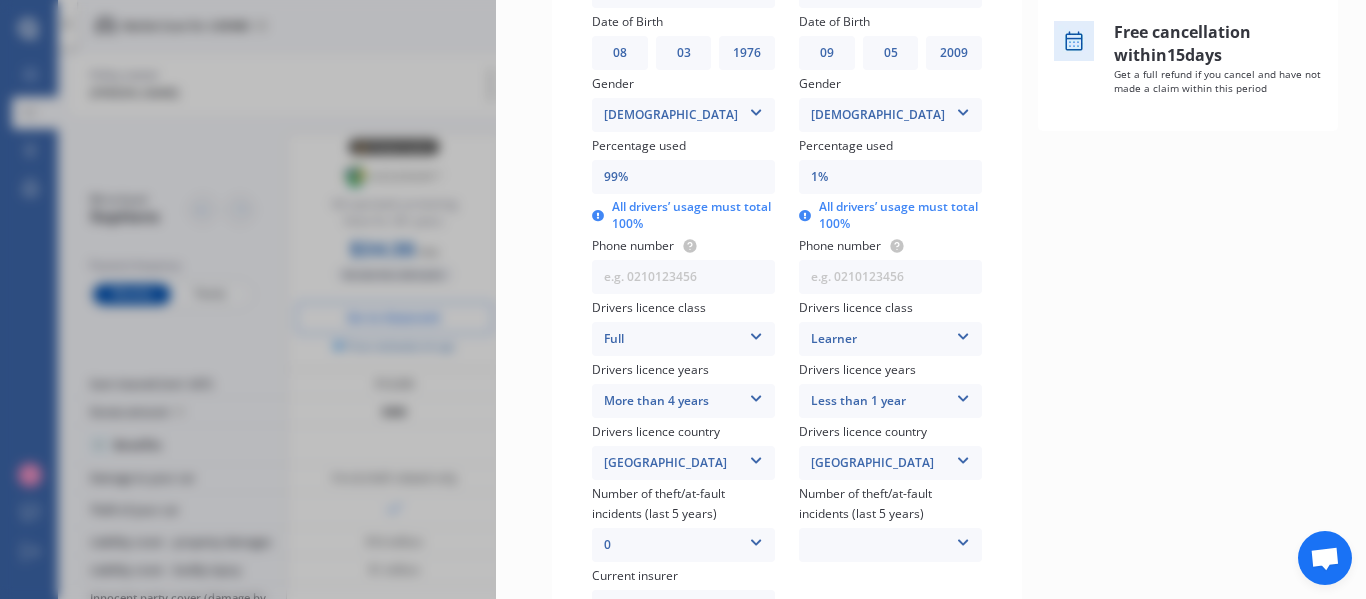 type on "90%" 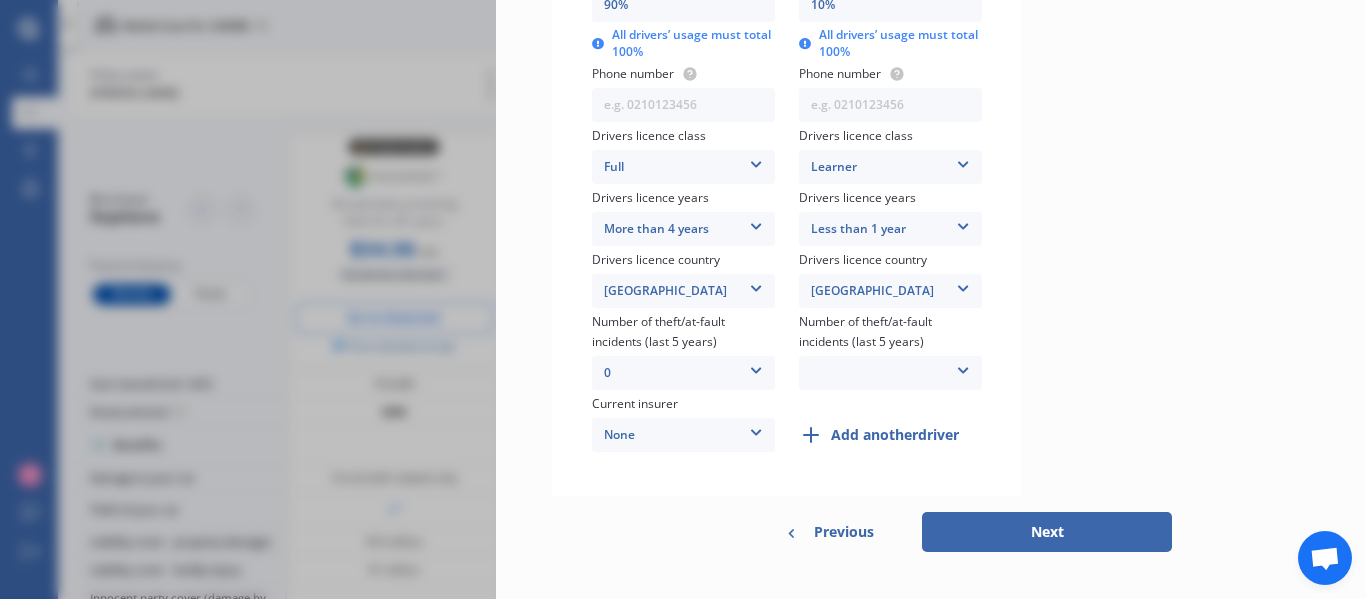 scroll, scrollTop: 711, scrollLeft: 0, axis: vertical 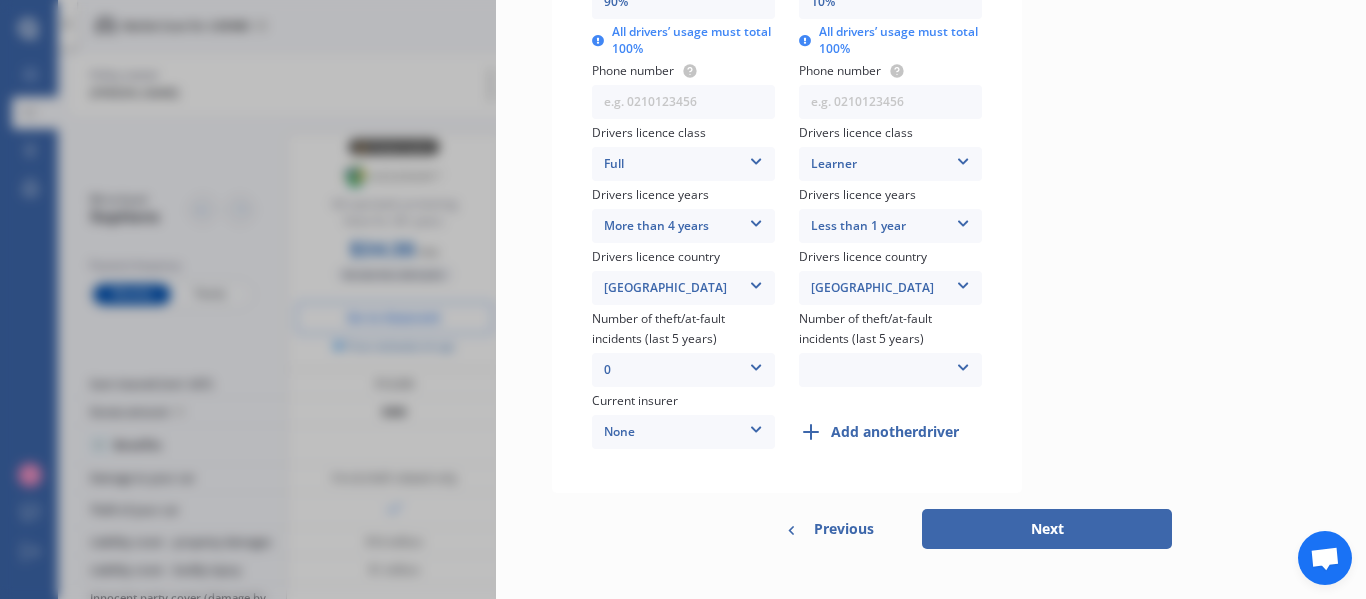 type on "10%" 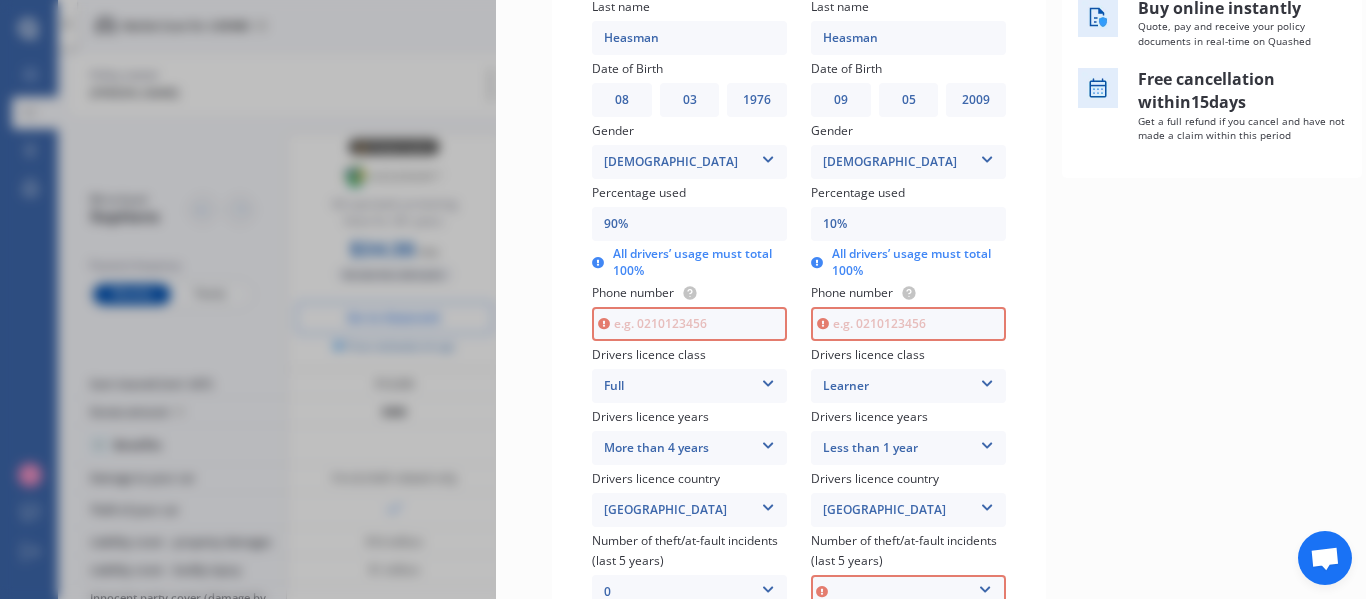 scroll, scrollTop: 487, scrollLeft: 0, axis: vertical 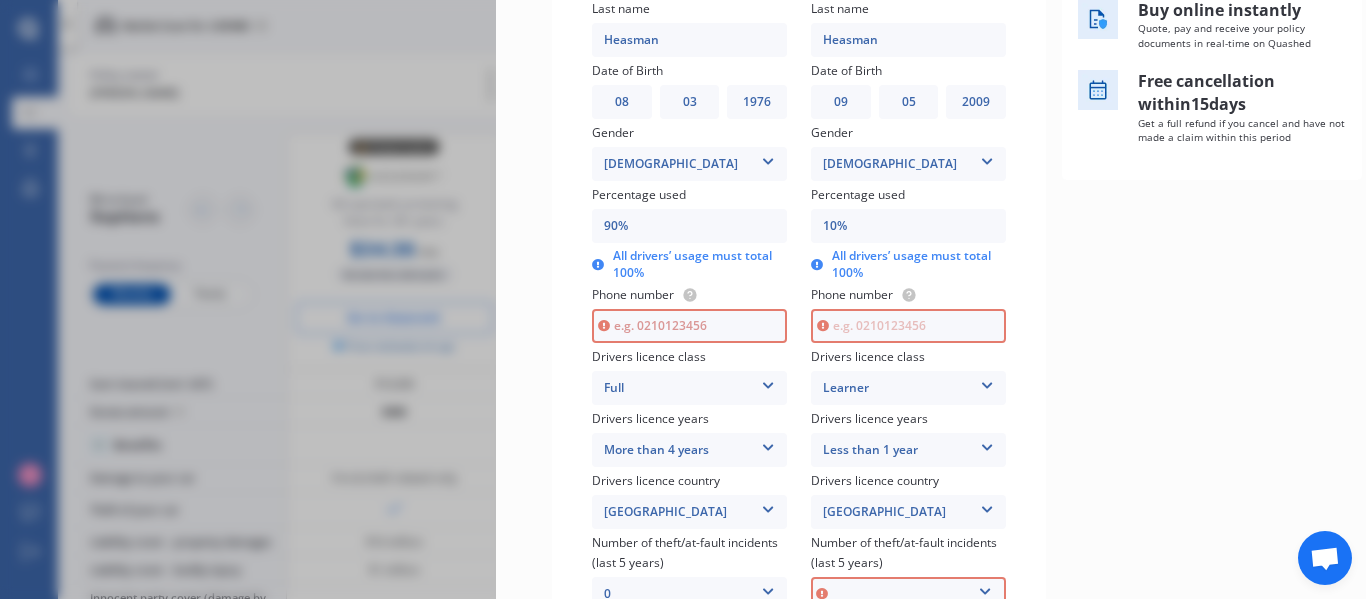 click at bounding box center [689, 326] 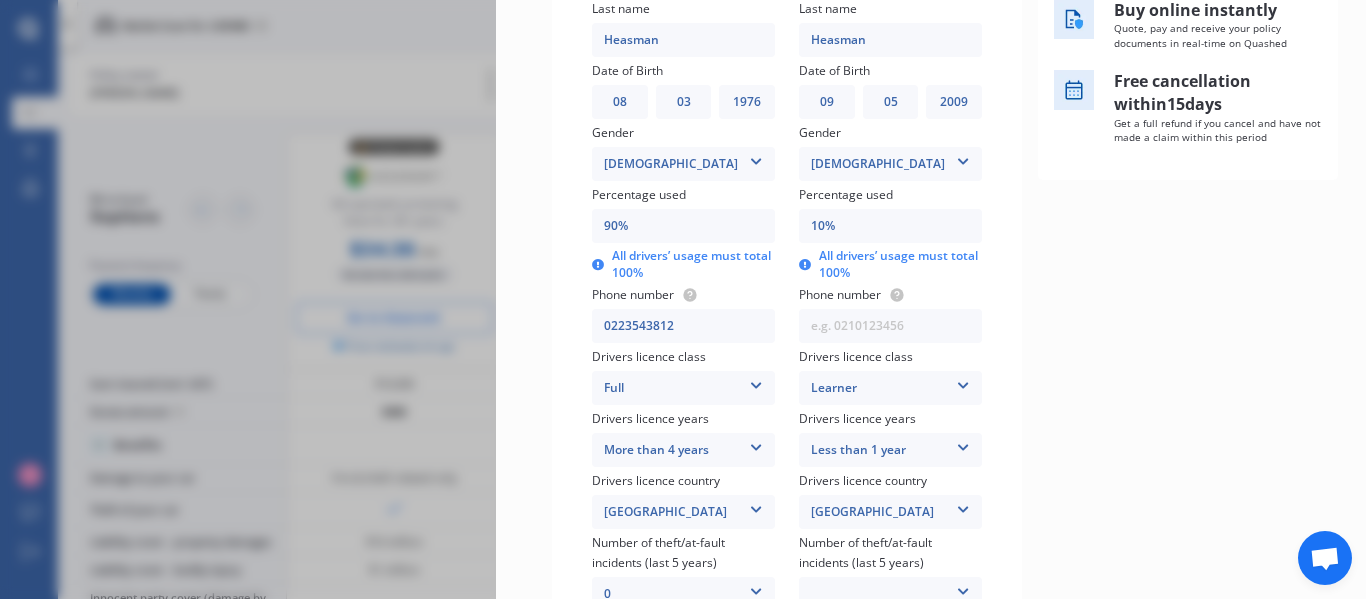 type on "0223543812" 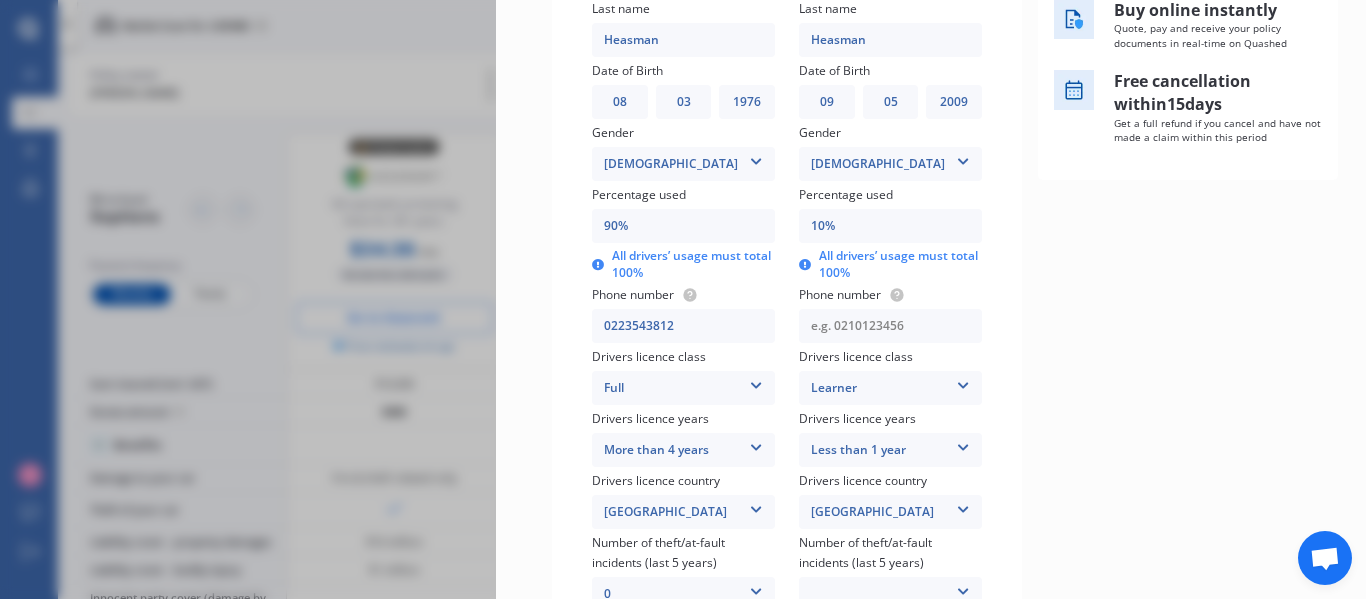 click at bounding box center [890, 326] 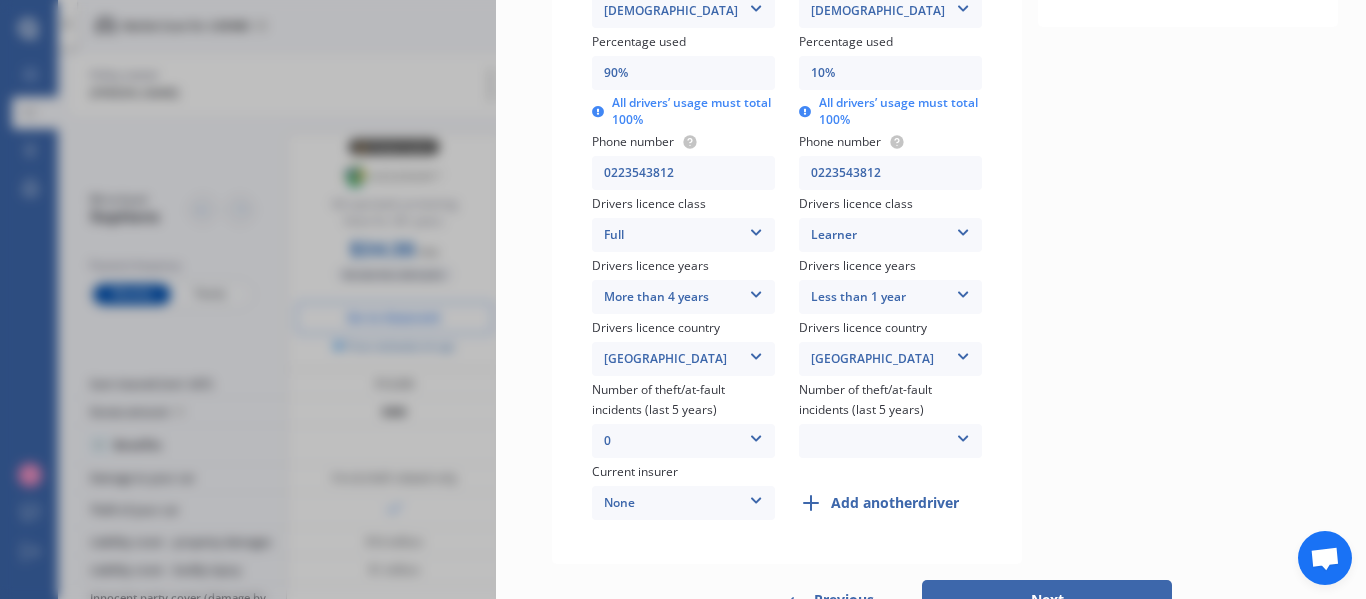 scroll, scrollTop: 644, scrollLeft: 0, axis: vertical 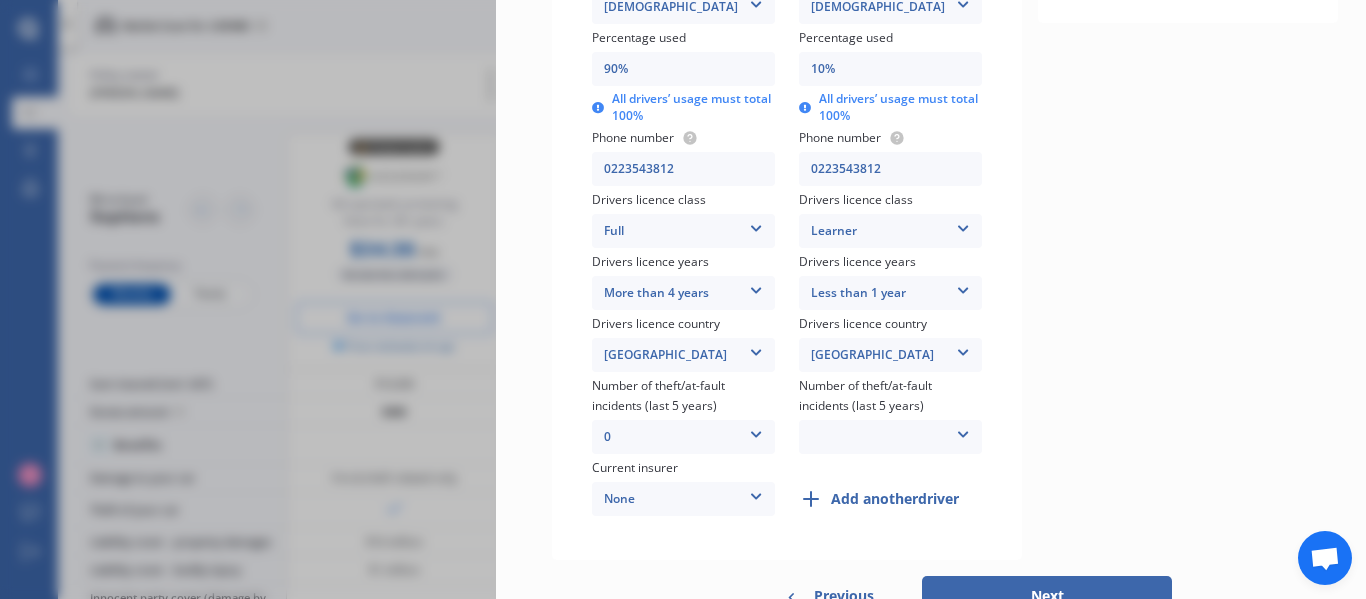 type on "0223543812" 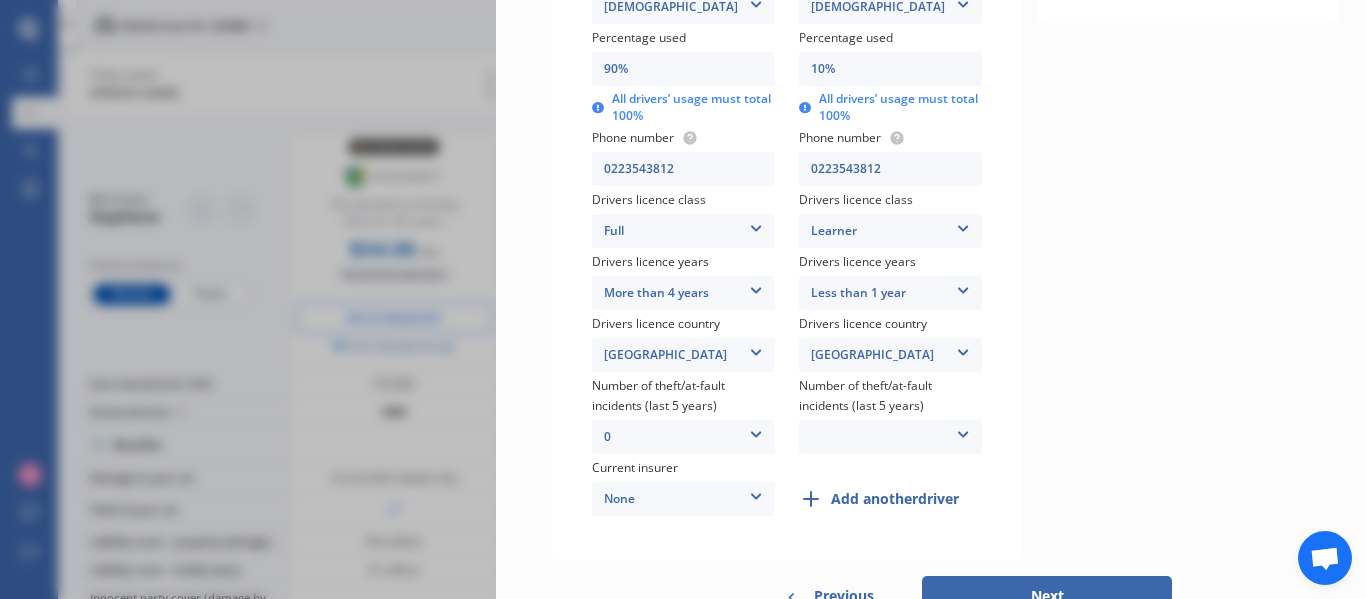 click on "0 1 2 3 More than 3" at bounding box center [890, 437] 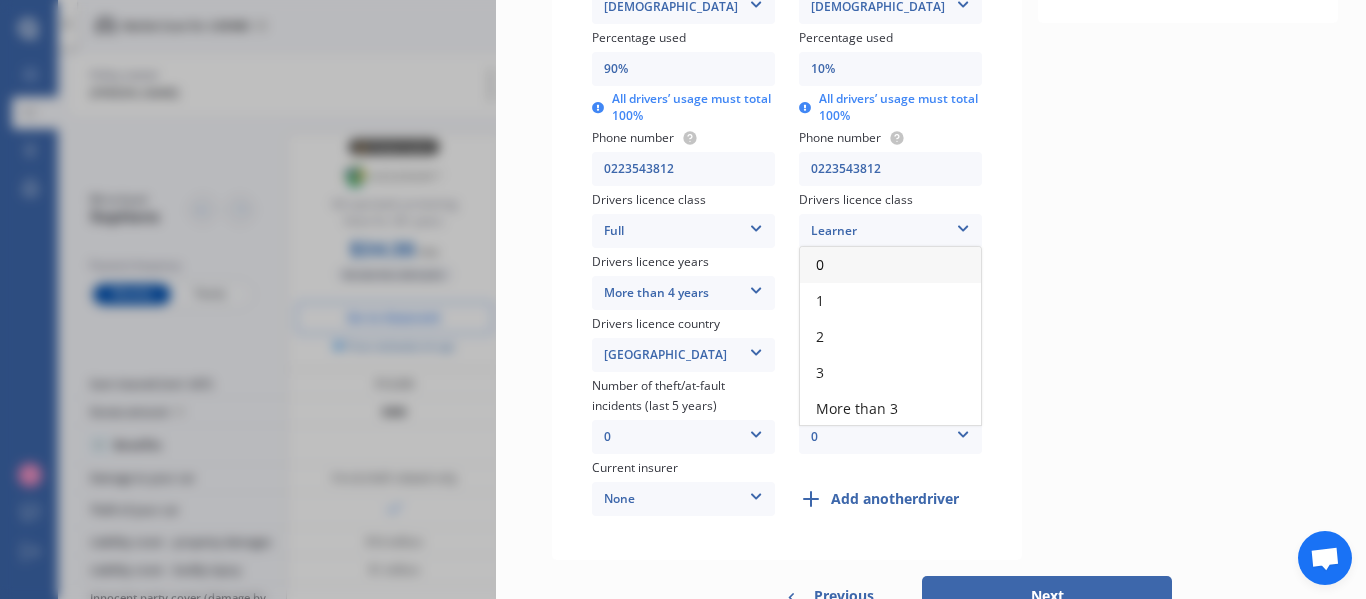 click on "0" at bounding box center [890, 265] 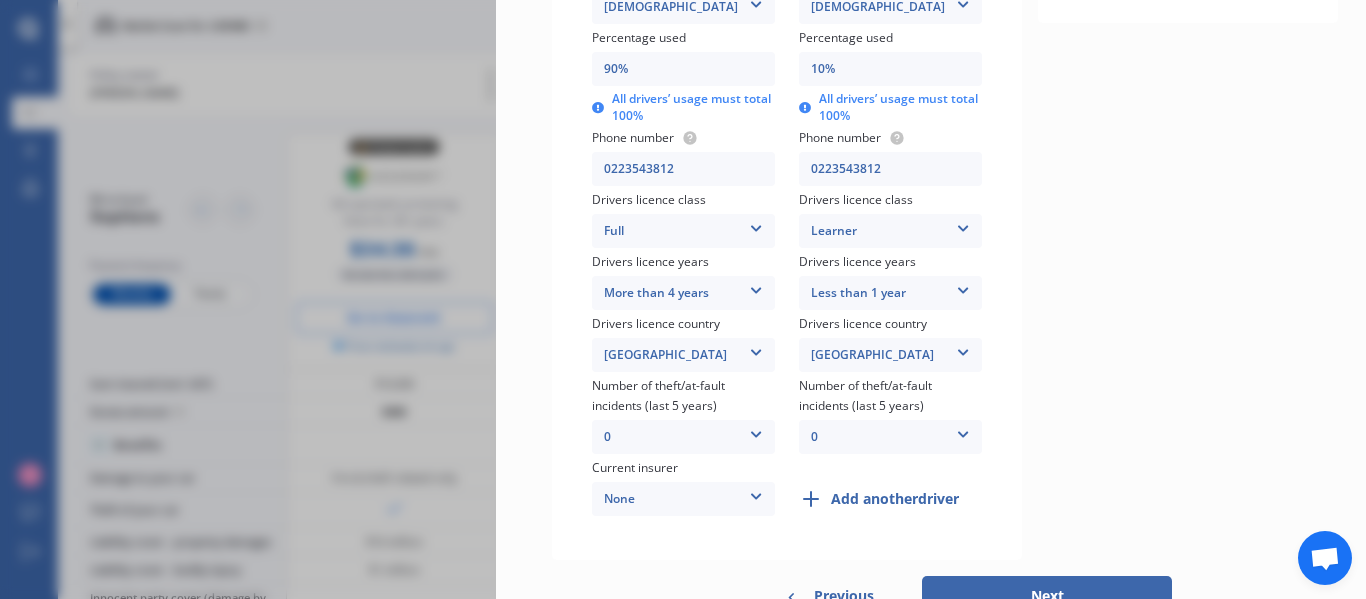 click on "Next" at bounding box center [1047, 596] 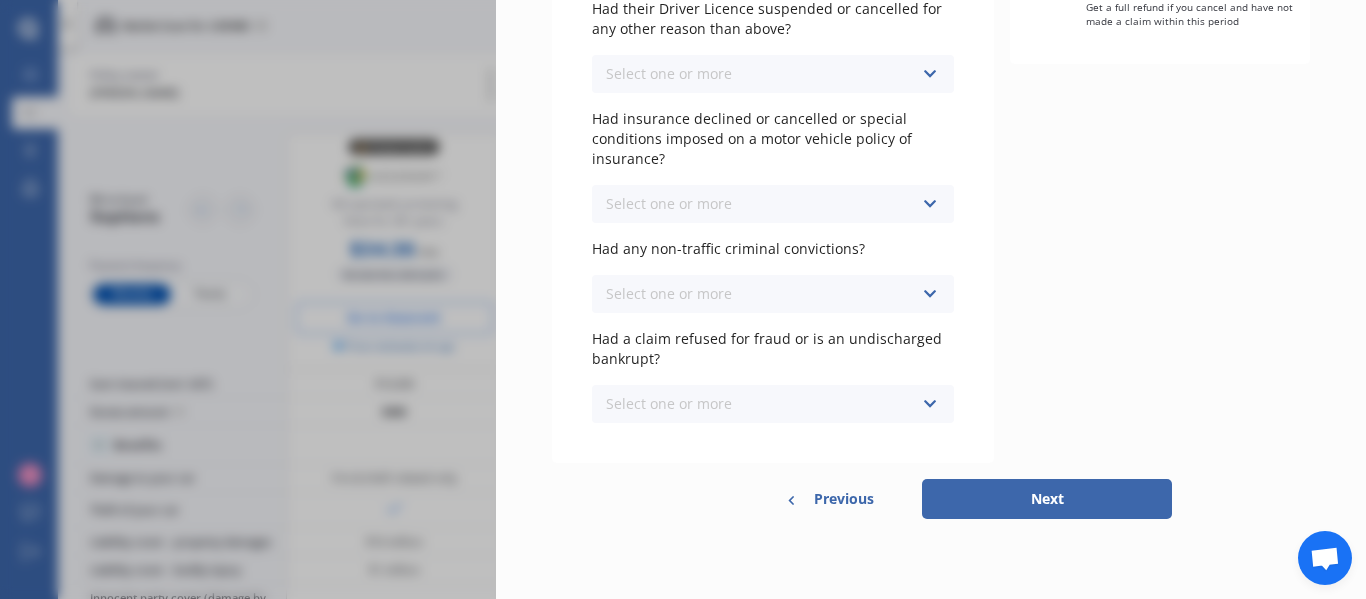 scroll, scrollTop: 0, scrollLeft: 0, axis: both 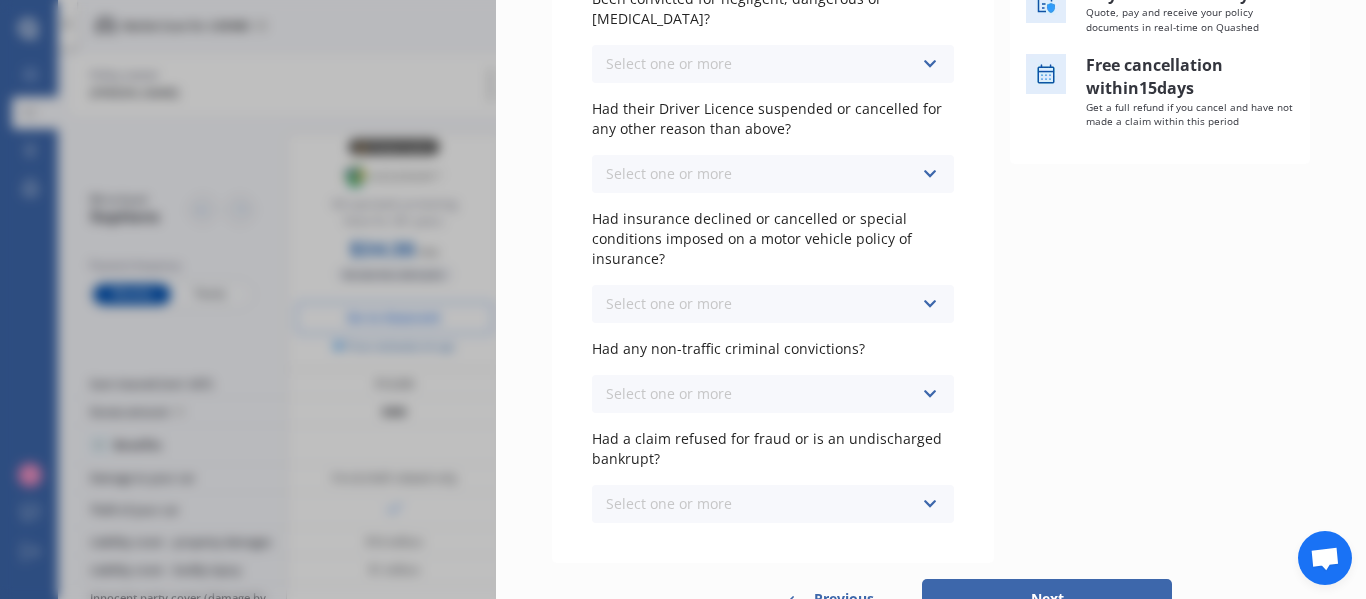 click on "Previous" at bounding box center [844, 599] 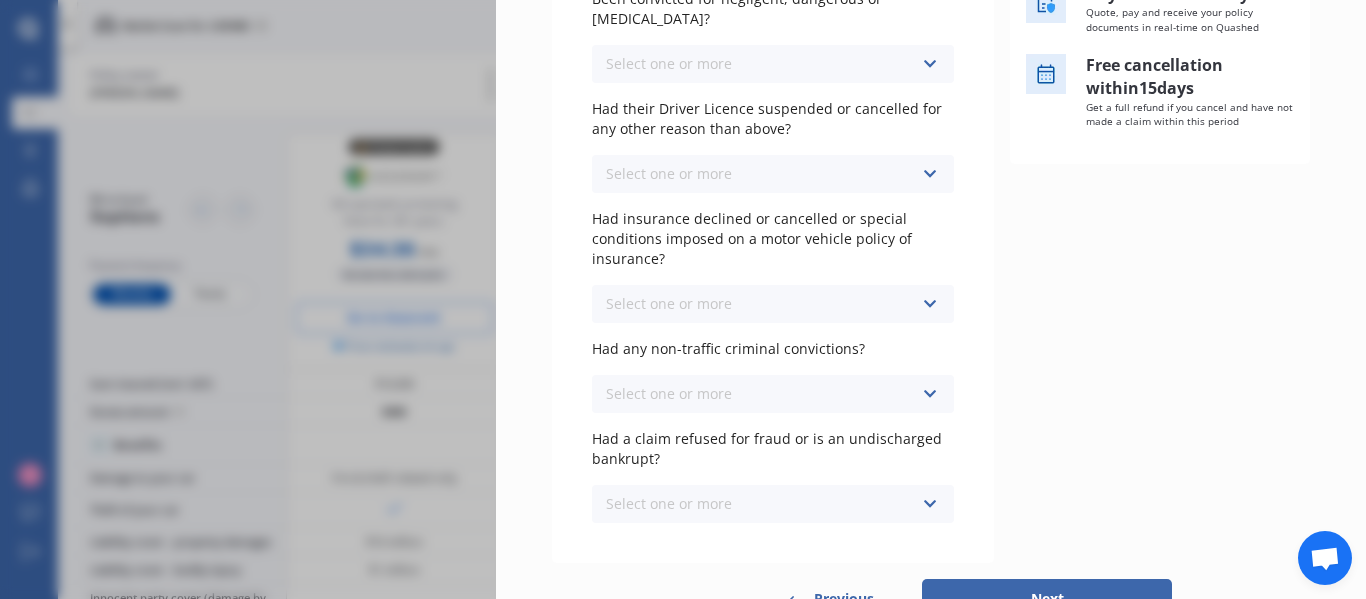 select on "08" 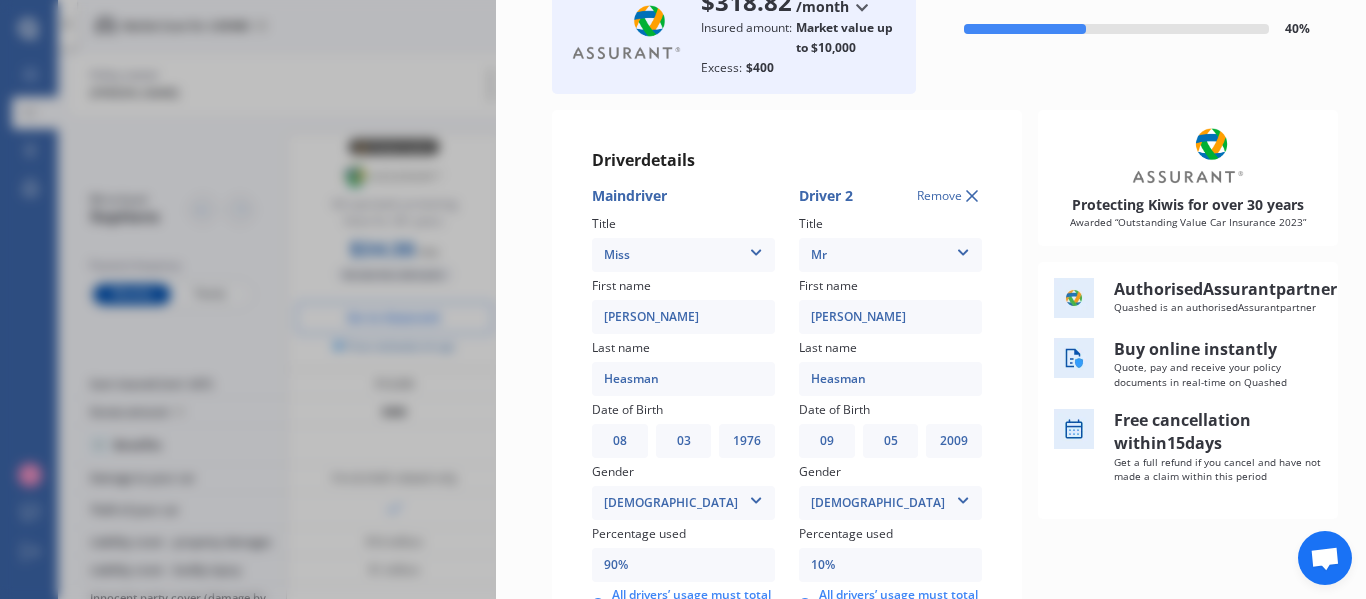 scroll, scrollTop: 144, scrollLeft: 0, axis: vertical 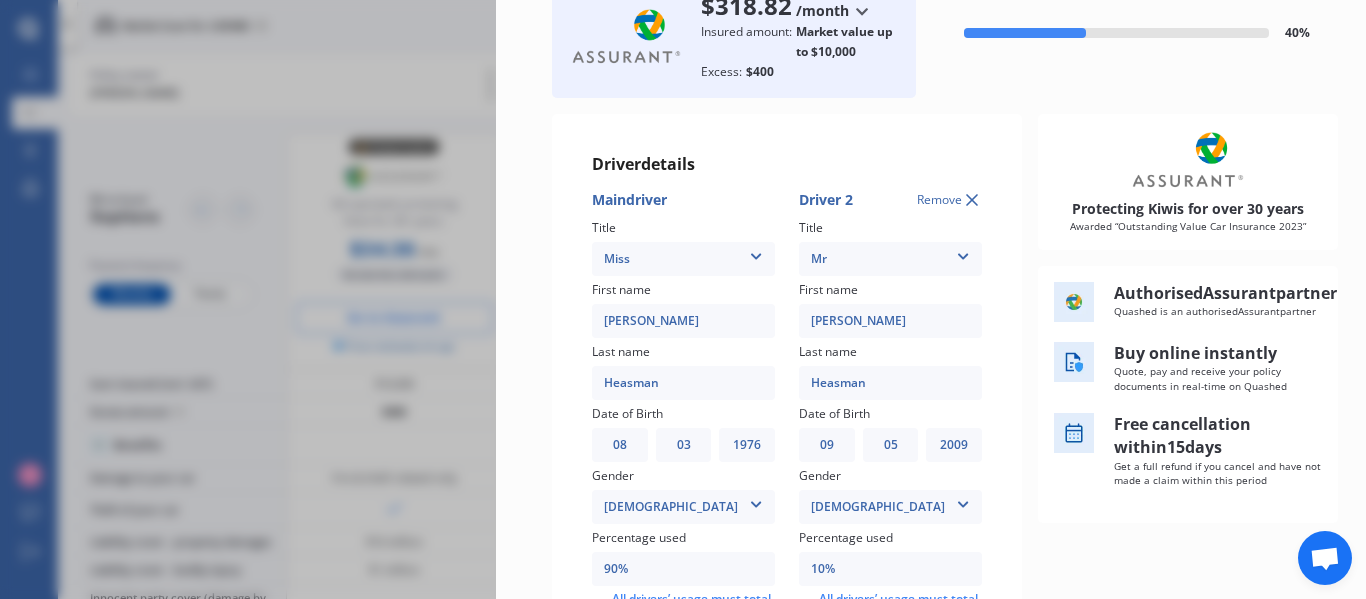 click on "Remove" at bounding box center [949, 200] 